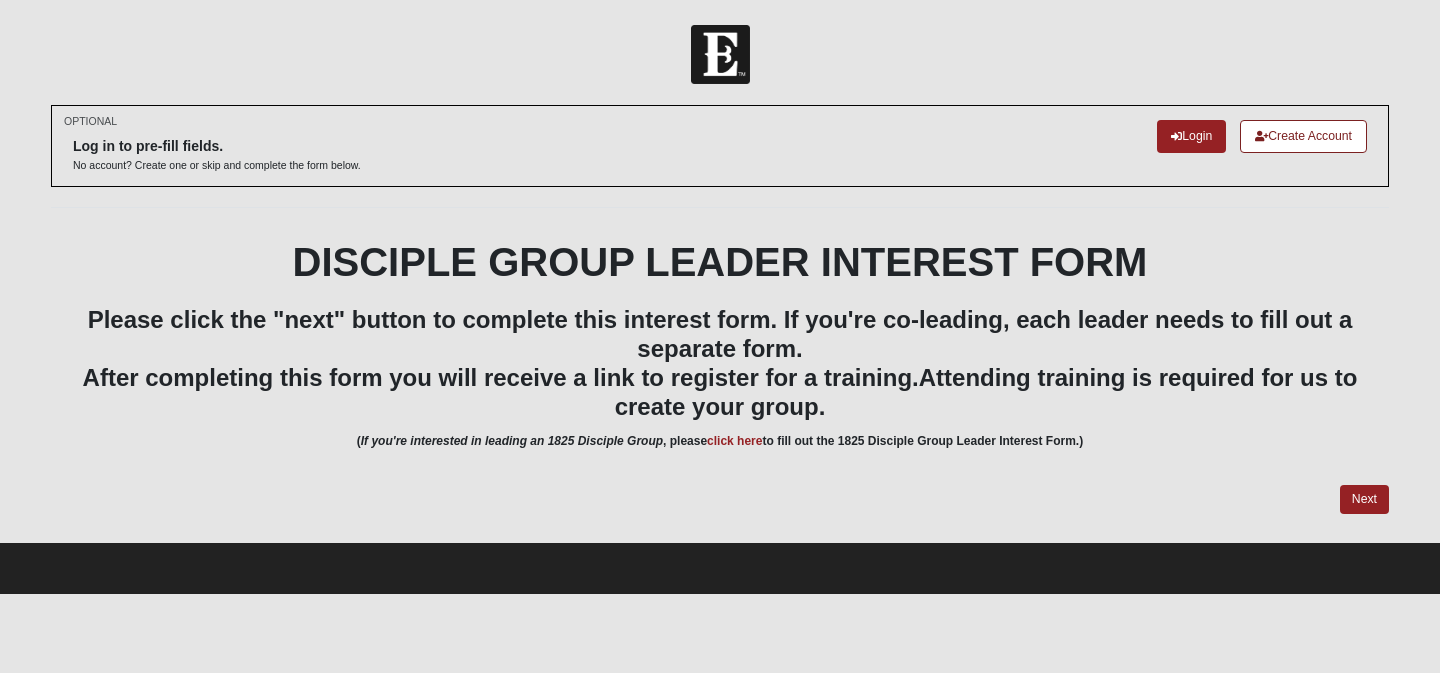 scroll, scrollTop: 0, scrollLeft: 0, axis: both 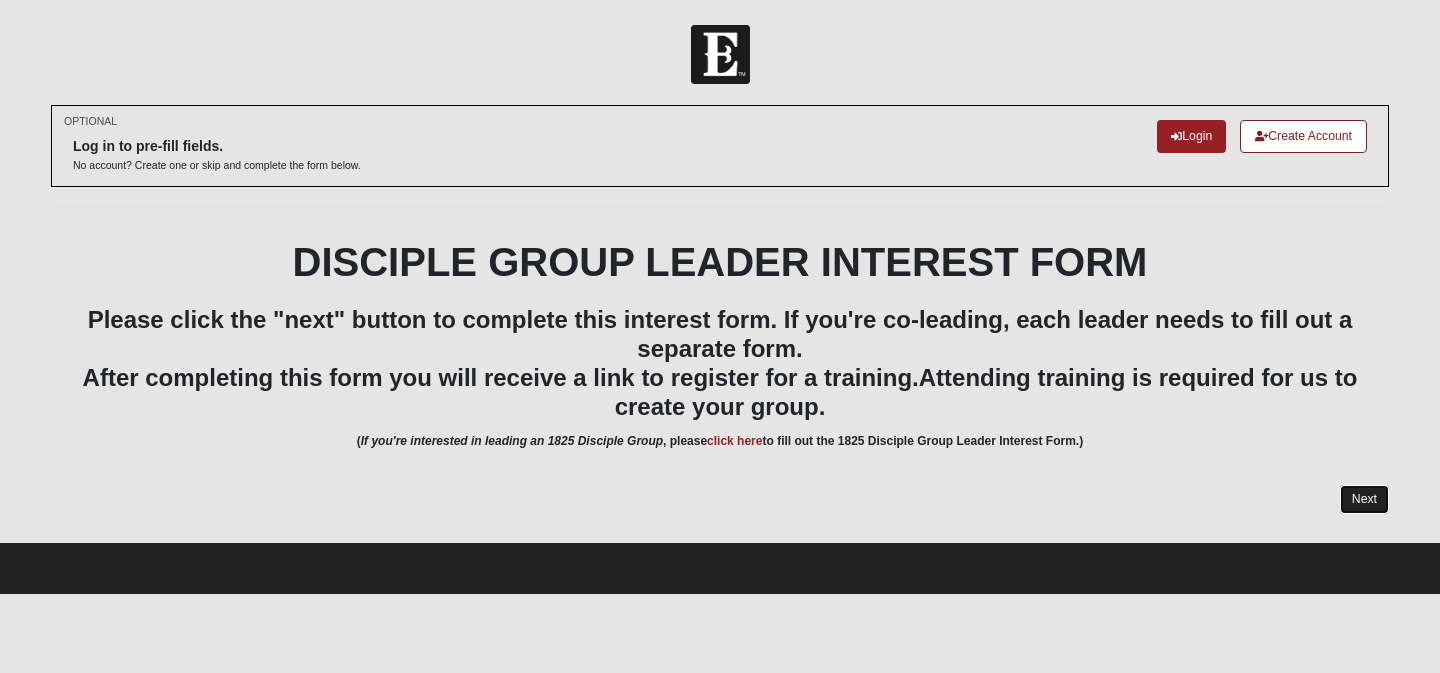 click on "Next" at bounding box center (1364, 499) 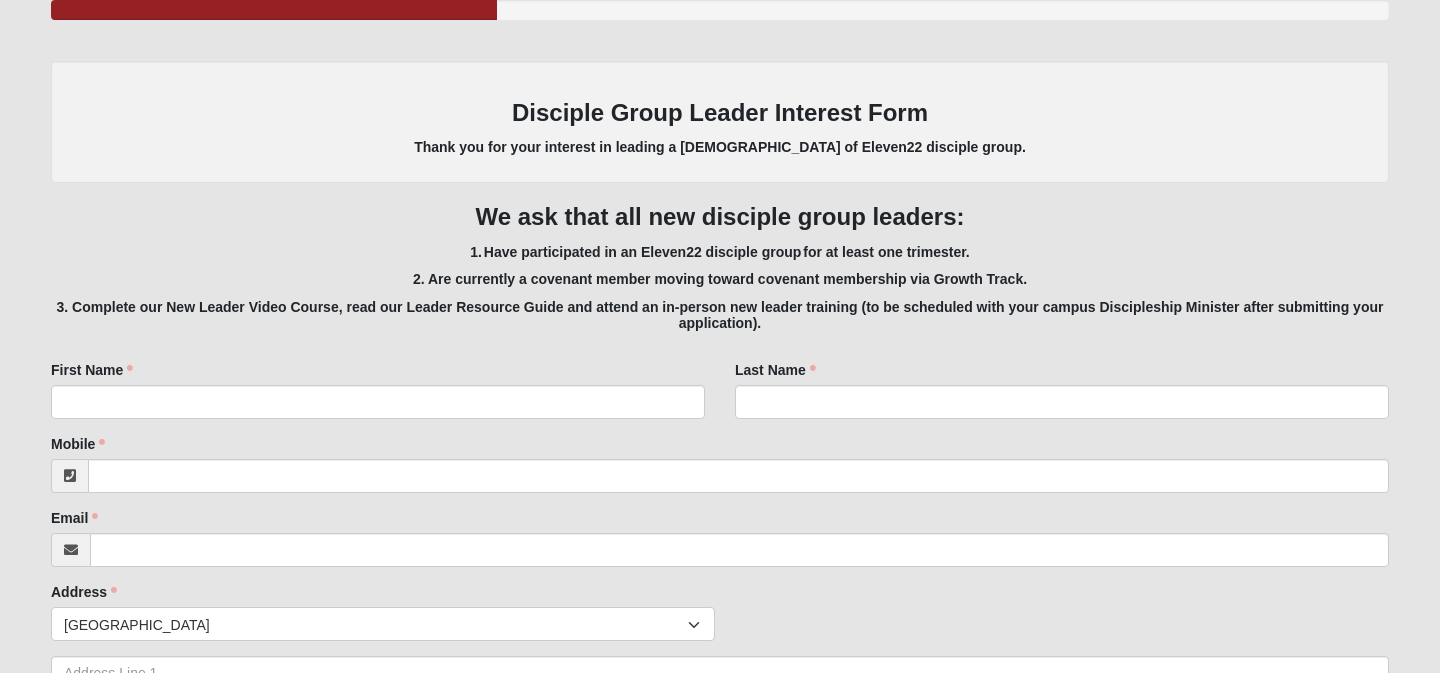 scroll, scrollTop: 356, scrollLeft: 0, axis: vertical 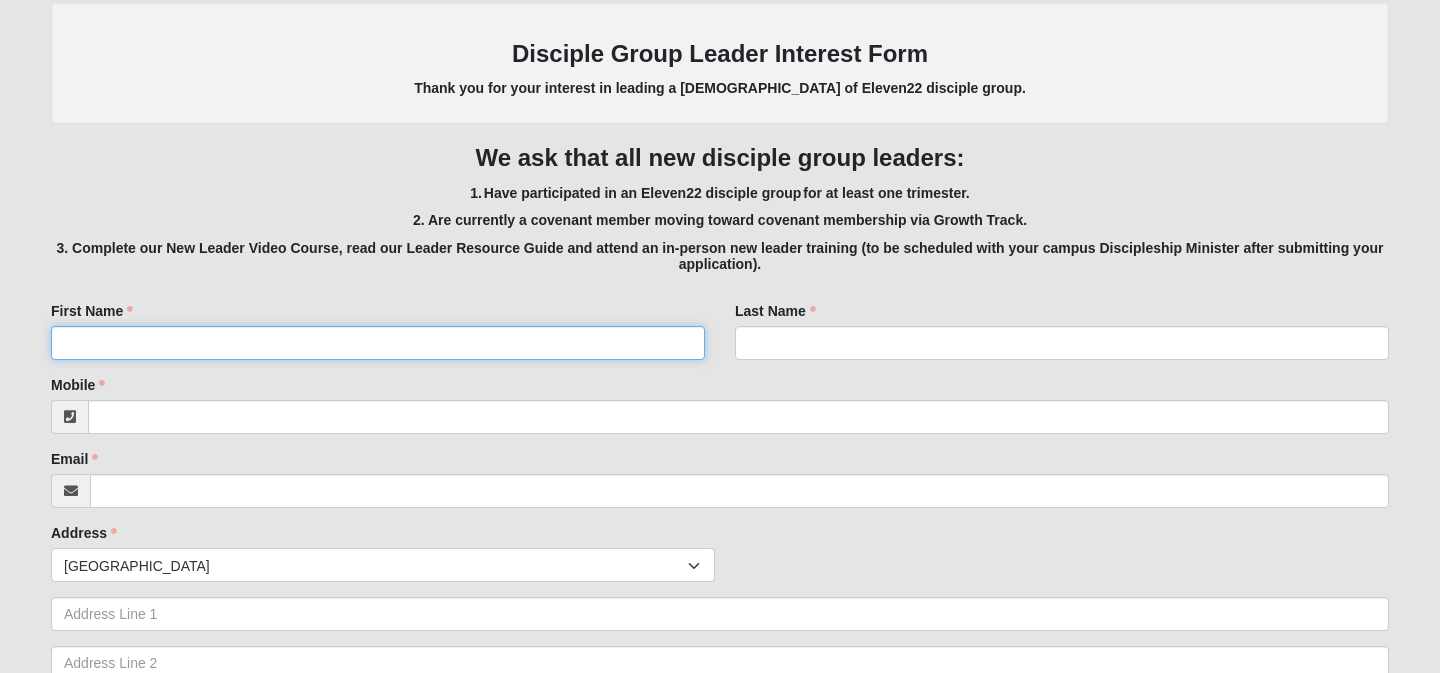 click on "First Name" at bounding box center [378, 343] 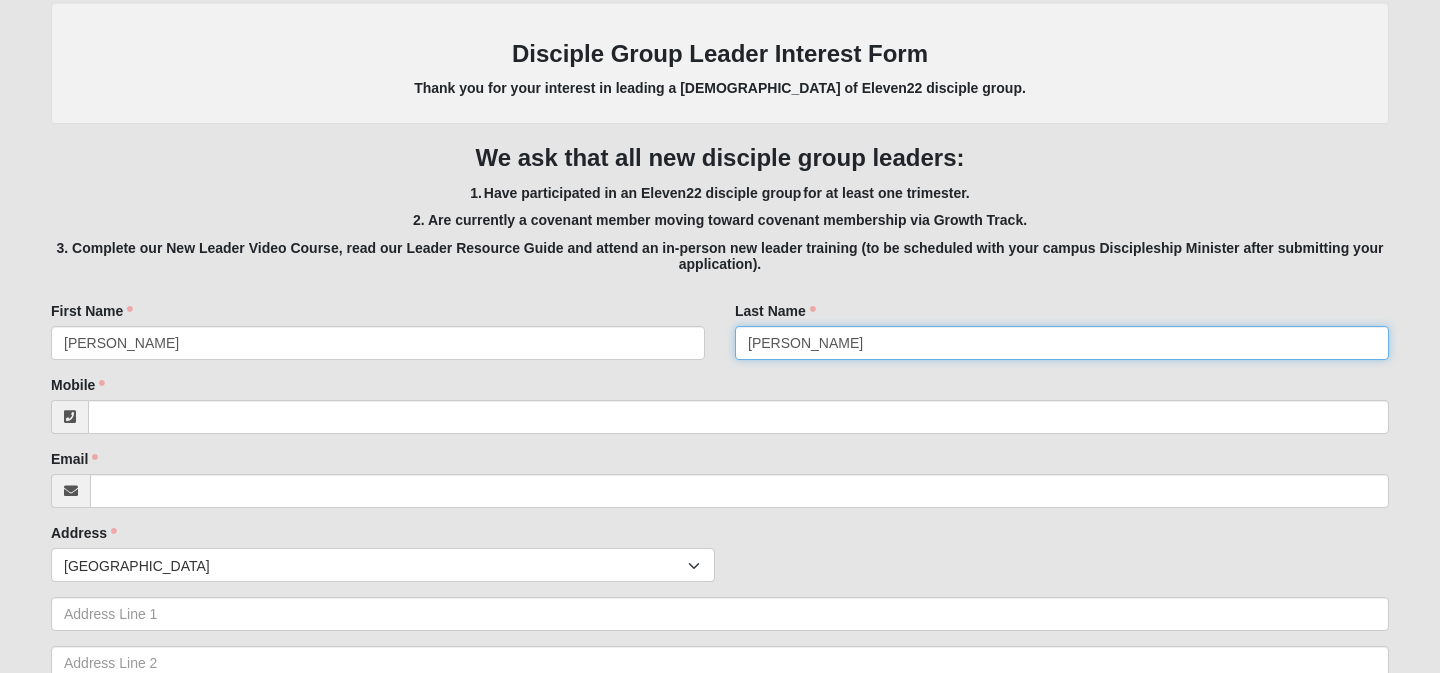 type on "Chapman" 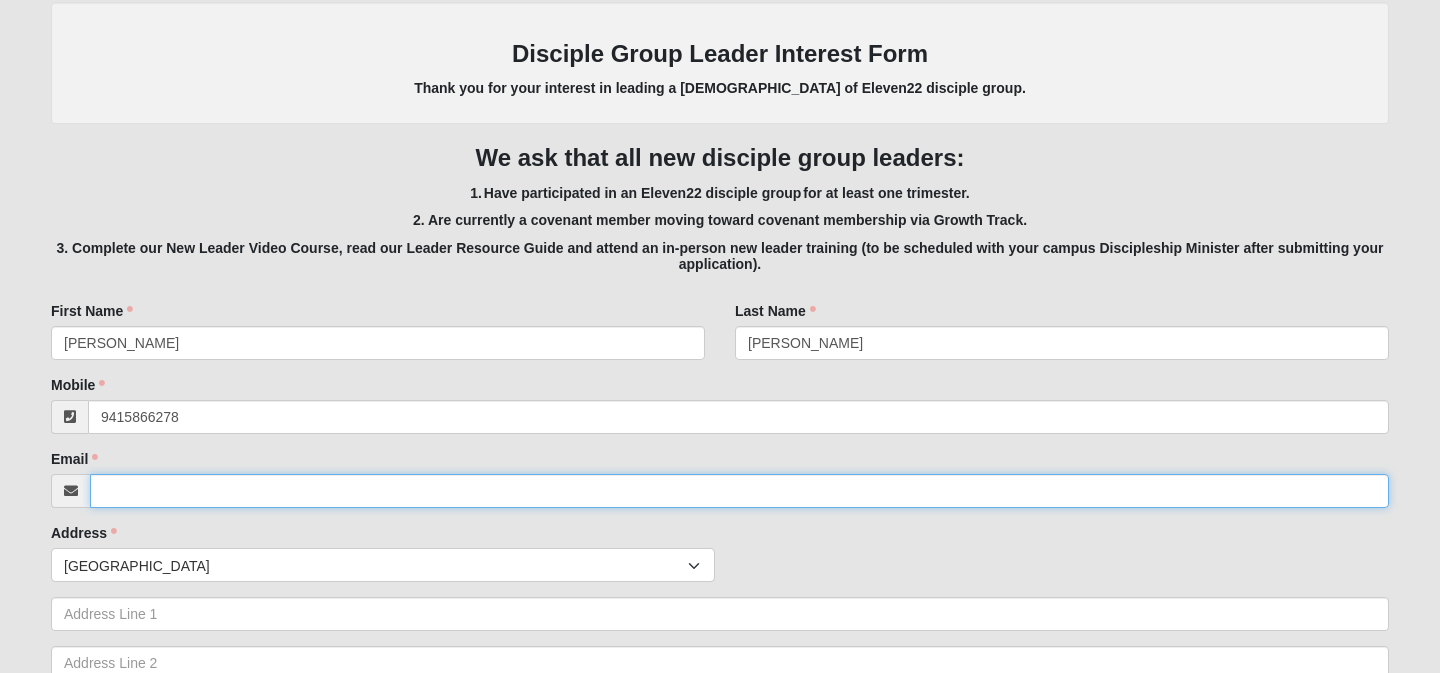 type on "(941) 586-6278" 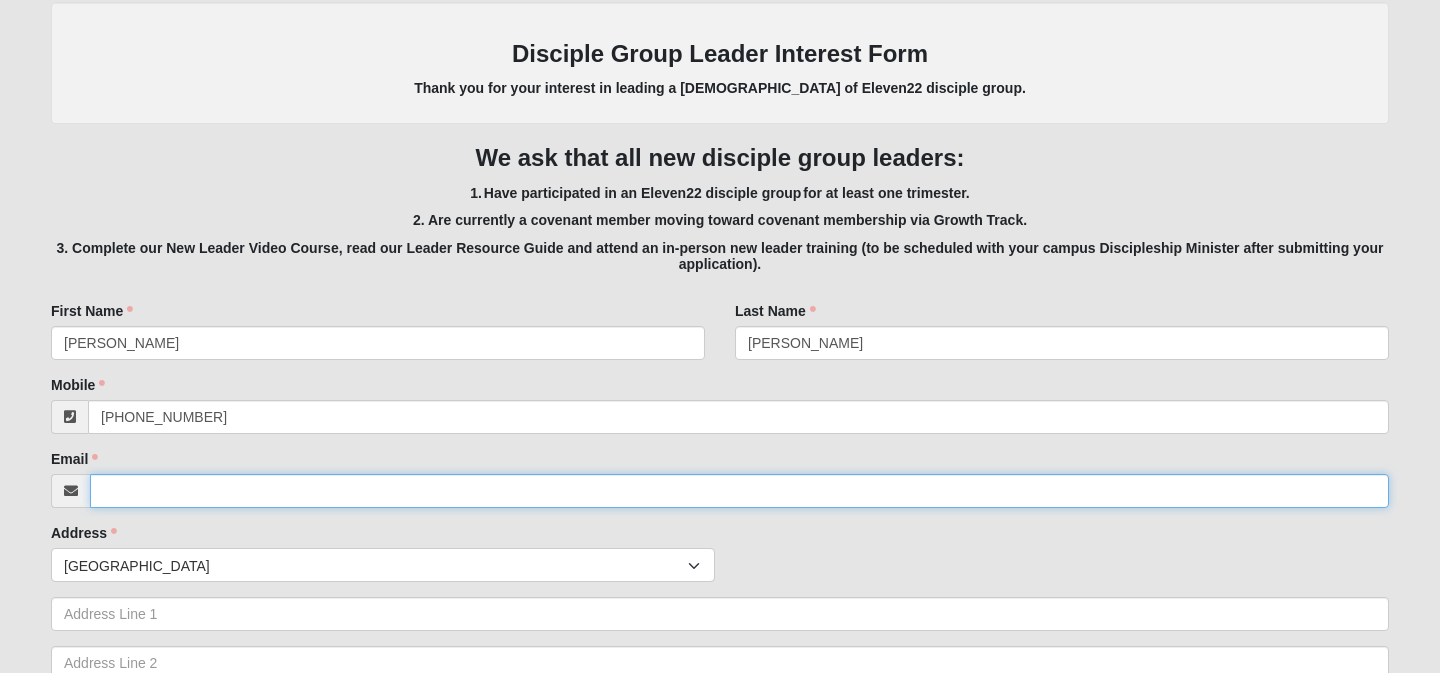 click on "Email" at bounding box center [739, 491] 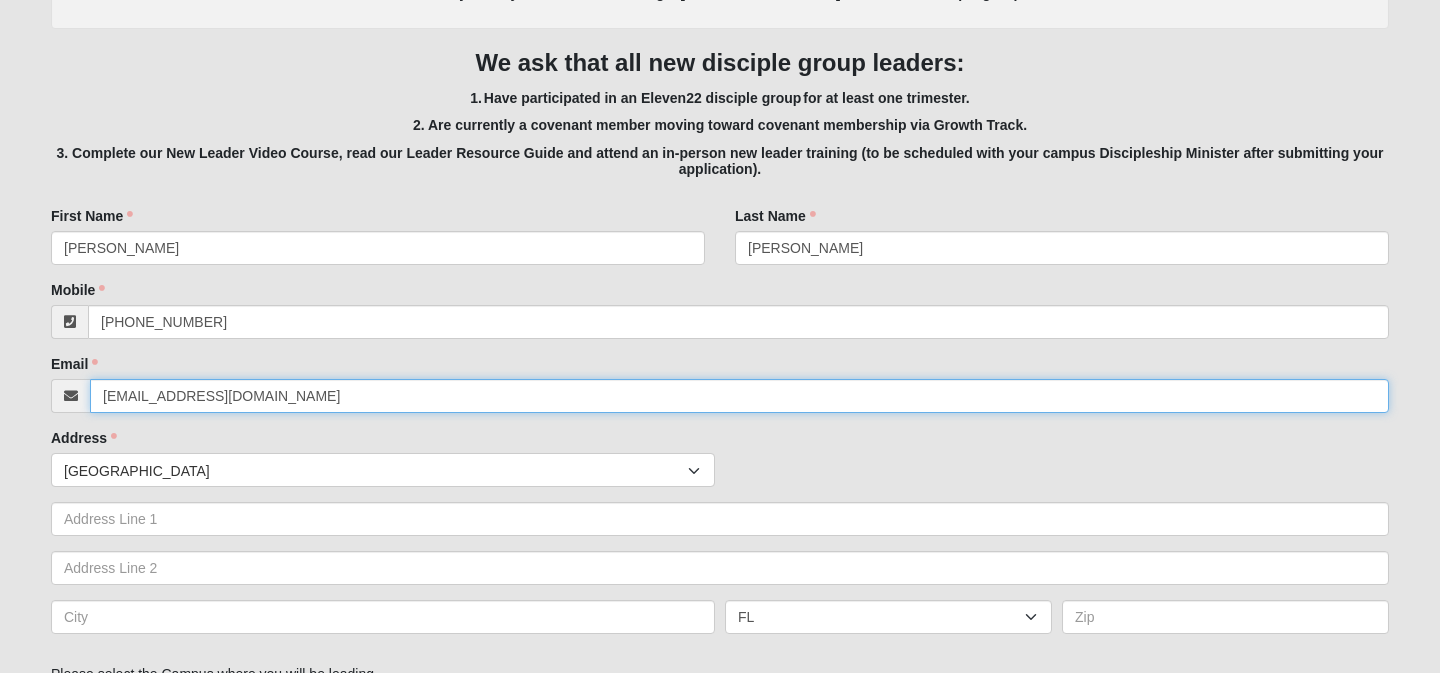 scroll, scrollTop: 472, scrollLeft: 0, axis: vertical 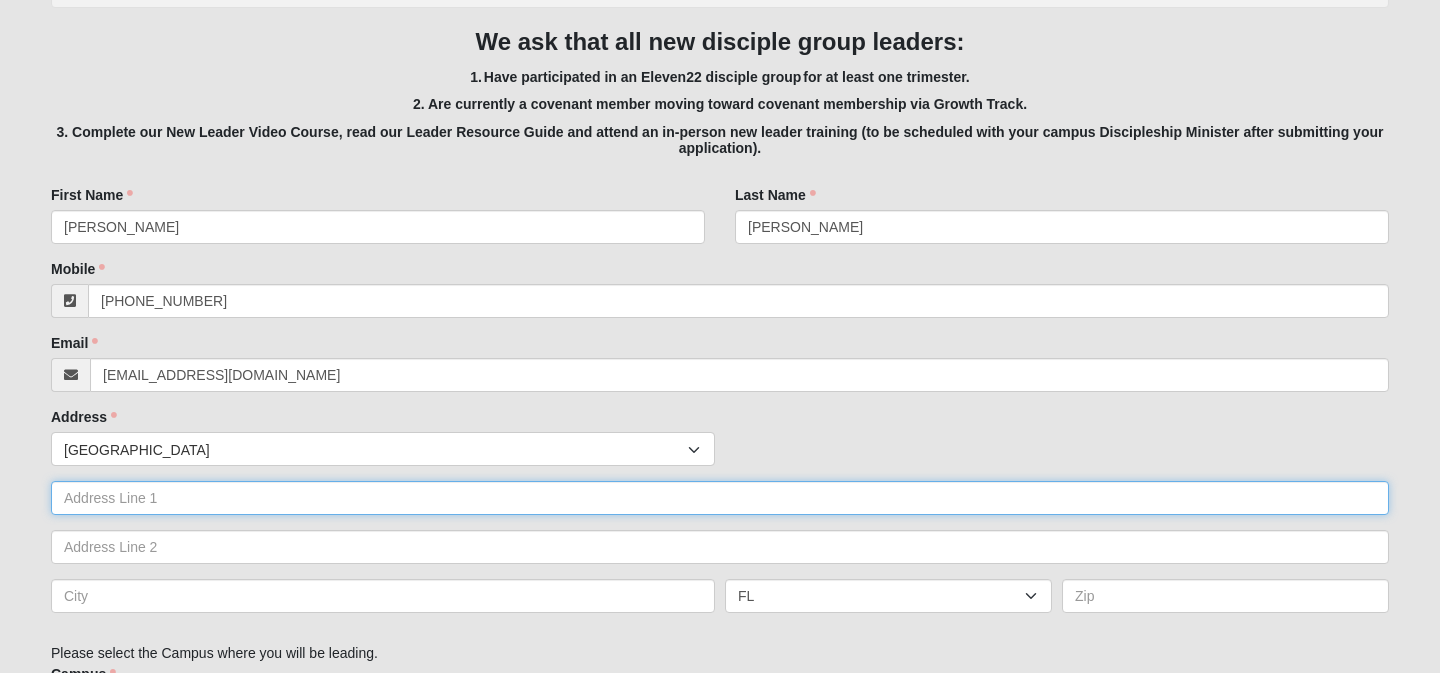 click at bounding box center [720, 498] 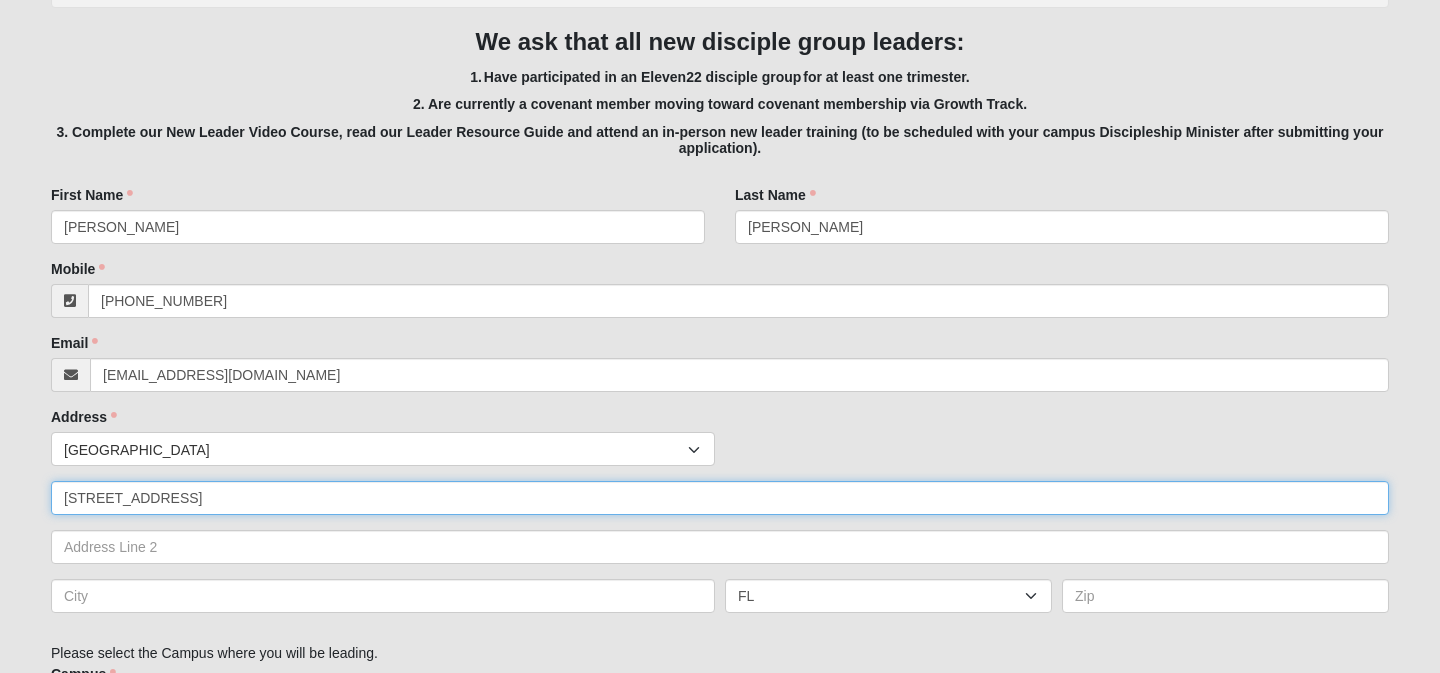 type on "12020 Provence St" 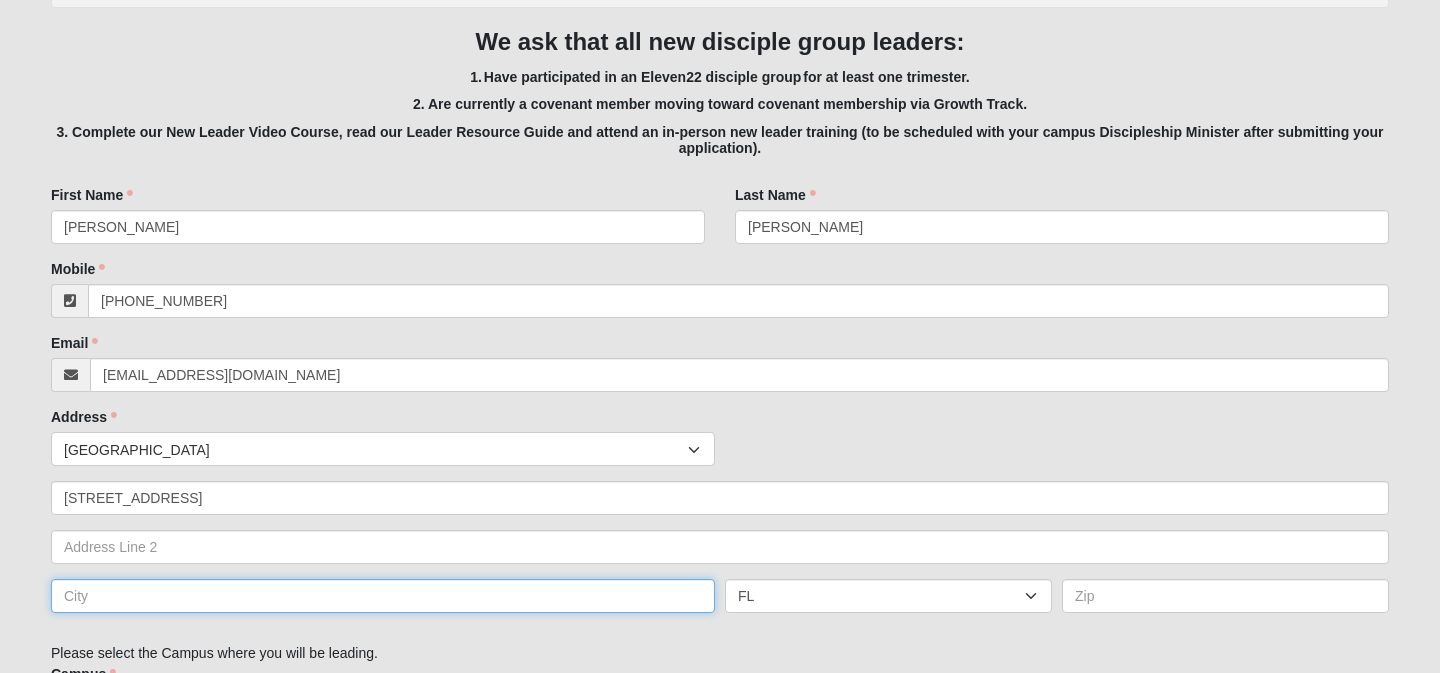 click at bounding box center (383, 596) 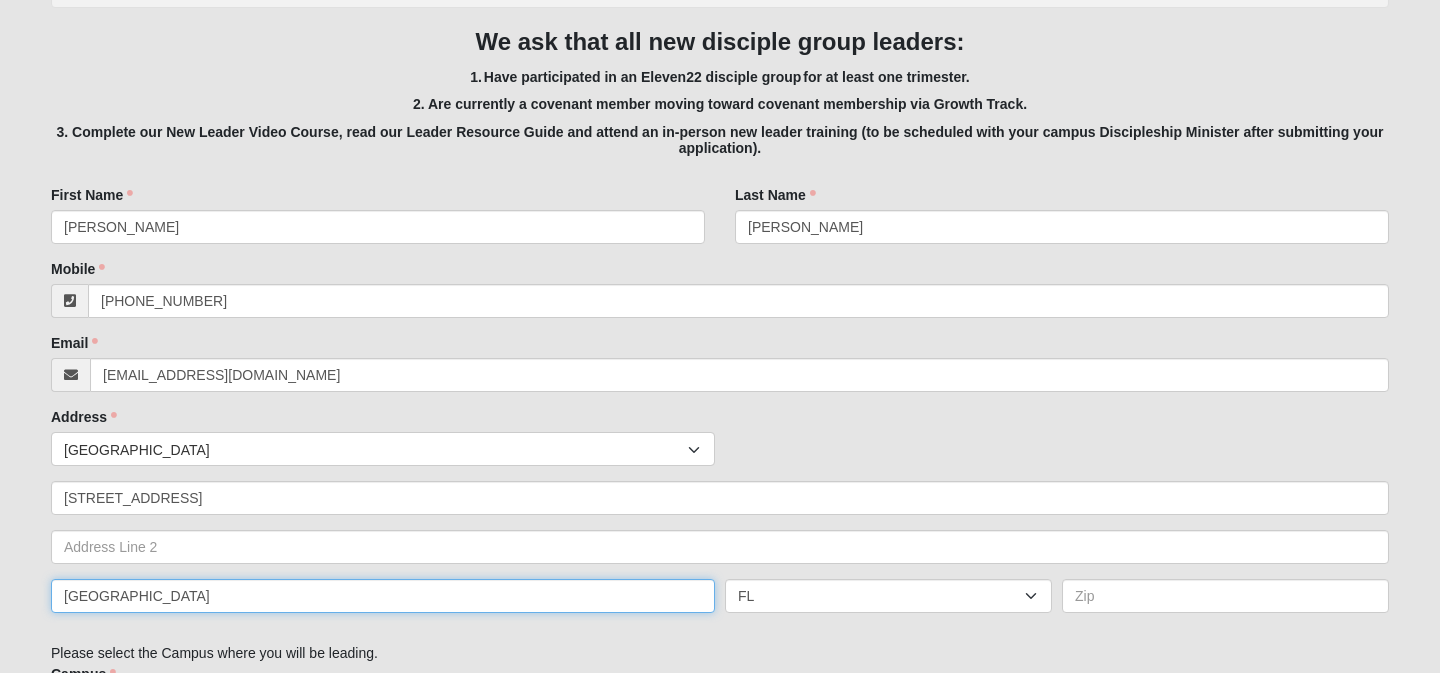 type on "Jacksonville" 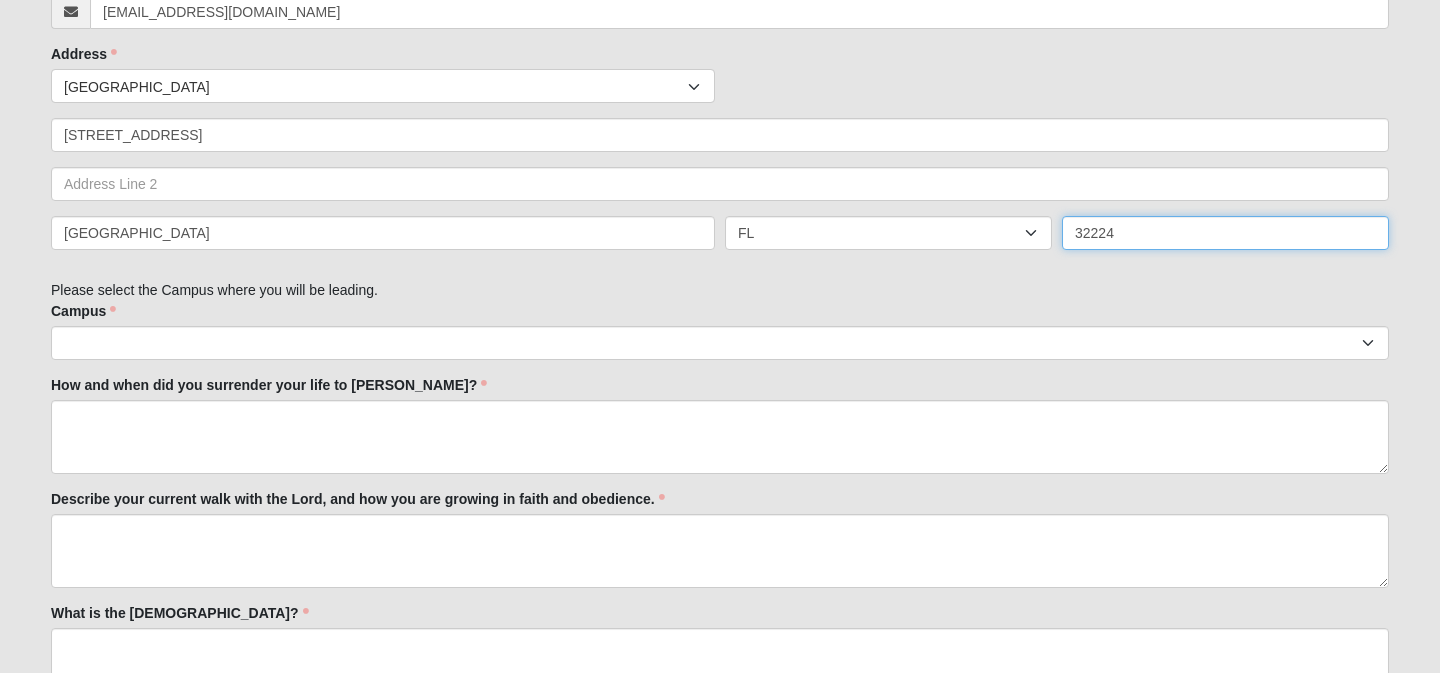 scroll, scrollTop: 848, scrollLeft: 0, axis: vertical 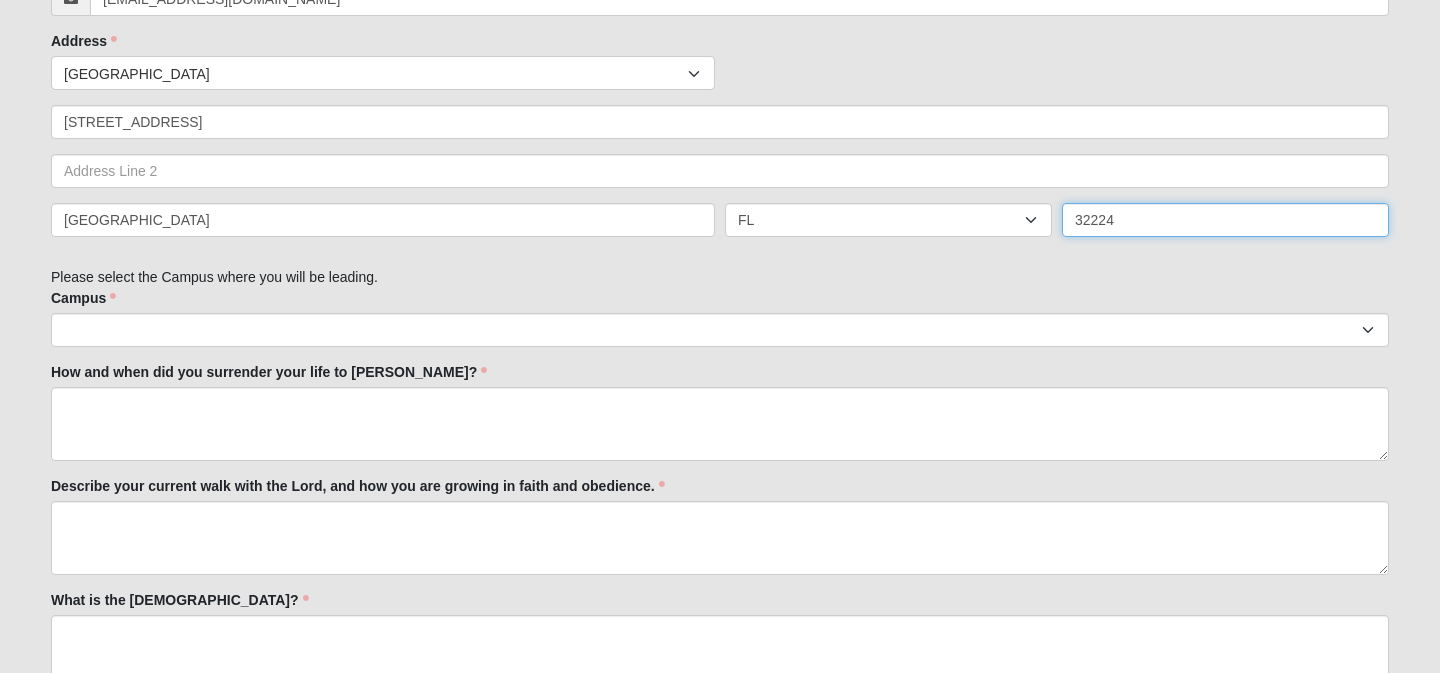 type on "32224" 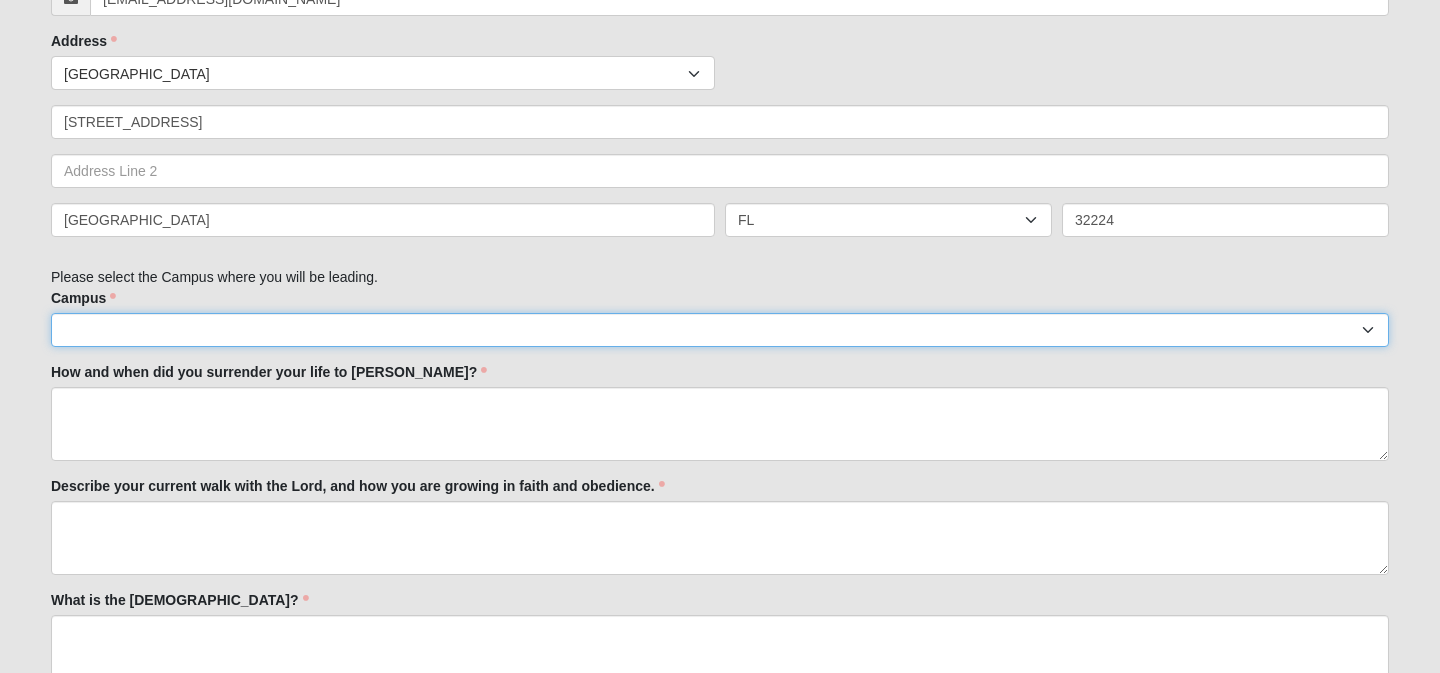 click on "Arlington
Baymeadows
Eleven22 Online
Fleming Island
Jesup
Mandarin
North Jax
Orange Park
Ponte Vedra
San Pablo
St. Johns
Wildlight" at bounding box center [720, 330] 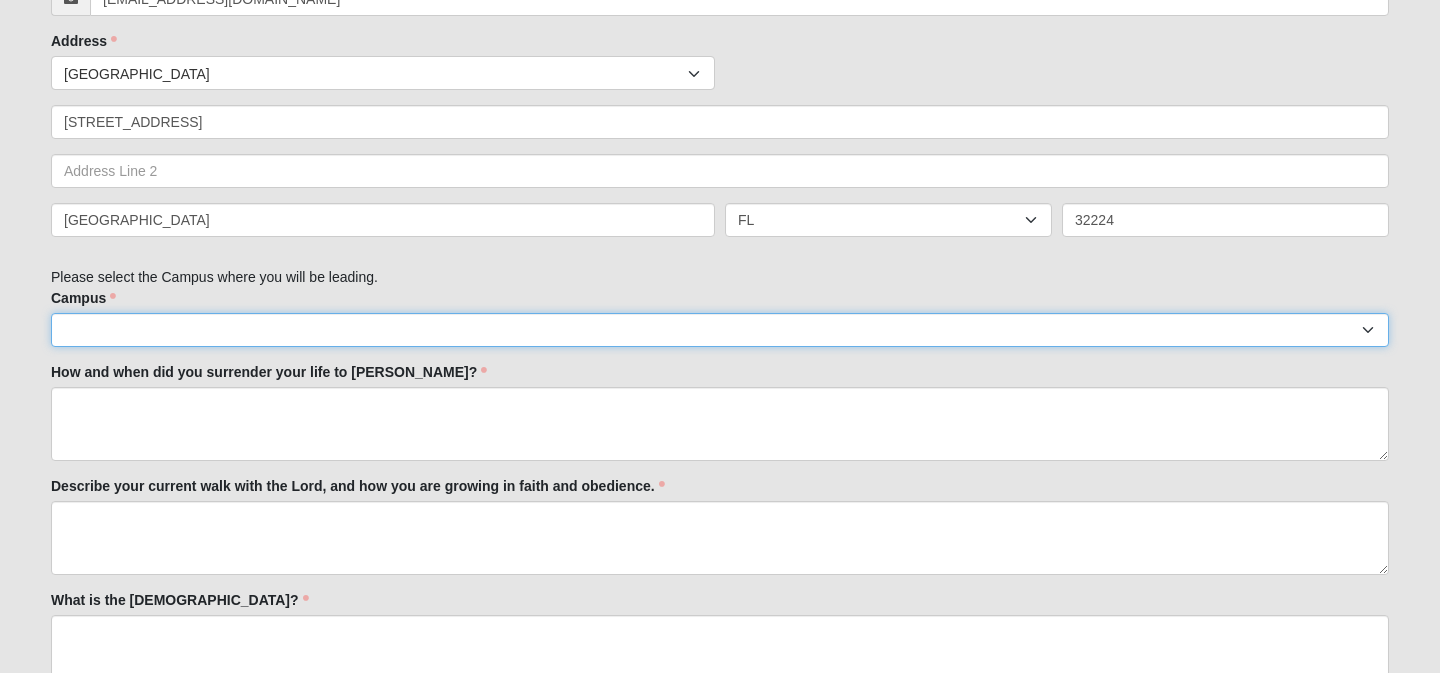 select on "3" 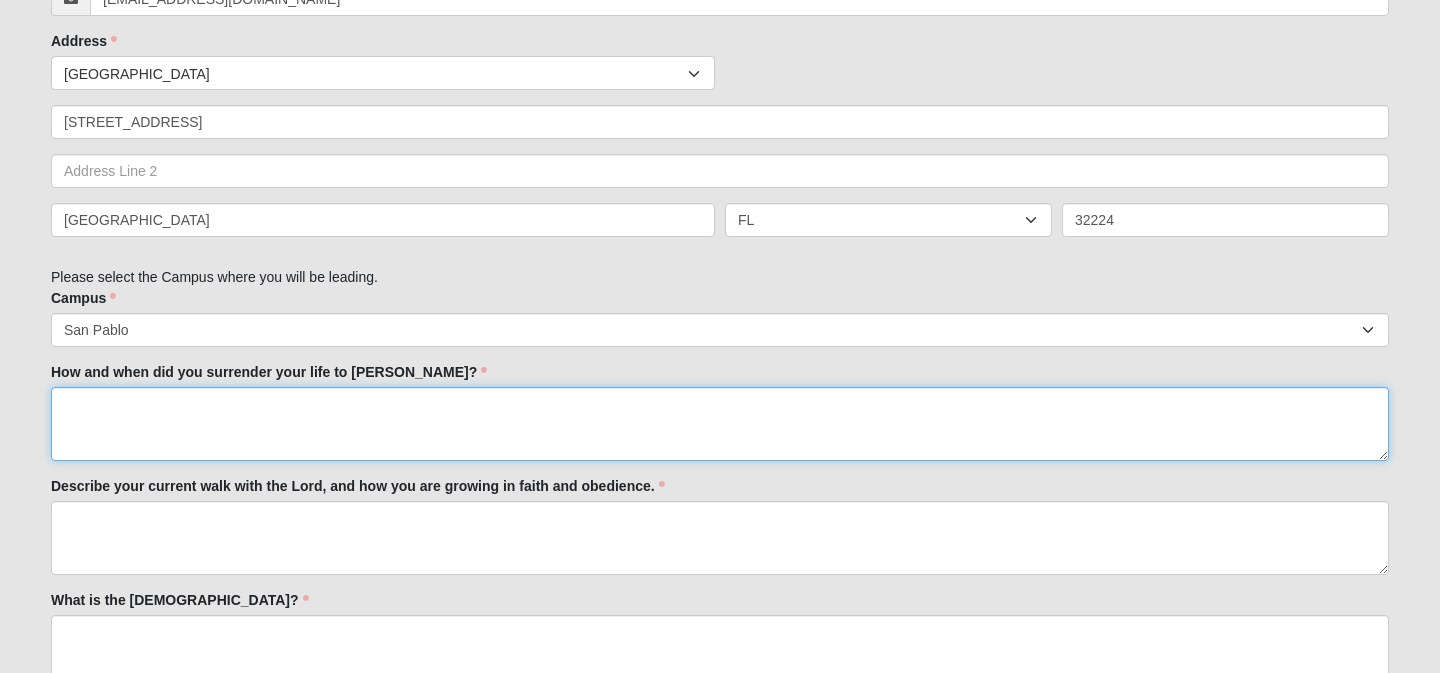click on "How and when did you surrender your life to Jesus?" at bounding box center [720, 424] 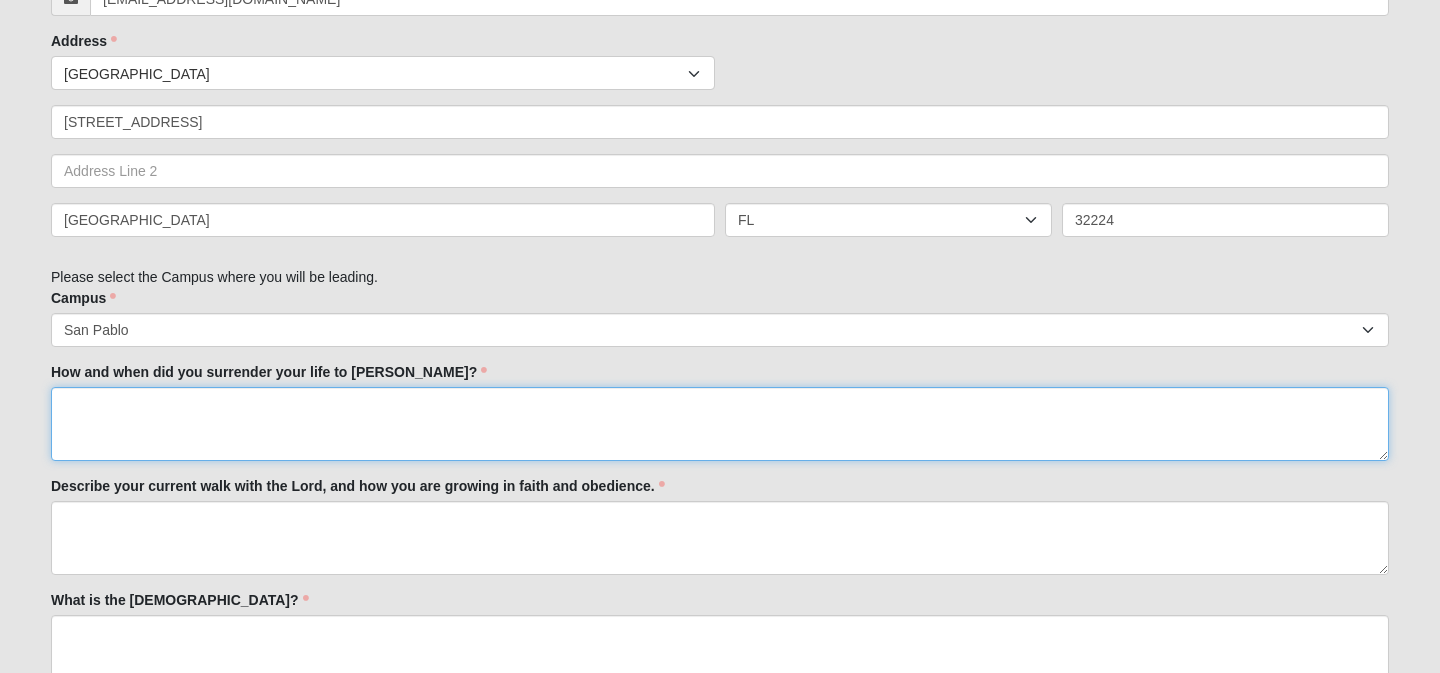 paste on "Someone shared the Gospel with me in college and I believed in faith but not sure if I had revelation of it all. The Lord drew me to Him though and when I went to a bible school in 2022-2023 and read the bible, I had fresh revelation when we went from Old Testament to New Testament and at the end of Luke in Jesus fulfilling scripture. I simply had faith and response in surrender. I experienced God’s love and grace that year and had fresh revelation of Jesus Christ. I believe He broke things that year to rebuild the foundation and is continuing to build and be the author and perfecter of my faith." 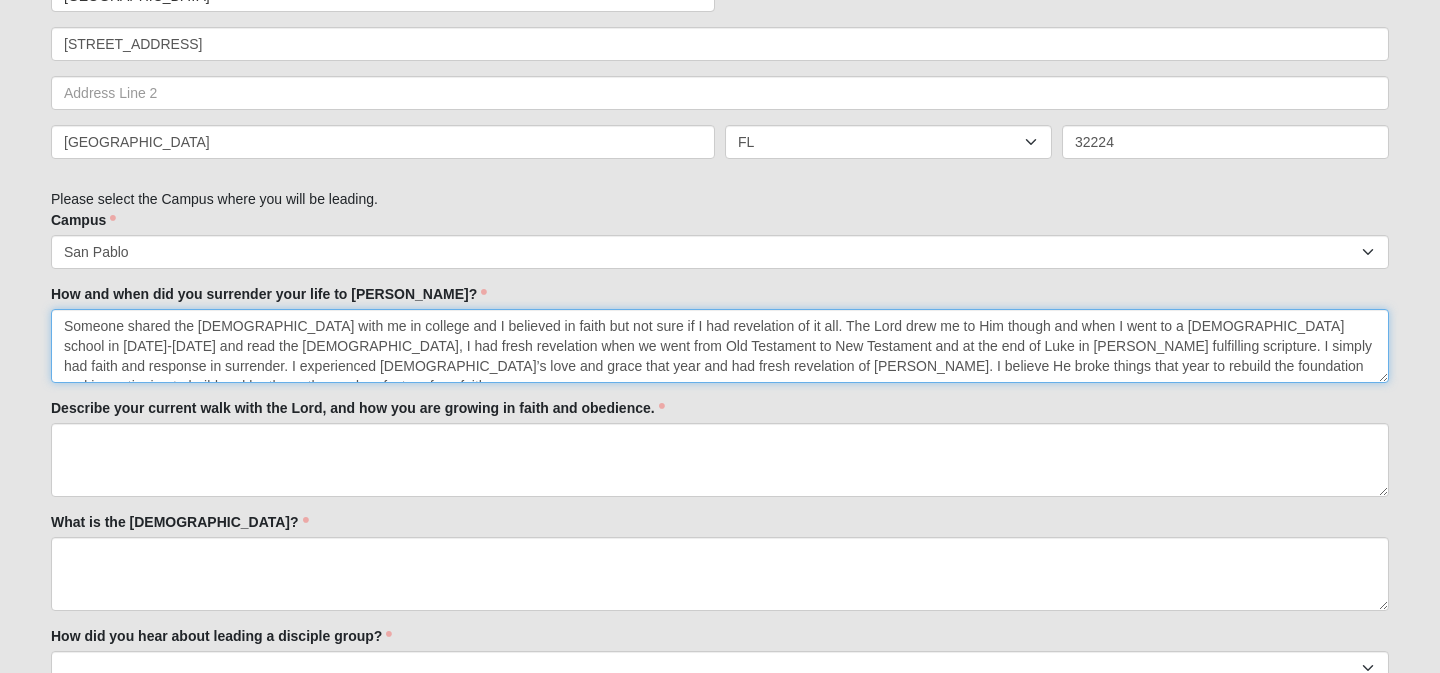 scroll, scrollTop: 928, scrollLeft: 0, axis: vertical 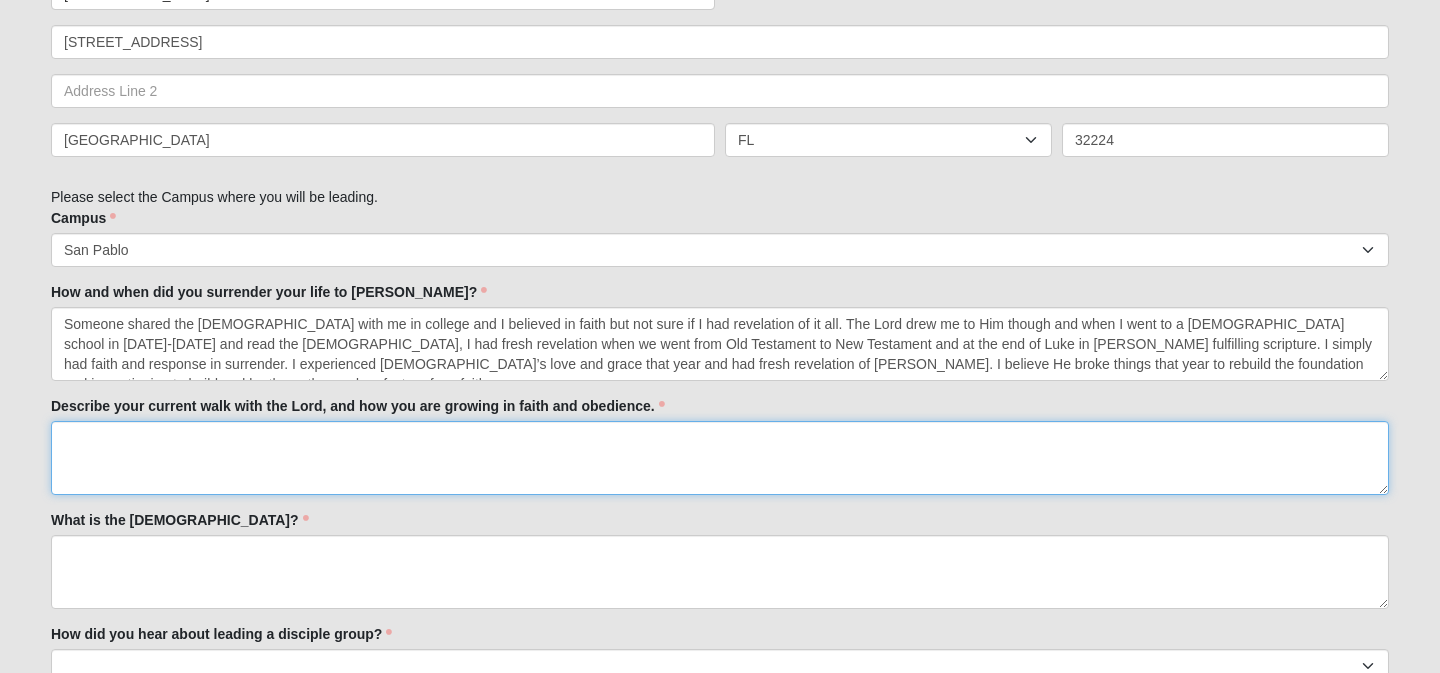 click on "Describe your current walk with the Lord, and how you are growing in faith and obedience." at bounding box center (720, 458) 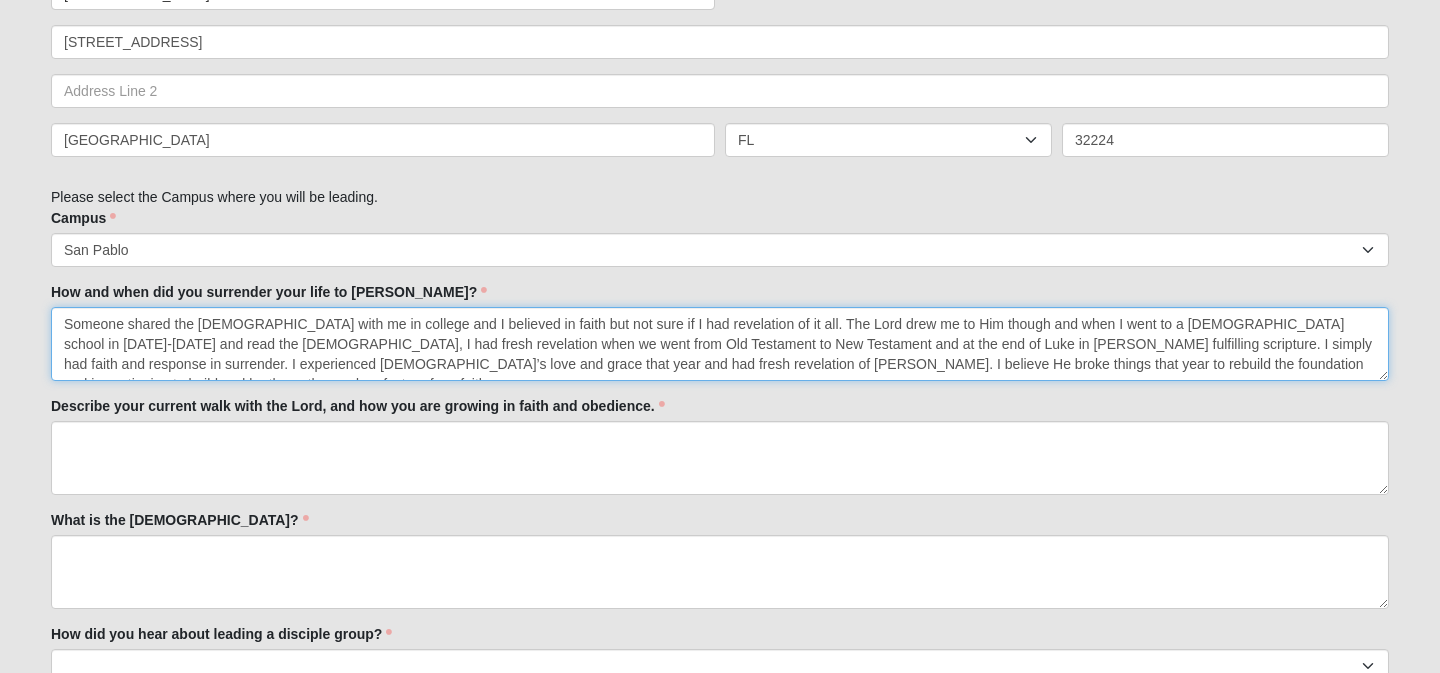 drag, startPoint x: 902, startPoint y: 364, endPoint x: 847, endPoint y: 356, distance: 55.578773 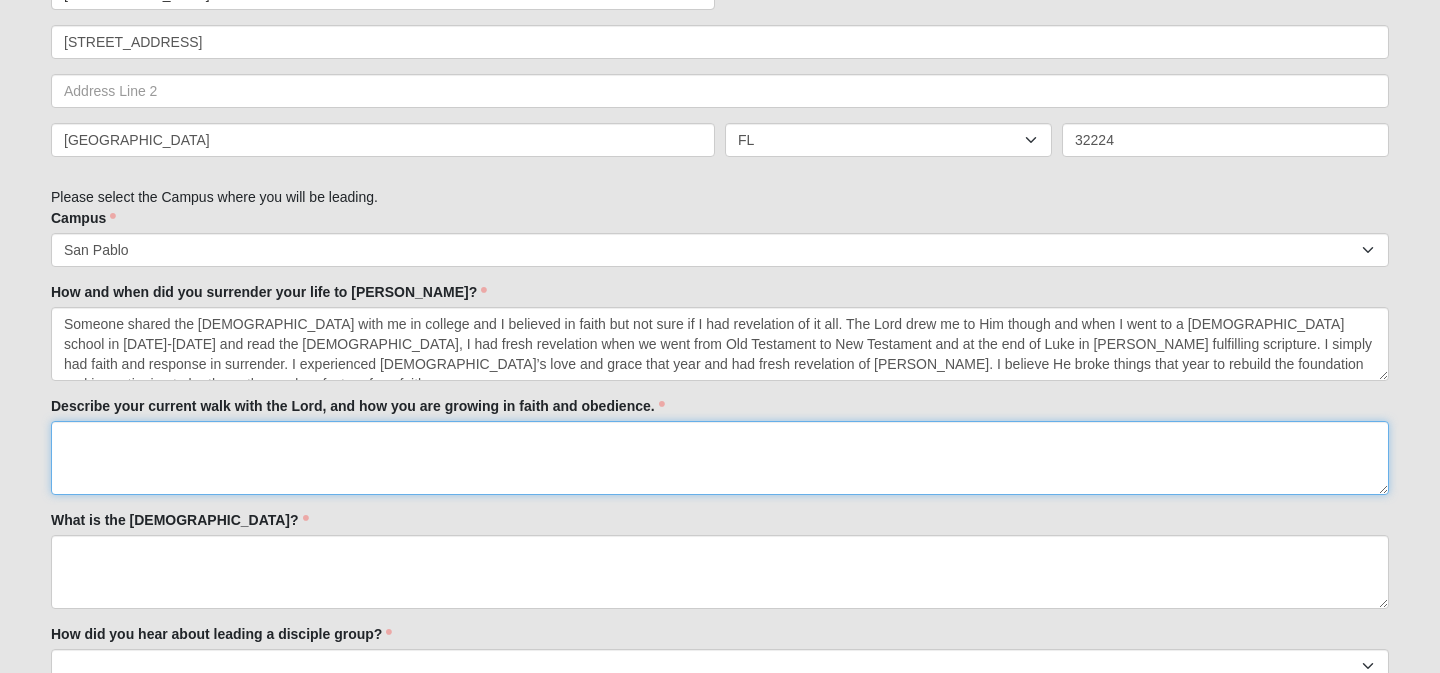 click on "Describe your current walk with the Lord, and how you are growing in faith and obedience." at bounding box center [720, 458] 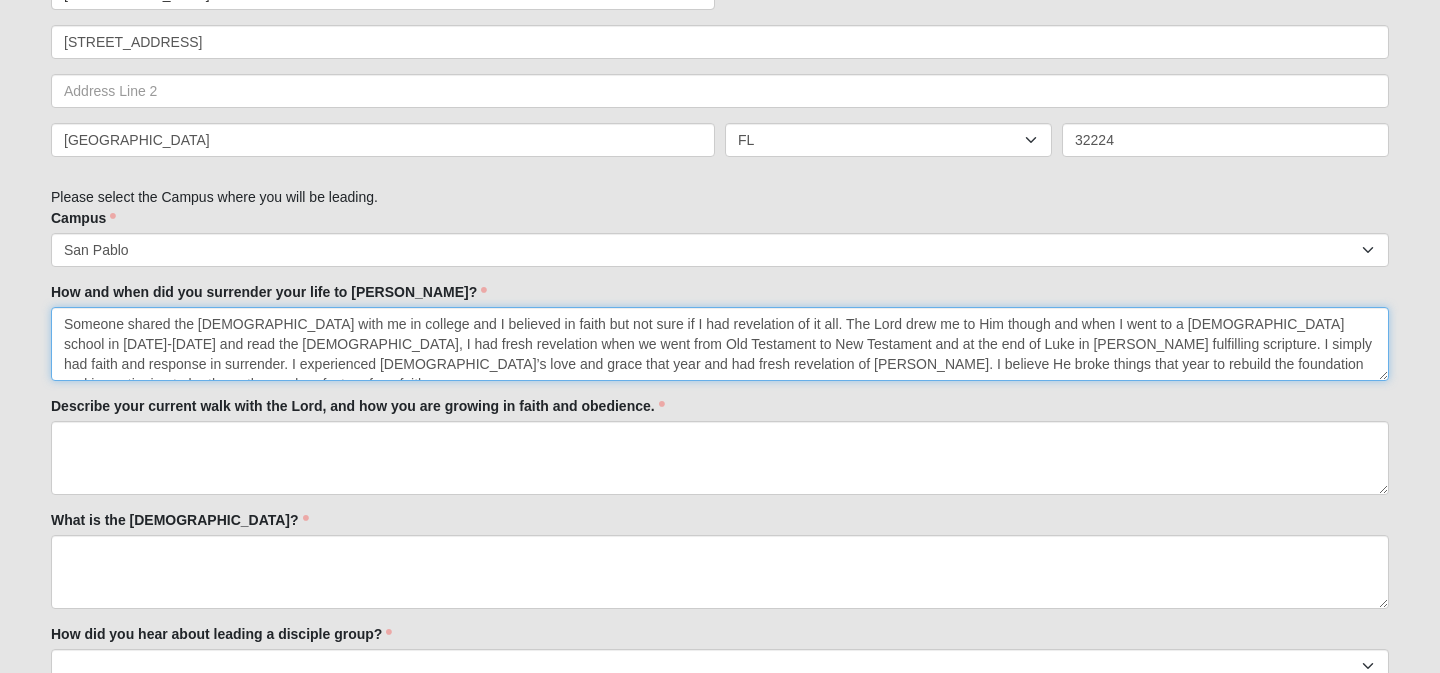 drag, startPoint x: 862, startPoint y: 366, endPoint x: 760, endPoint y: 359, distance: 102.239914 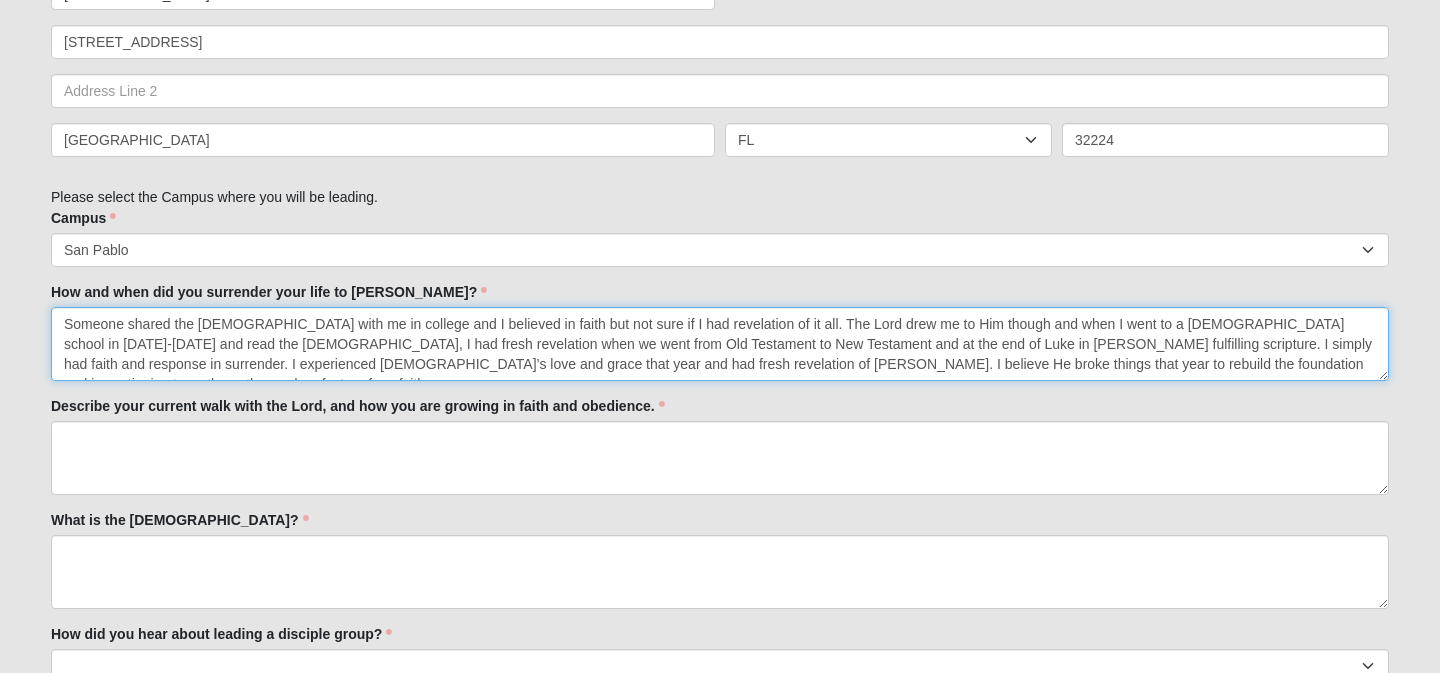 click on "Someone shared the Gospel with me in college and I believed in faith but not sure if I had revelation of it all. The Lord drew me to Him though and when I went to a bible school in 2022-2023 and read the bible, I had fresh revelation when we went from Old Testament to New Testament and at the end of Luke in Jesus fulfilling scripture. I simply had faith and response in surrender. I experienced God’s love and grace that year and had fresh revelation of Jesus Christ. I believe He broke things that year to rebuild the foundation and is continuing to as the author and perfecter of my faith." at bounding box center (720, 344) 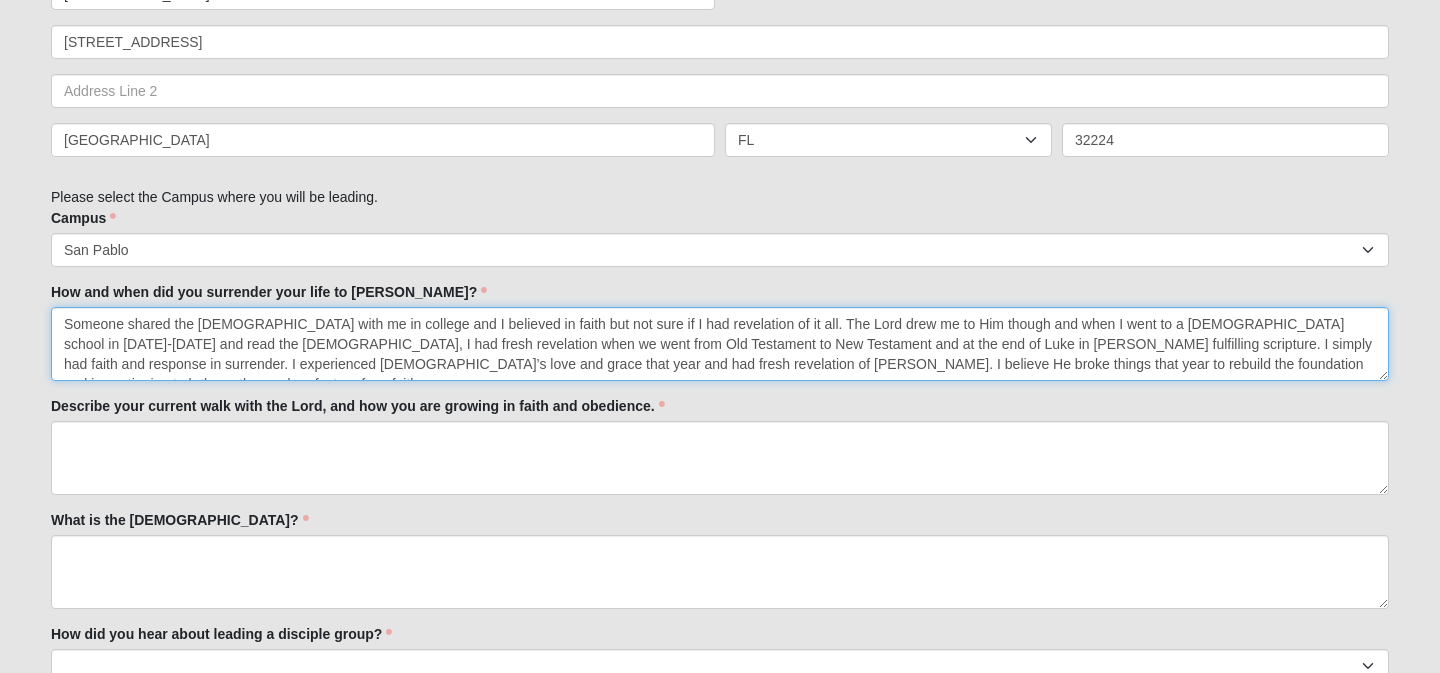 type on "Someone shared the Gospel with me in college and I believed in faith but not sure if I had revelation of it all. The Lord drew me to Him though and when I went to a bible school in 2022-2023 and read the bible, I had fresh revelation when we went from Old Testament to New Testament and at the end of Luke in Jesus fulfilling scripture. I simply had faith and response in surrender. I experienced God’s love and grace that year and had fresh revelation of Jesus Christ. I believe He broke things that year to rebuild the foundation and is continuing to be the author and perfecter of my faith." 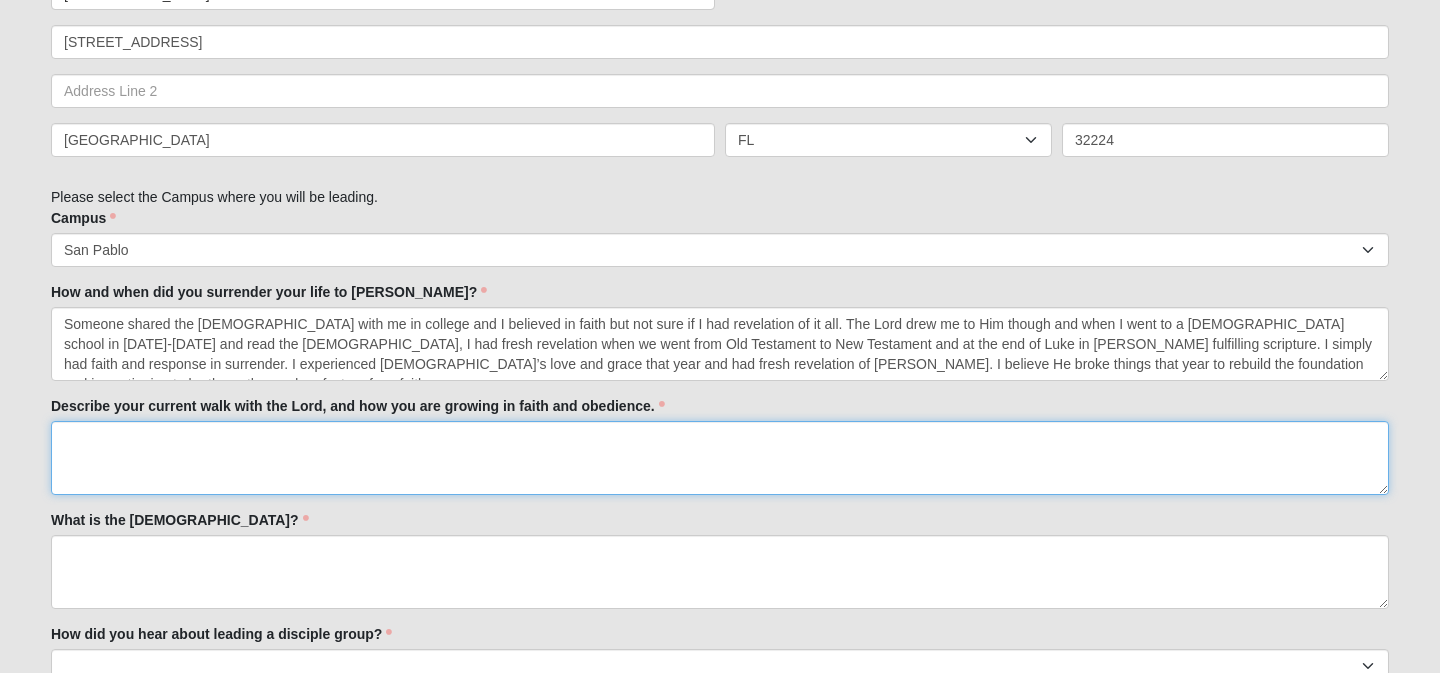 click on "Describe your current walk with the Lord, and how you are growing in faith and obedience." at bounding box center (720, 458) 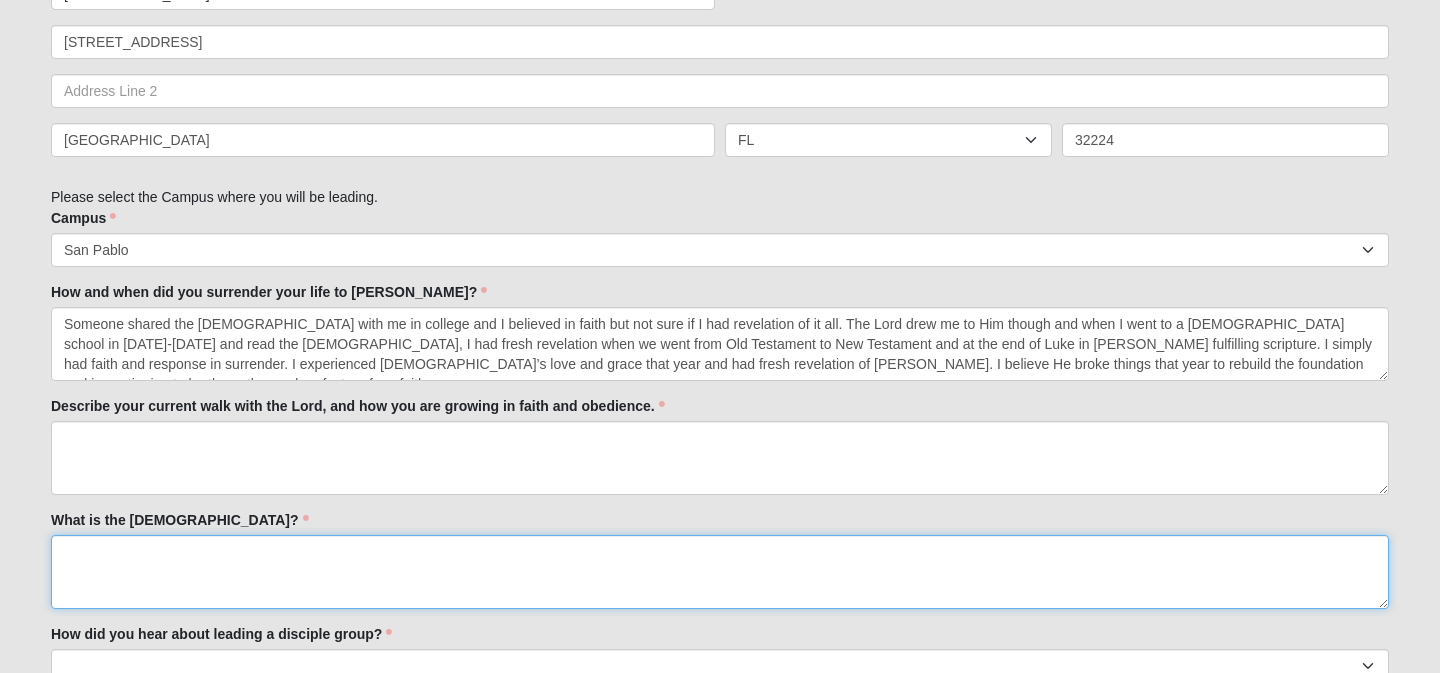 click on "What is the Gospel?" at bounding box center (720, 572) 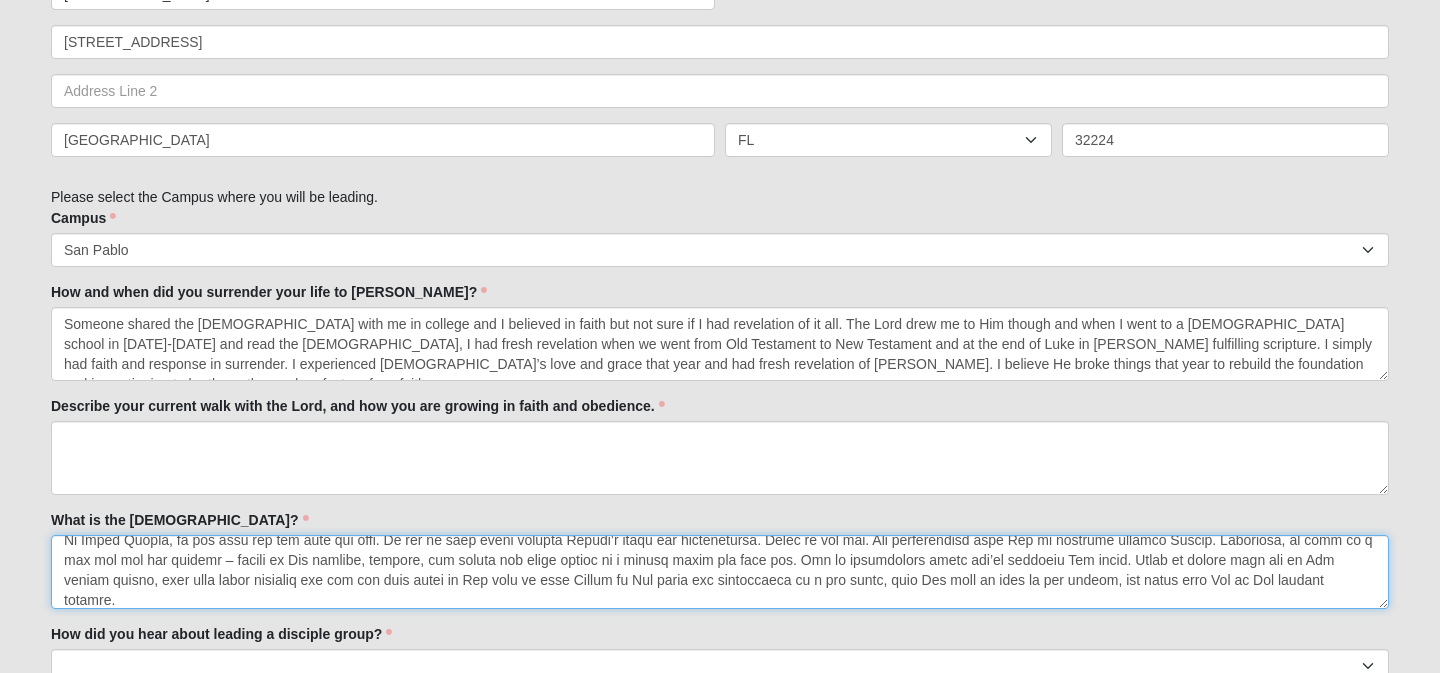 scroll, scrollTop: 200, scrollLeft: 0, axis: vertical 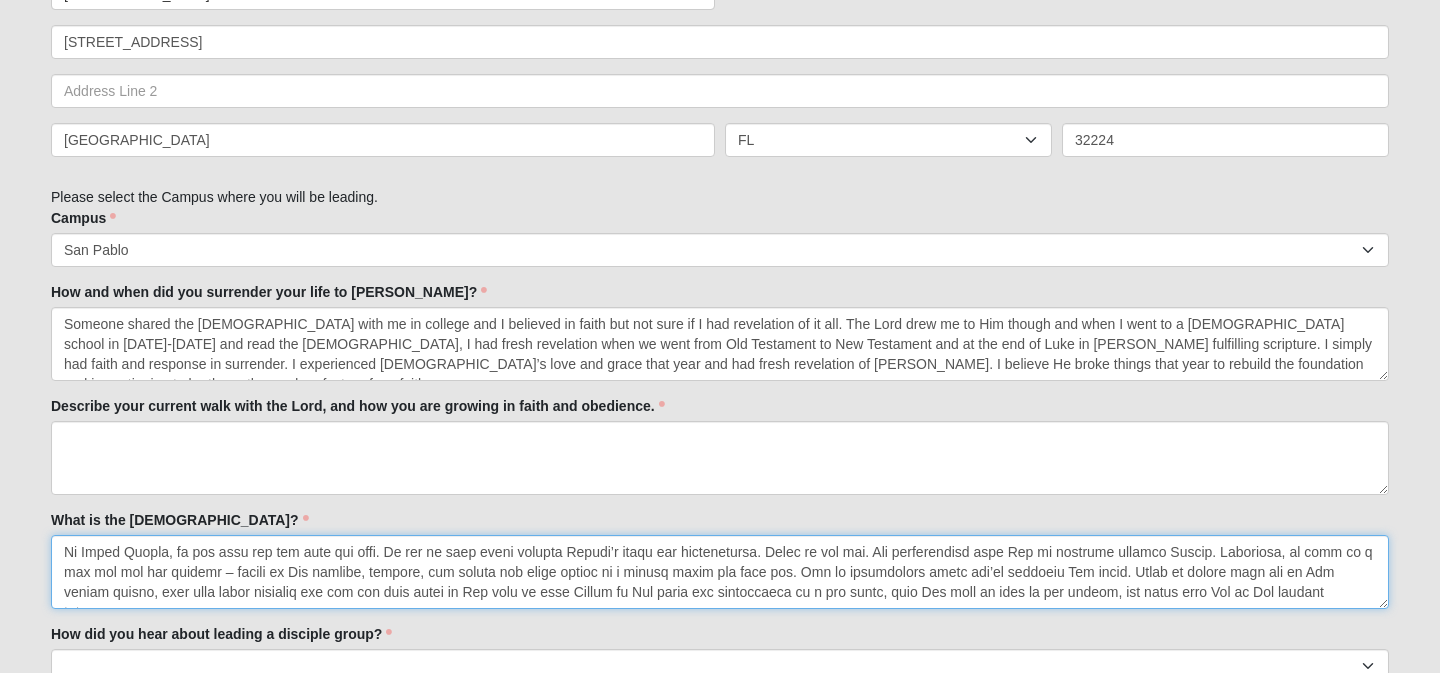 type on "God created all things and called it good. God created us in His image, like Him and for Him, and called it very good. God gave freedom to man in the garden to eat of any tree but of one, man shall not eat. Adam and Eve had the choice of freedom to rest in, trust, and live in God’s goodness and way yet the enemy / darkness deceived man and they chose to eat of the tree God declared not to. They chose their own way as good versus God’s. In other terms, man sinned and sin entered the world. All born after this were born made in God’s image, yet into brokenness and with a sin nature. God had a plan and was working it out even through all of this – He desired for us to know who He is, trust, and surrender to Him.
Our relationship with God was broken – sin couldn’t be in the presence of God and His holiness.
We couldn’t get rid of sin however much we tried. The good news is God made a way through shedding of blood and in His love, He shed His own blood on the cross. God sent Jesus, who is God, and is fully ma..." 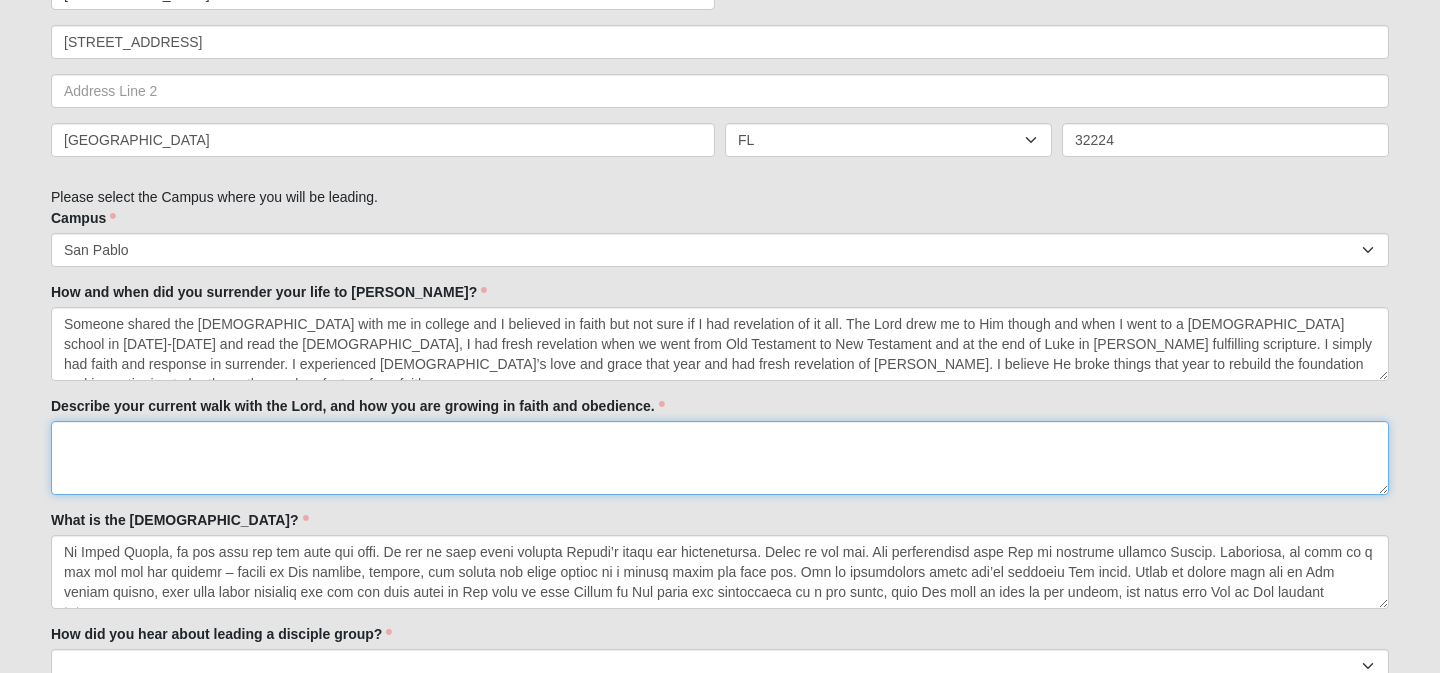 click on "Describe your current walk with the Lord, and how you are growing in faith and obedience." at bounding box center (720, 458) 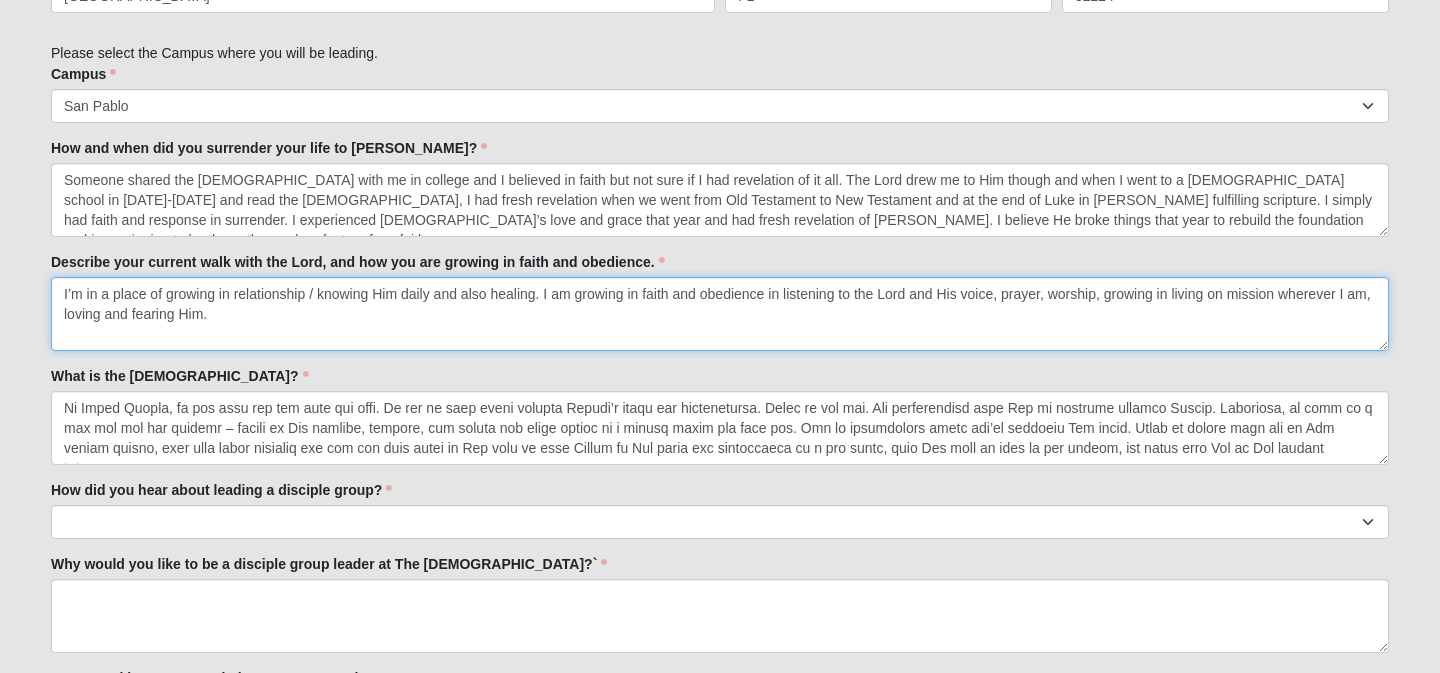 scroll, scrollTop: 1088, scrollLeft: 0, axis: vertical 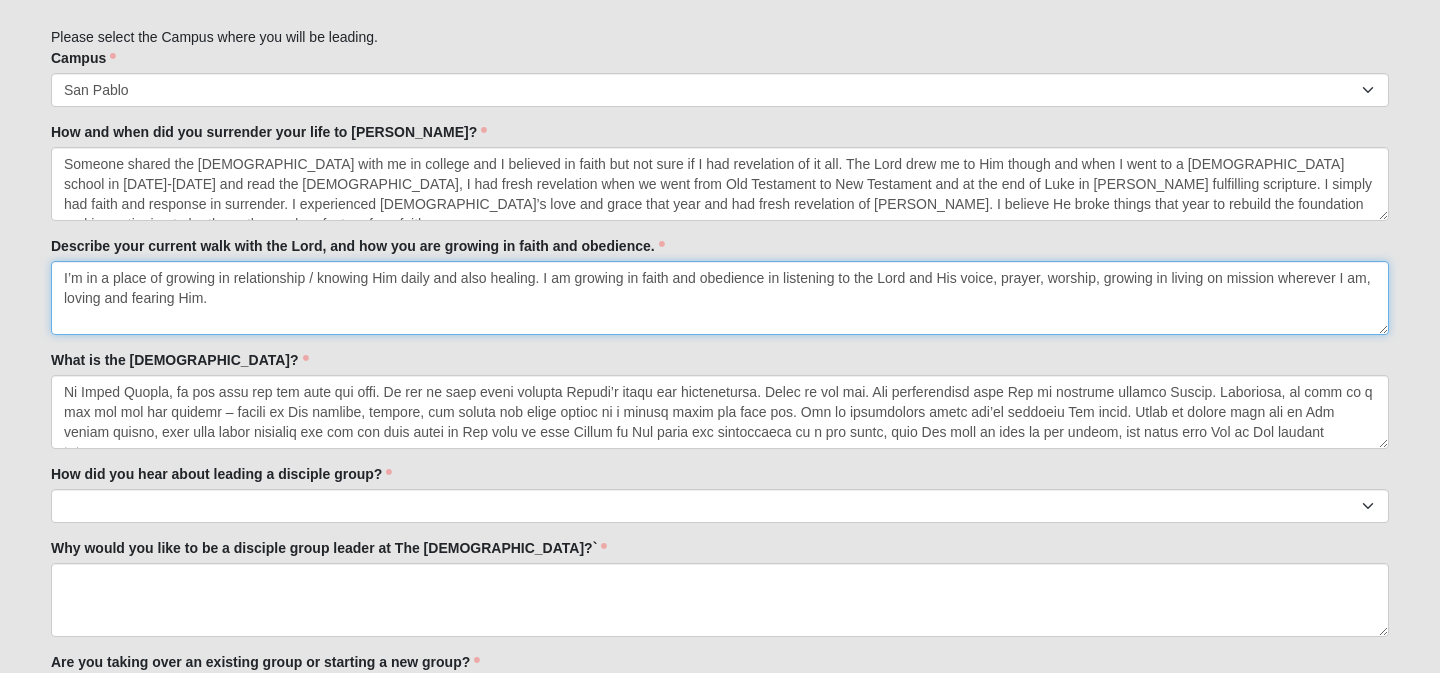 type on "I’m in a place of growing in relationship / knowing Him daily and also healing. I am growing in faith and obedience in listening to the Lord and His voice, prayer, worship, growing in living on mission wherever I am, loving and fearing Him." 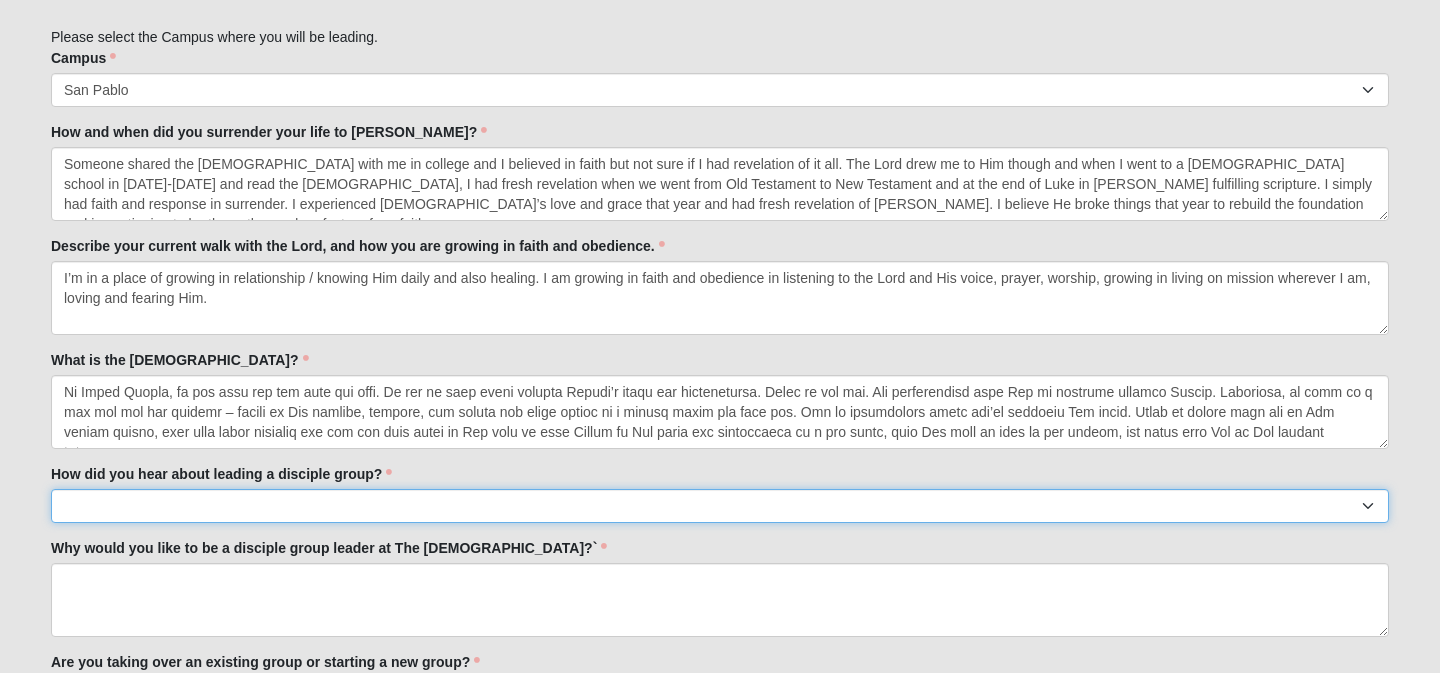 click on "Worship Guide
Sermon/In-service announcement
Website
Social Media
Eleven22 App
Staff/Serve Staff Volunteer
Friend or Family Member
My Current disciple group leader
A disciple group coach
Other" at bounding box center (720, 506) 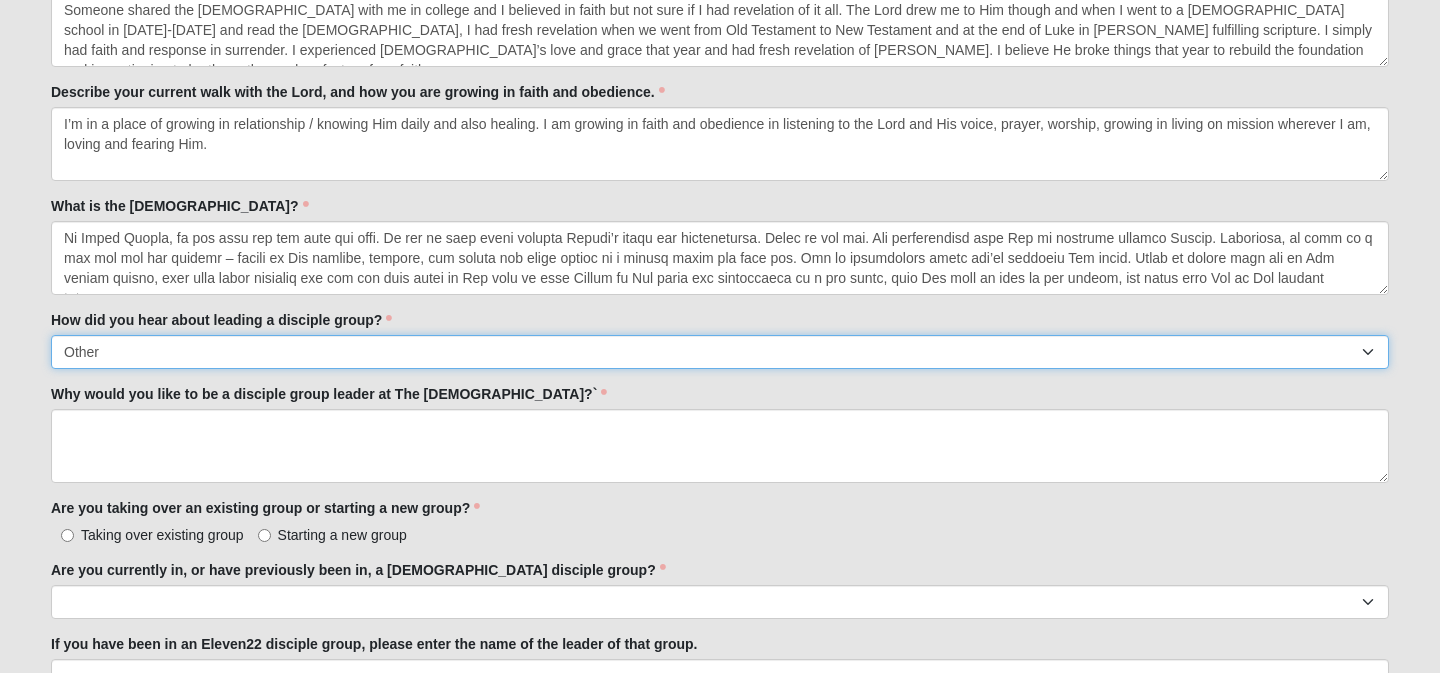 scroll, scrollTop: 1243, scrollLeft: 0, axis: vertical 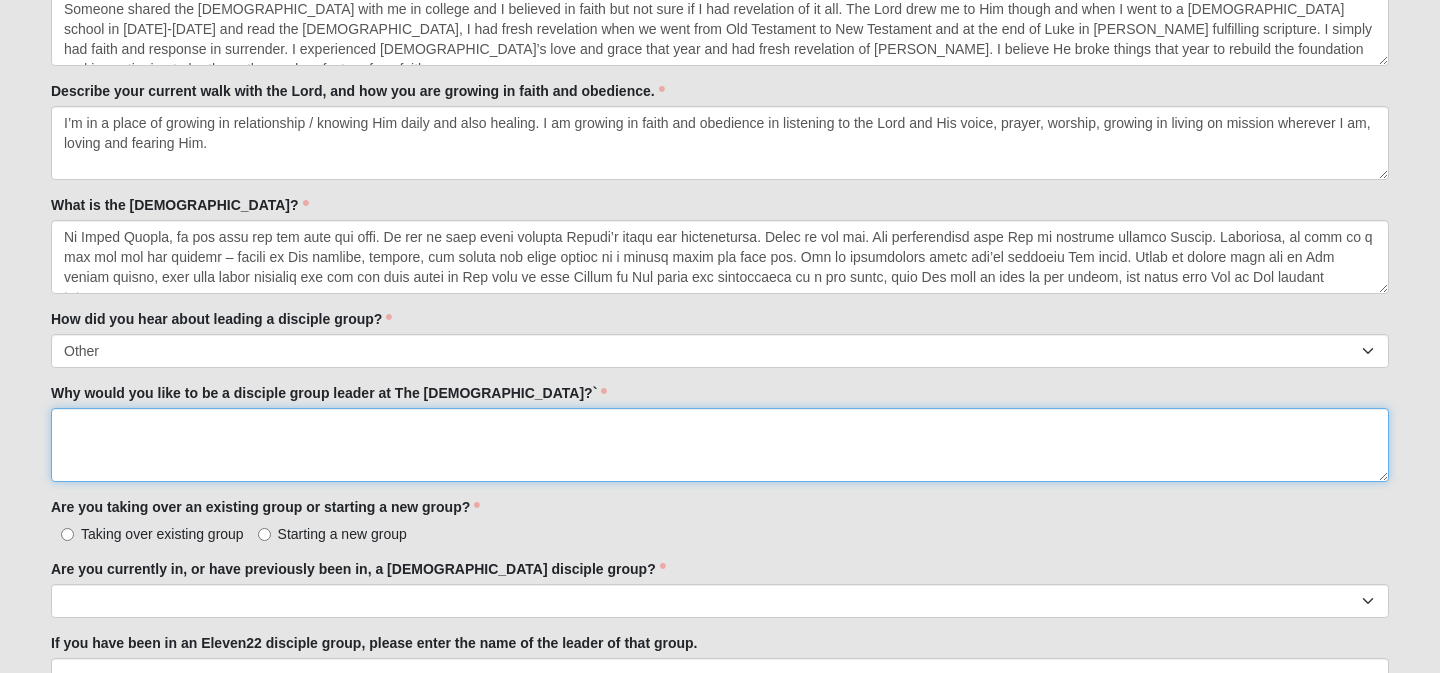 click on "Why would you like to be a disciple group leader at The Church of Eleven22?`" at bounding box center [720, 445] 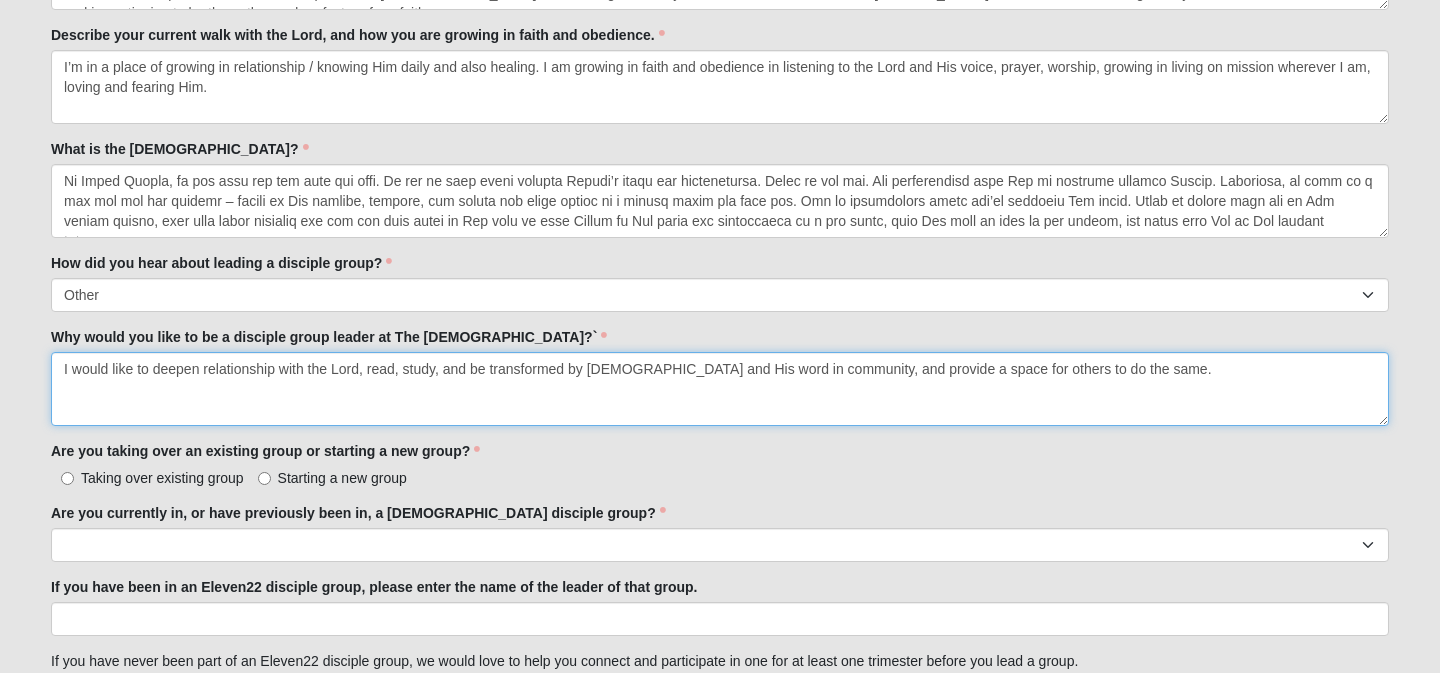 scroll, scrollTop: 1310, scrollLeft: 0, axis: vertical 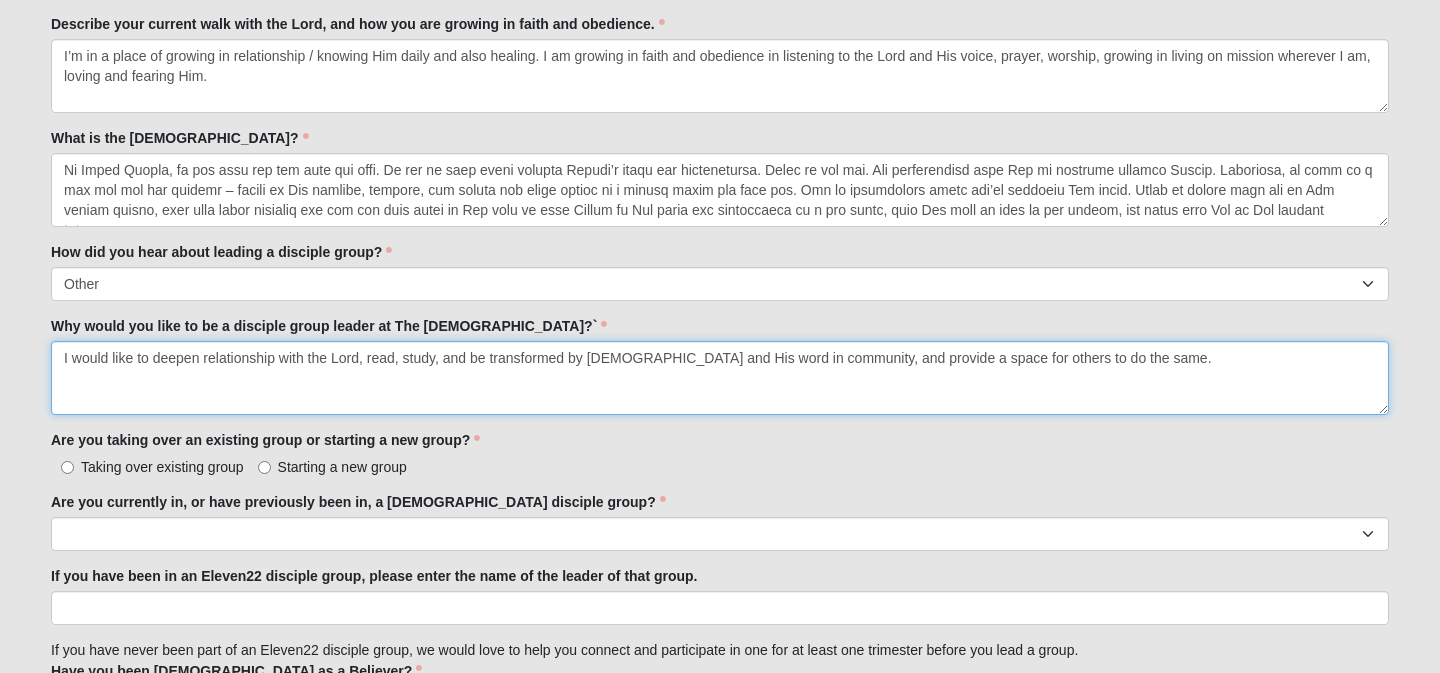 type on "I would like to deepen relationship with the Lord, read, study, and be transformed by God and His word in community, and provide a space for others to do the same." 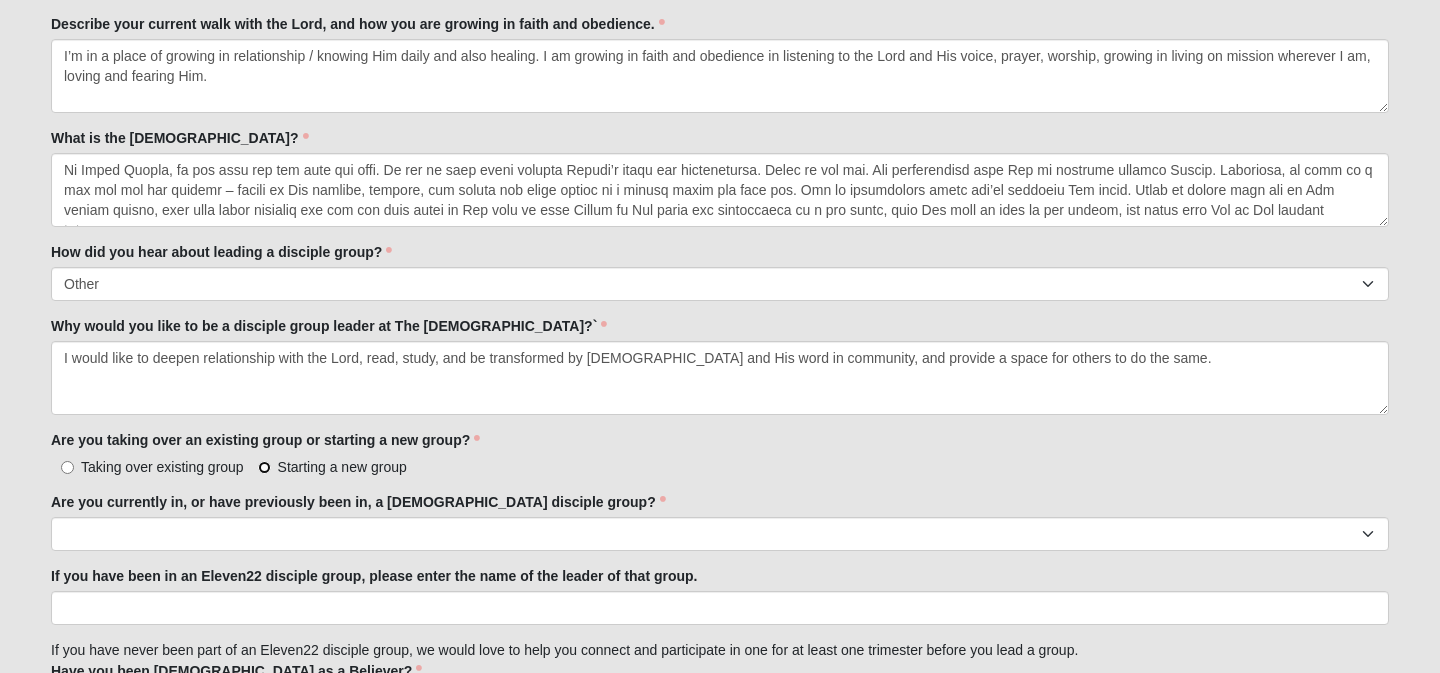 click on "Starting a new group" at bounding box center (264, 467) 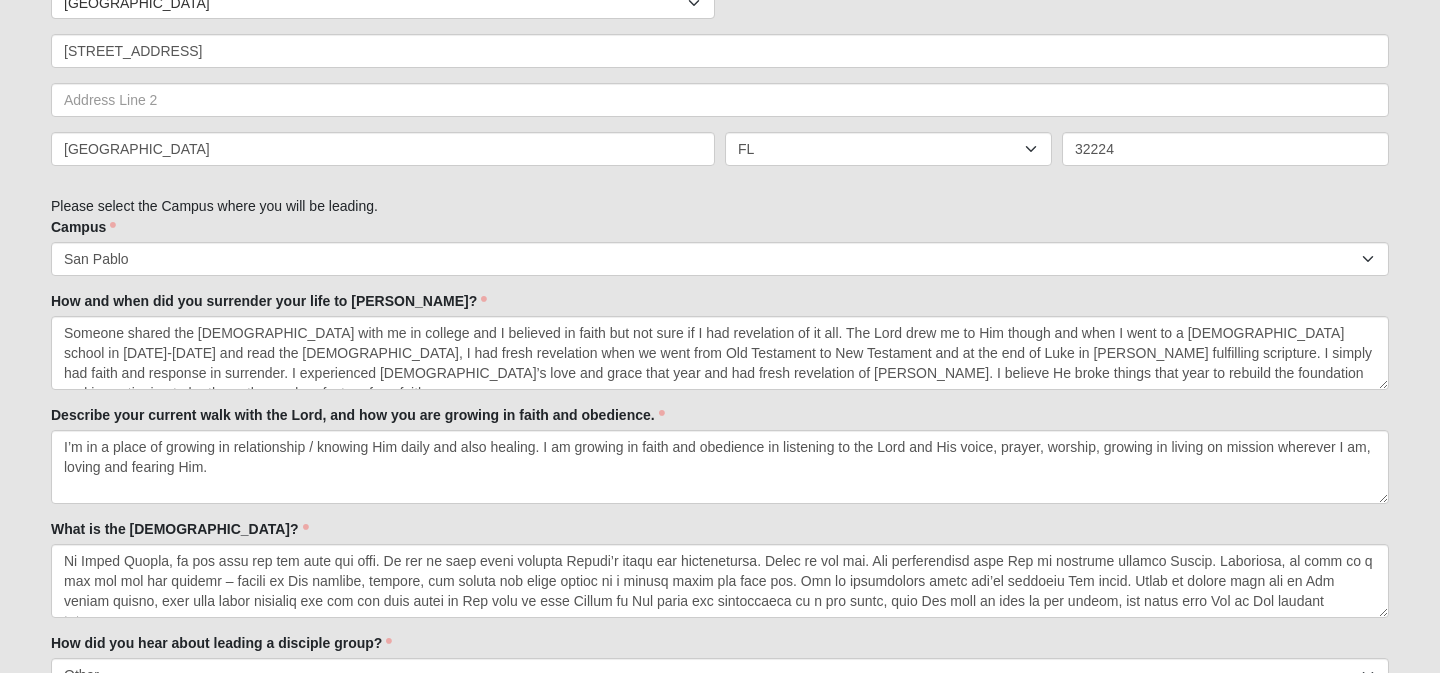 scroll, scrollTop: 902, scrollLeft: 0, axis: vertical 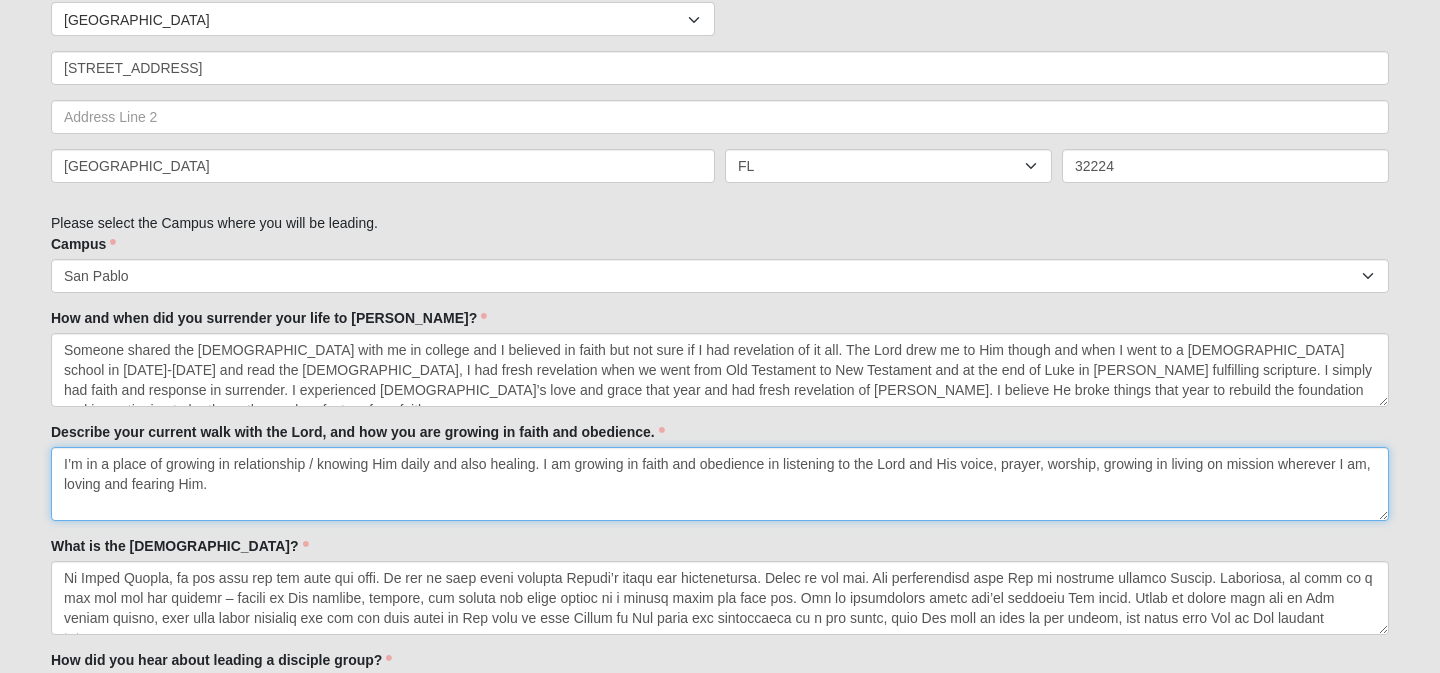 click on "I’m in a place of growing in relationship / knowing Him daily and also healing. I am growing in faith and obedience in listening to the Lord and His voice, prayer, worship, growing in living on mission wherever I am, loving and fearing Him." at bounding box center [720, 484] 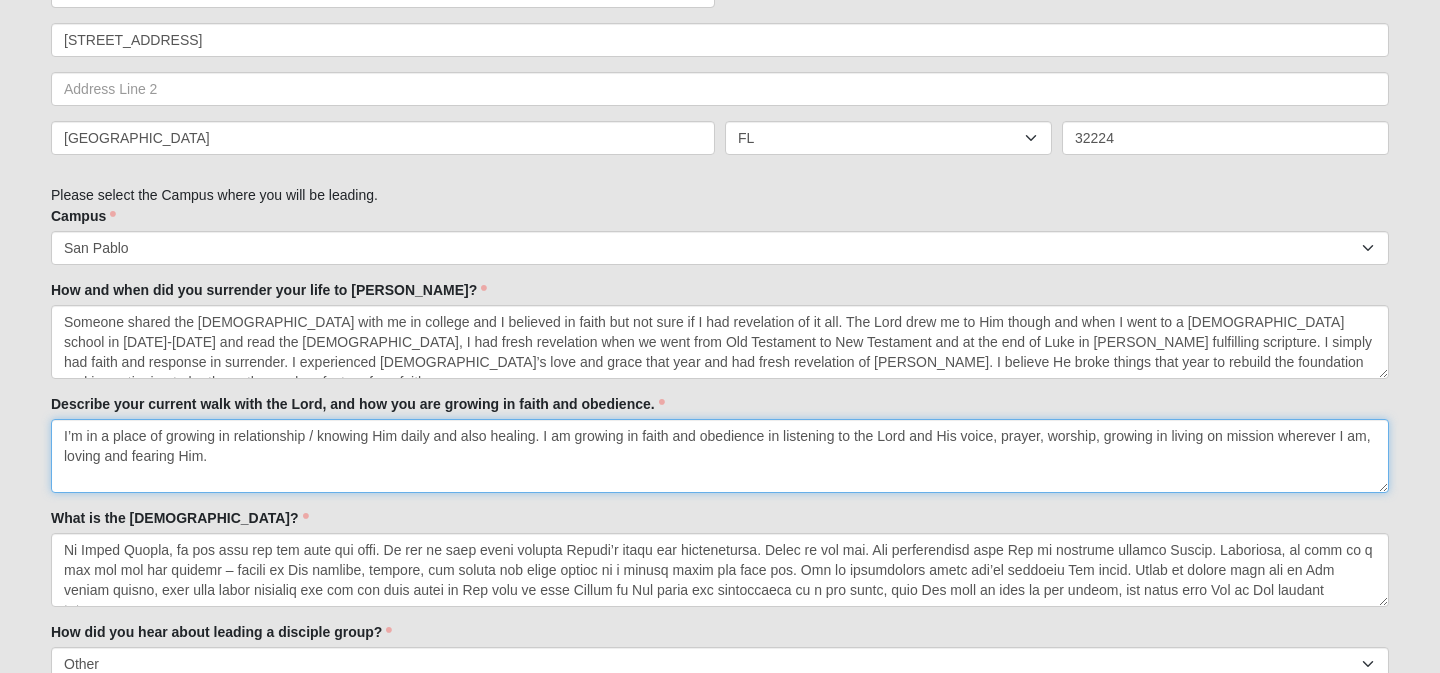 scroll, scrollTop: 936, scrollLeft: 0, axis: vertical 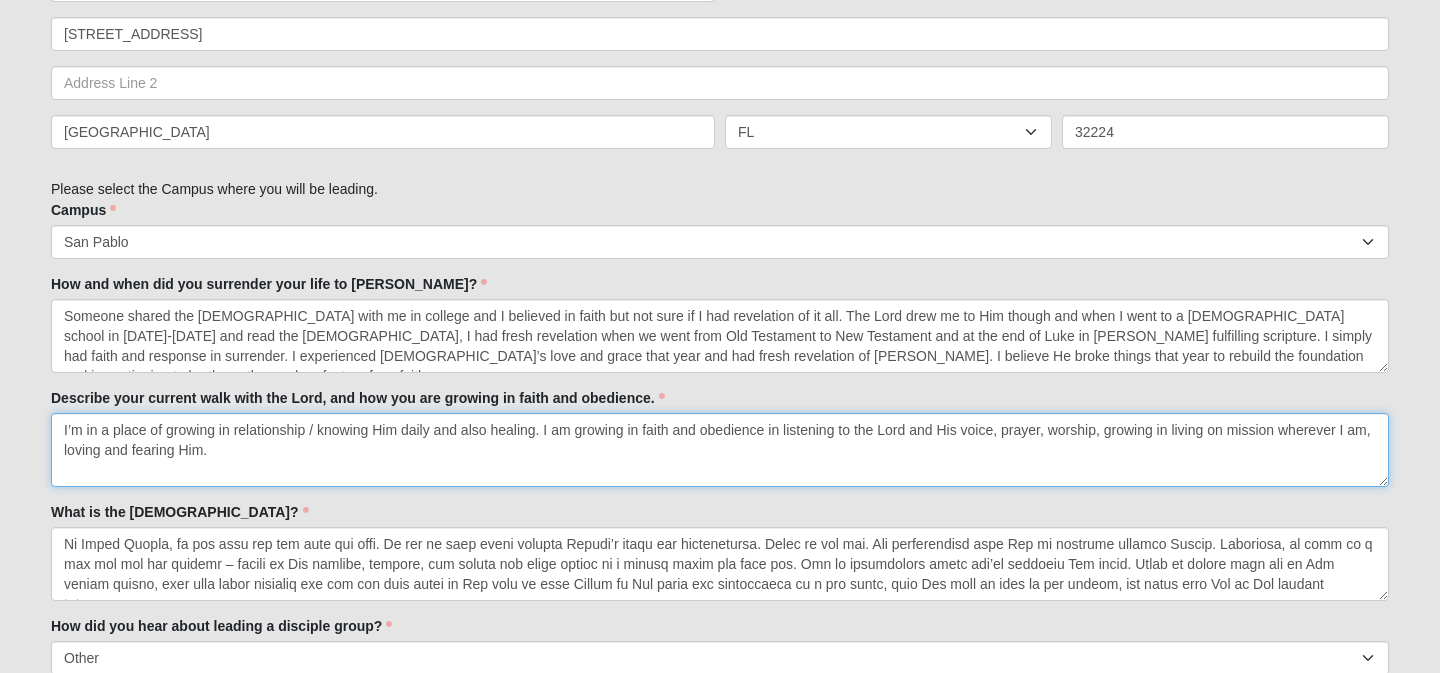 click on "I’m in a place of growing in relationship / knowing Him daily and also healing. I am growing in faith and obedience in listening to the Lord and His voice, prayer, worship, growing in living on mission wherever I am, loving and fearing Him." at bounding box center (720, 450) 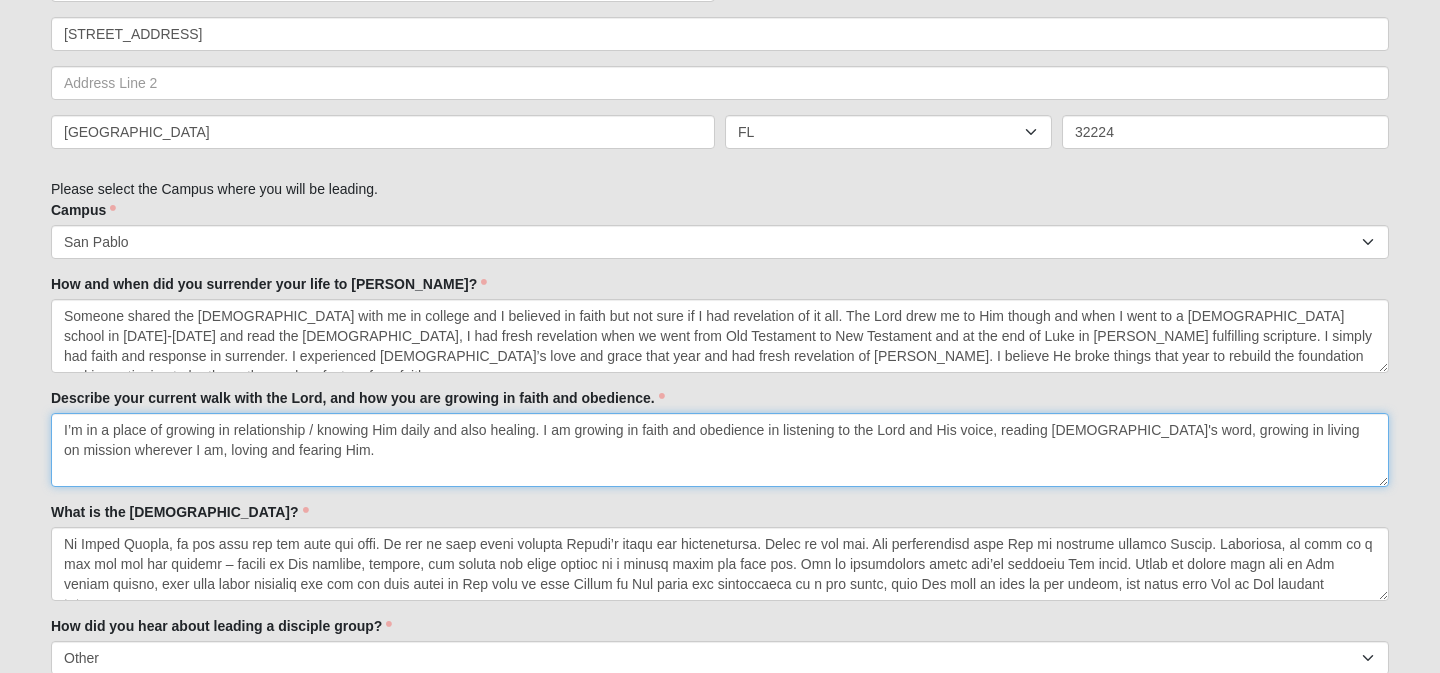 drag, startPoint x: 228, startPoint y: 449, endPoint x: 83, endPoint y: 448, distance: 145.00345 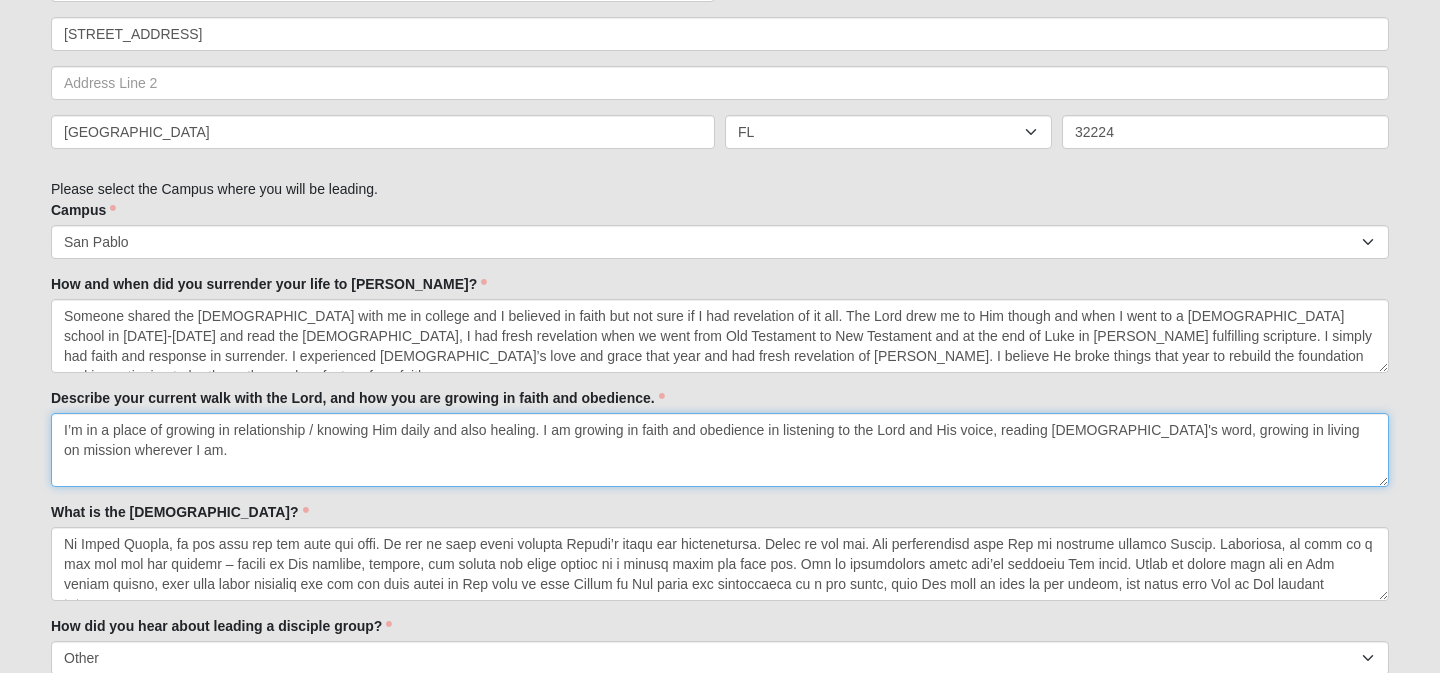 click on "I’m in a place of growing in relationship / knowing Him daily and also healing. I am growing in faith and obedience in listening to the Lord and His voice, reading God's word, growing in living on mission wherever I am." at bounding box center [720, 450] 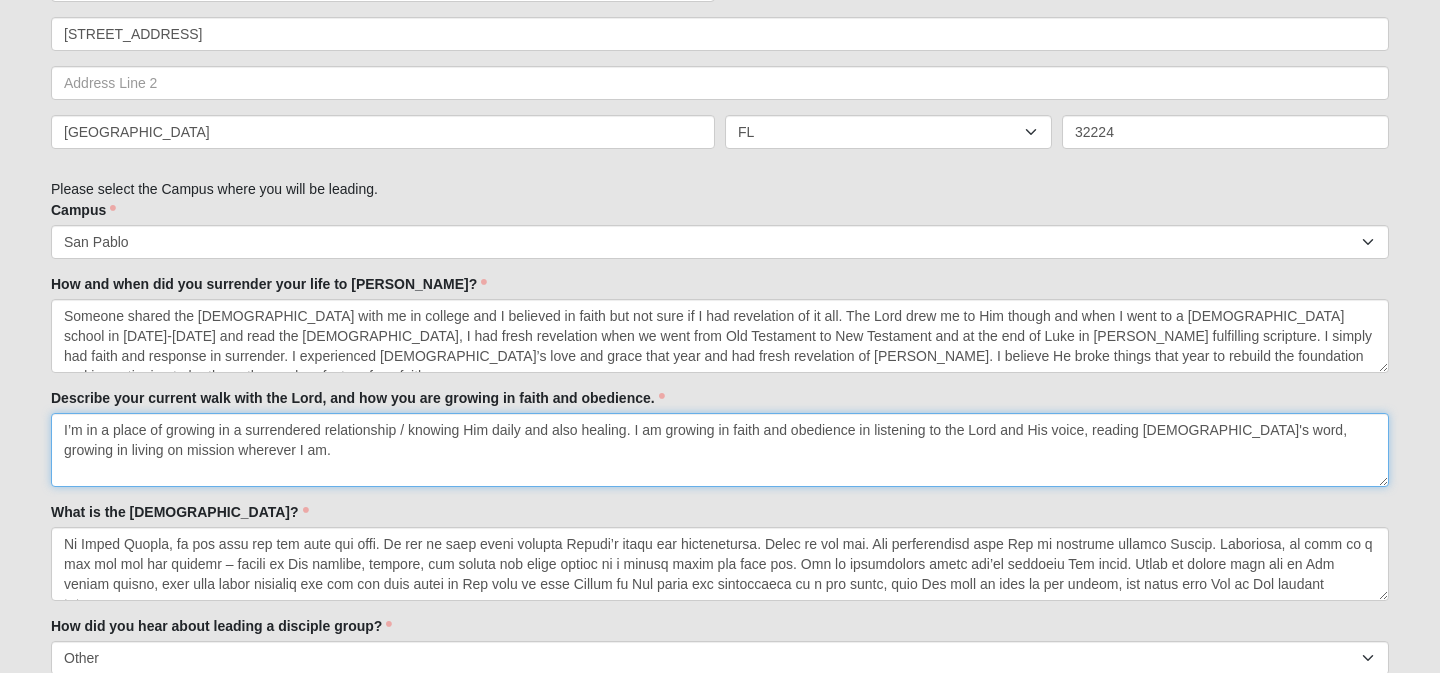 click on "I’m in a place of growing in a surrendered relationship / knowing Him daily and also healing. I am growing in faith and obedience in listening to the Lord and His voice, reading God's word, growing in living on mission wherever I am." at bounding box center [720, 450] 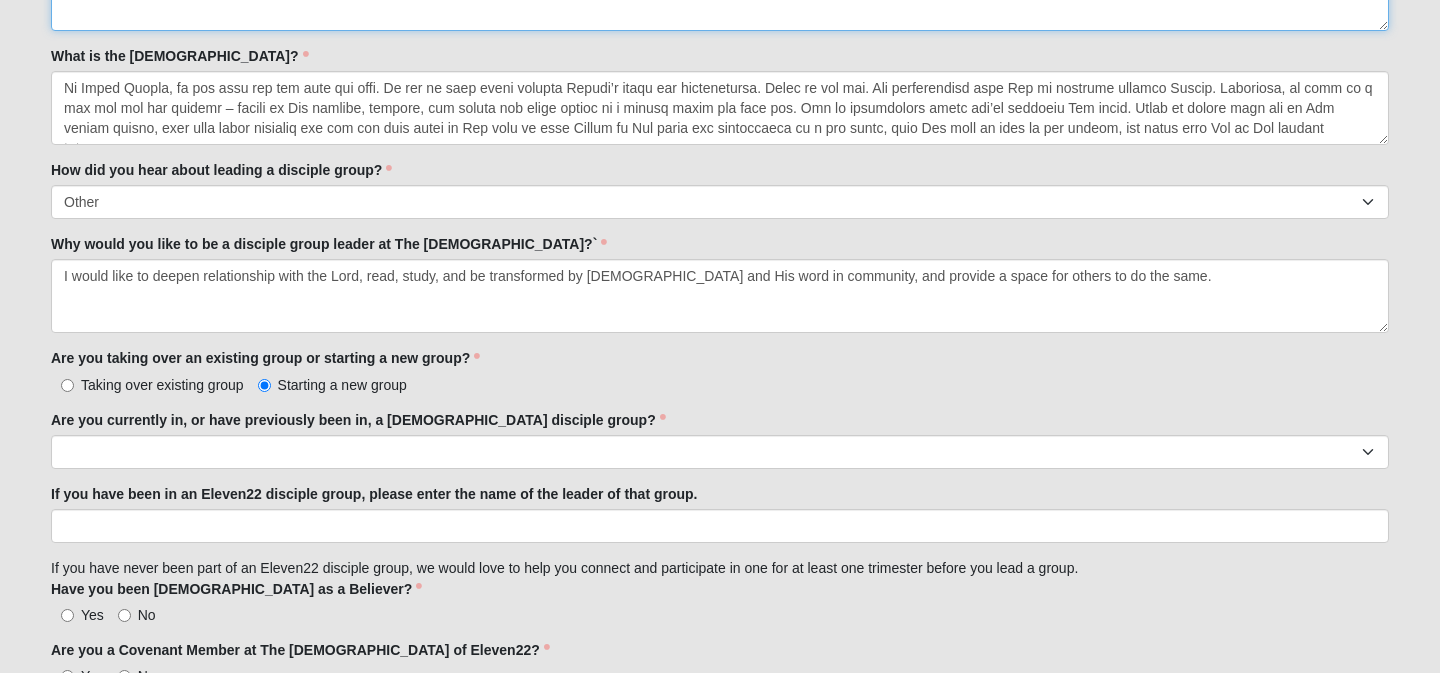 scroll, scrollTop: 1395, scrollLeft: 0, axis: vertical 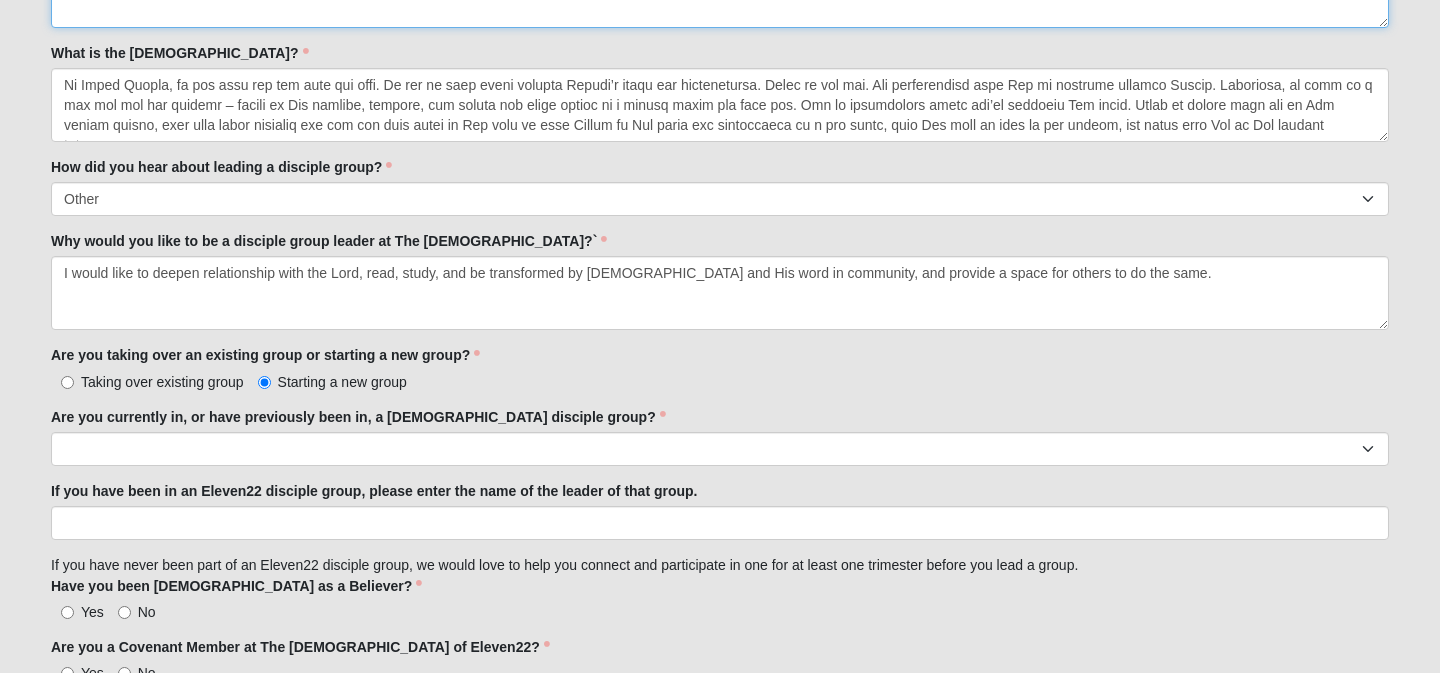 type on "I’m in a place of growing in relationship / knowing Him daily and also healing. I am growing in faith and obedience in listening to the Lord and His voice, reading God's word, growing in living on mission wherever I am." 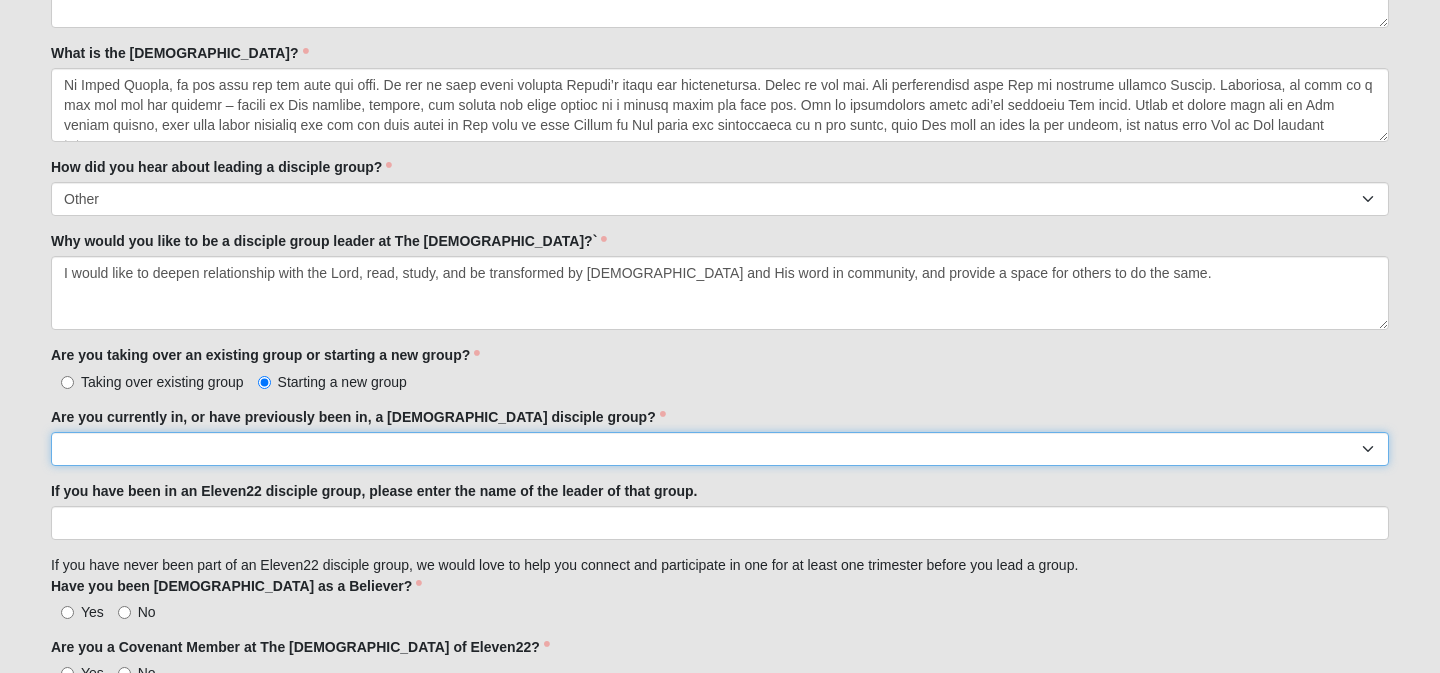 click on "Yes
No" at bounding box center [720, 449] 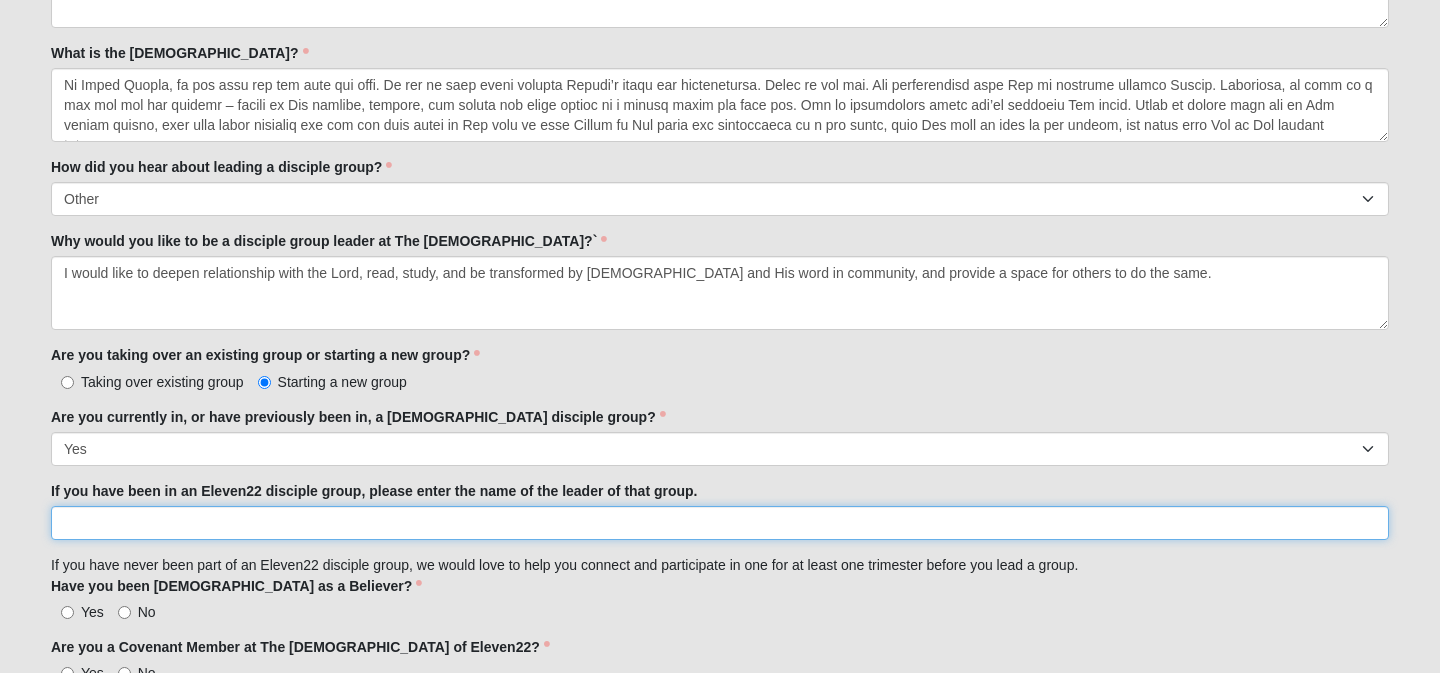 click on "If you have been in an Eleven22 disciple group, please enter the name of the leader of that group." at bounding box center (720, 523) 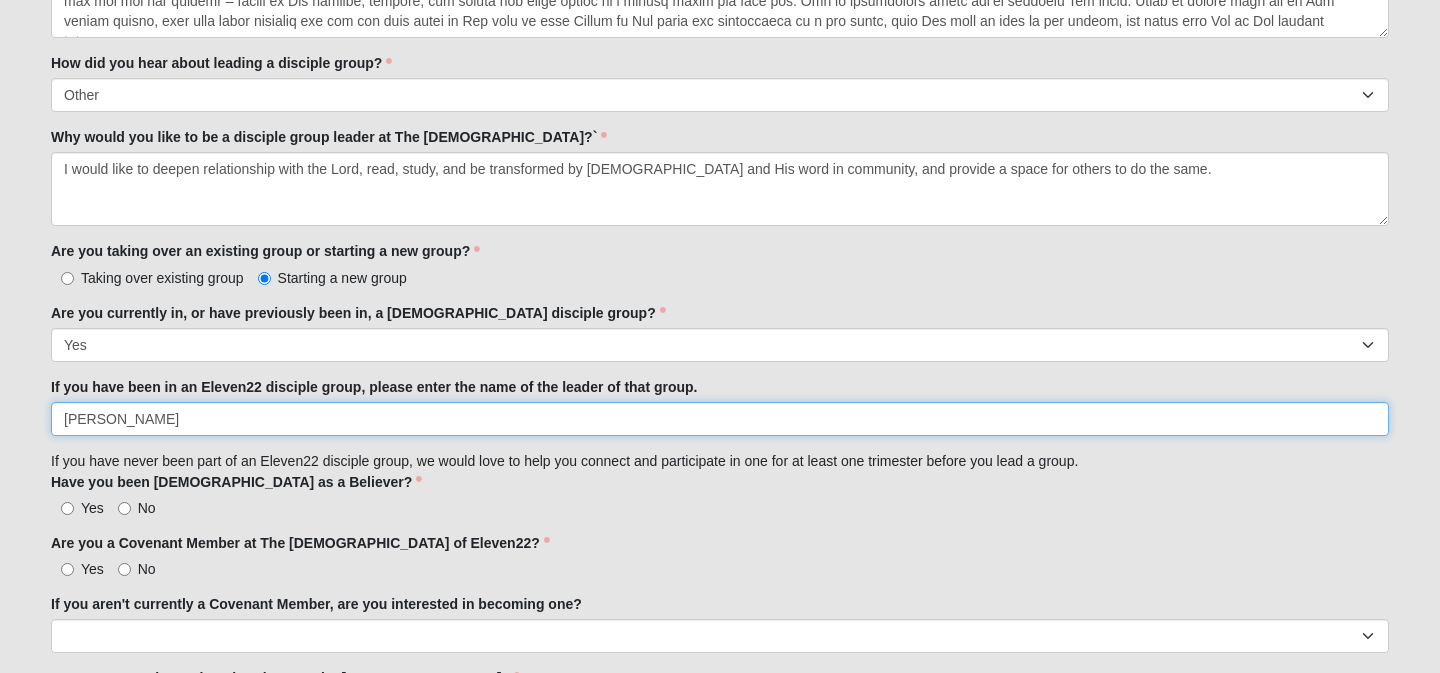 scroll, scrollTop: 1506, scrollLeft: 0, axis: vertical 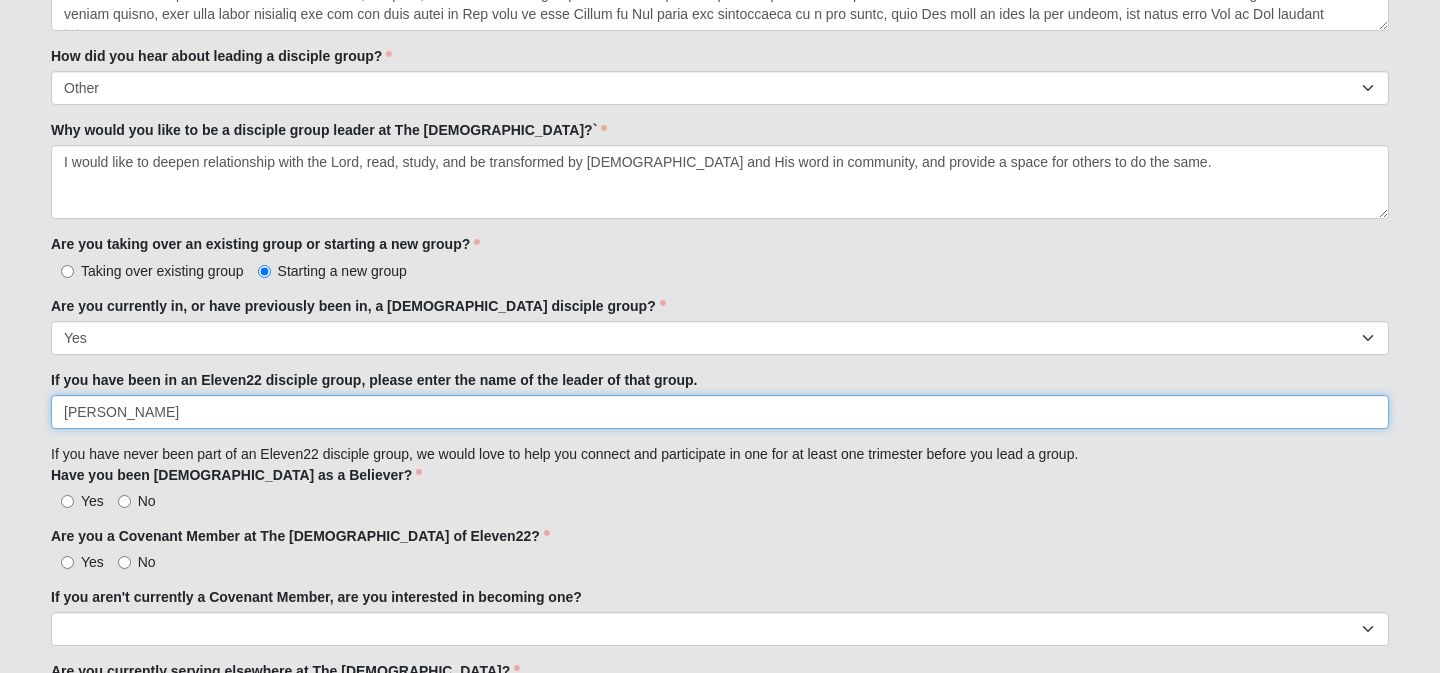 type on "Caitlin Armstrong" 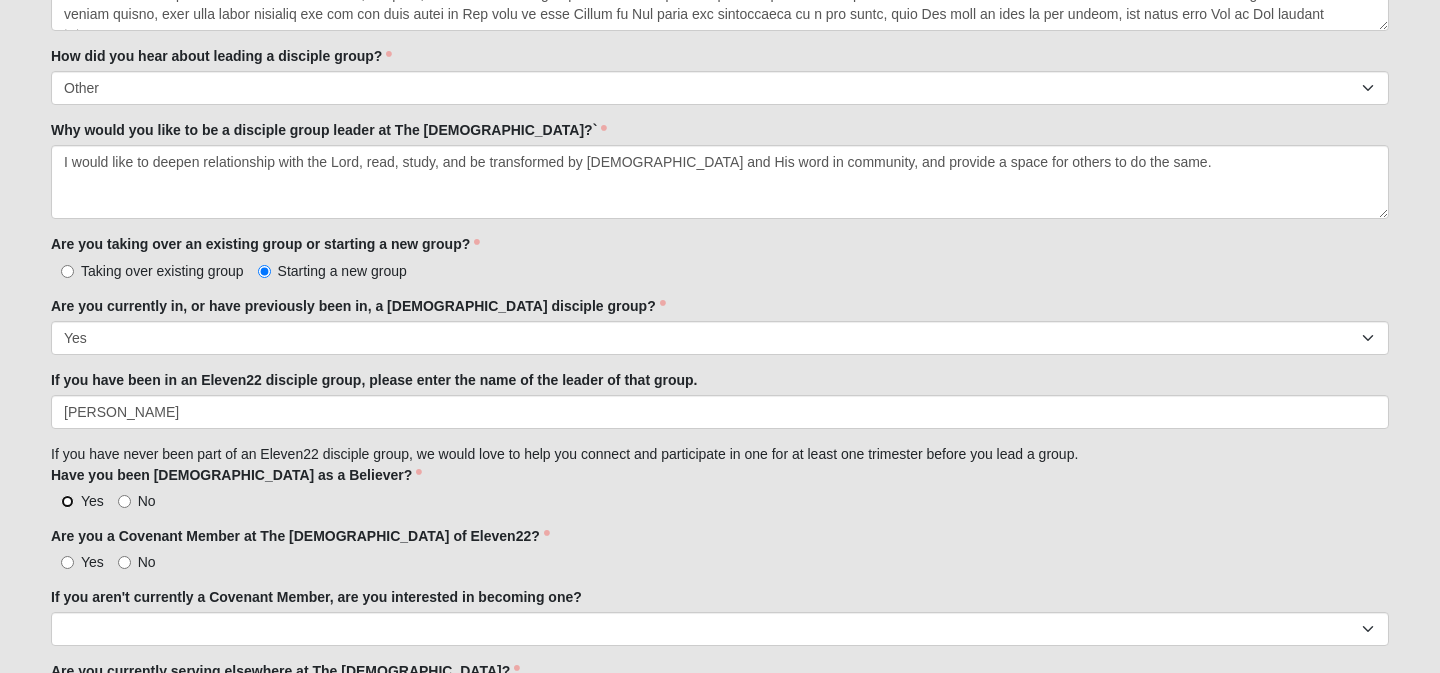 click on "Yes" at bounding box center [67, 501] 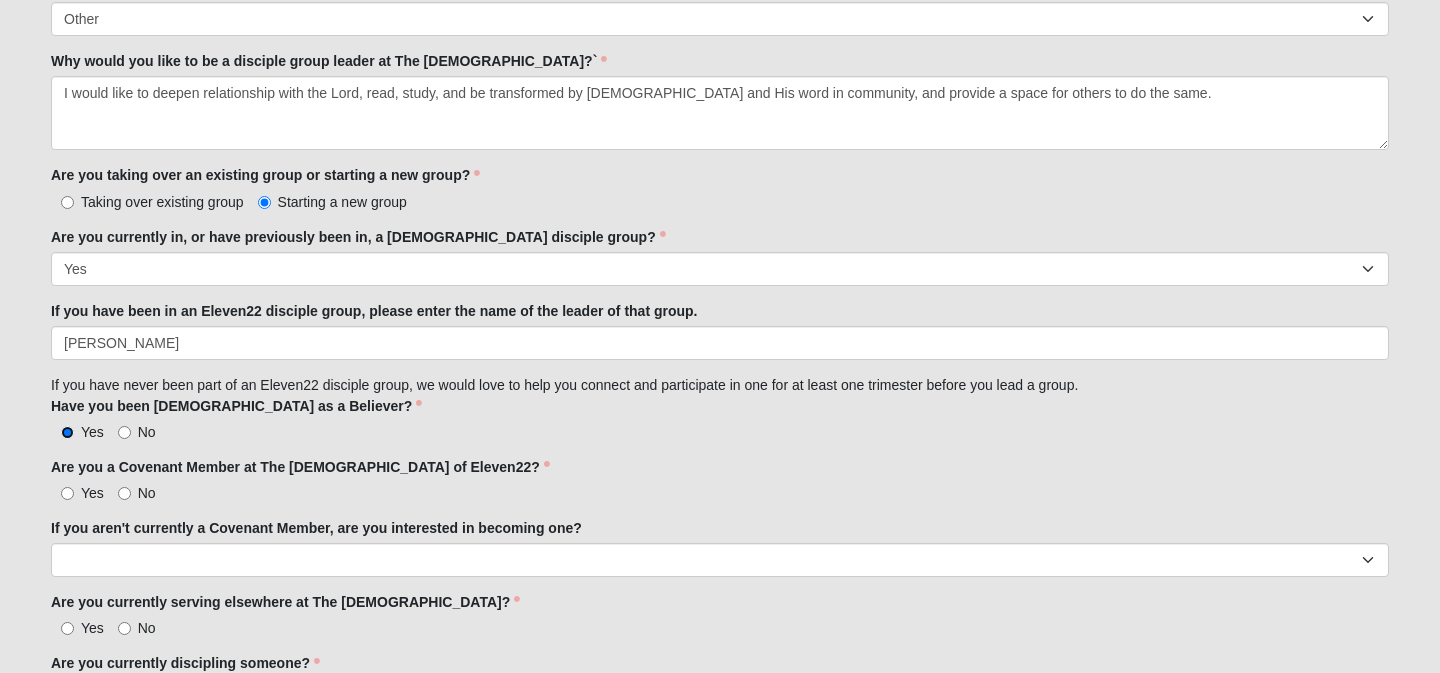 scroll, scrollTop: 1573, scrollLeft: 0, axis: vertical 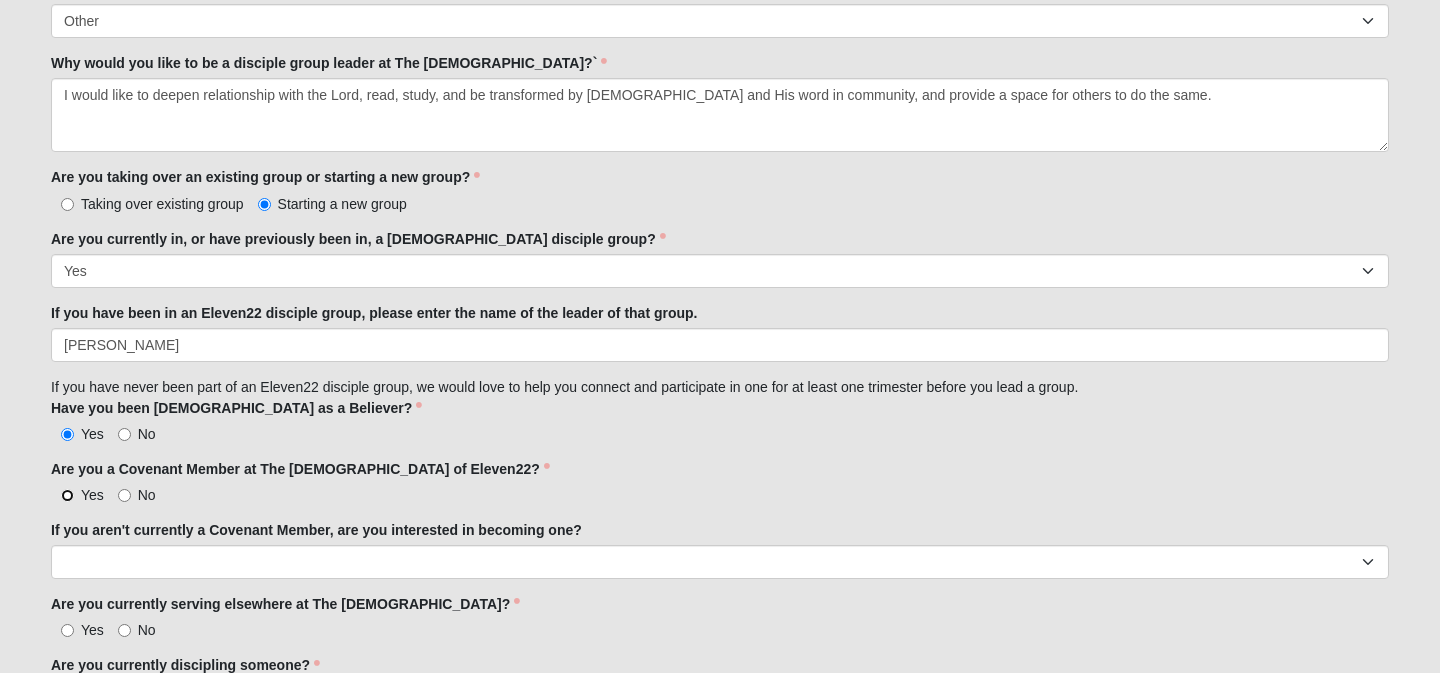 click on "Yes" at bounding box center (67, 495) 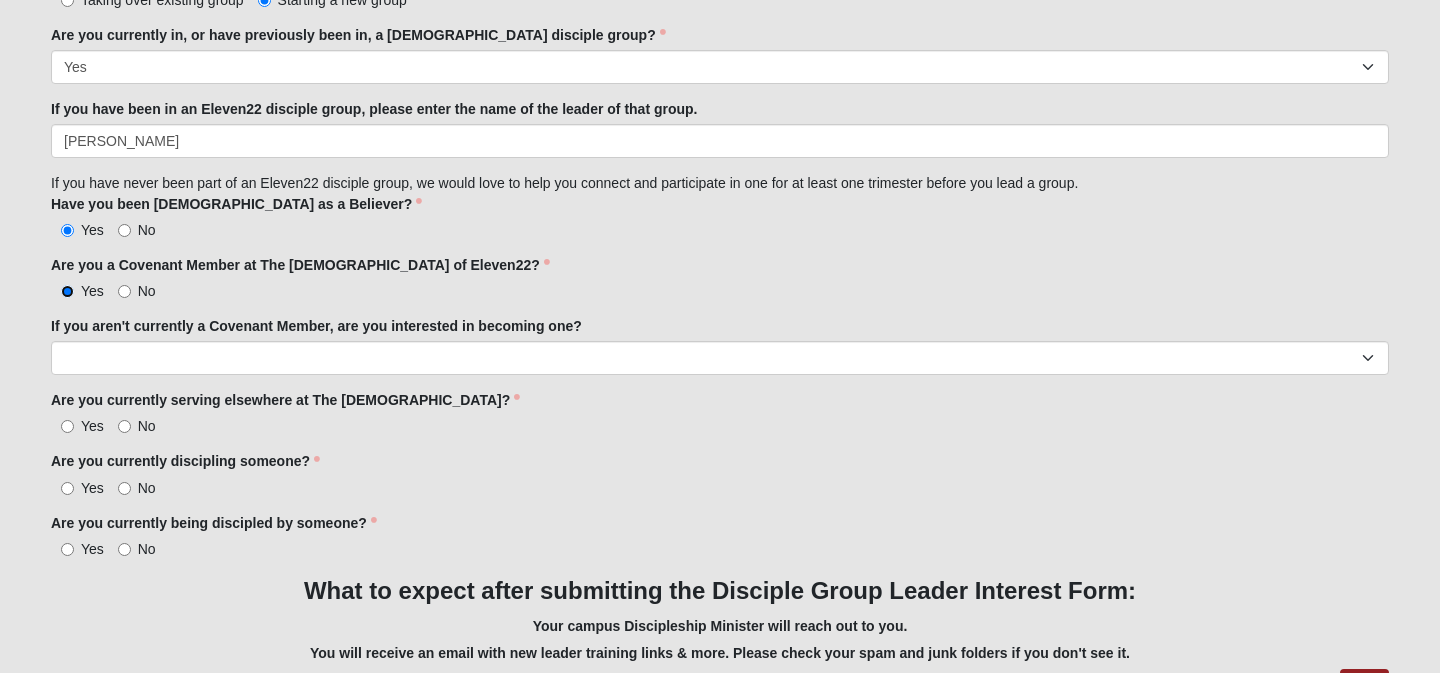 scroll, scrollTop: 1782, scrollLeft: 0, axis: vertical 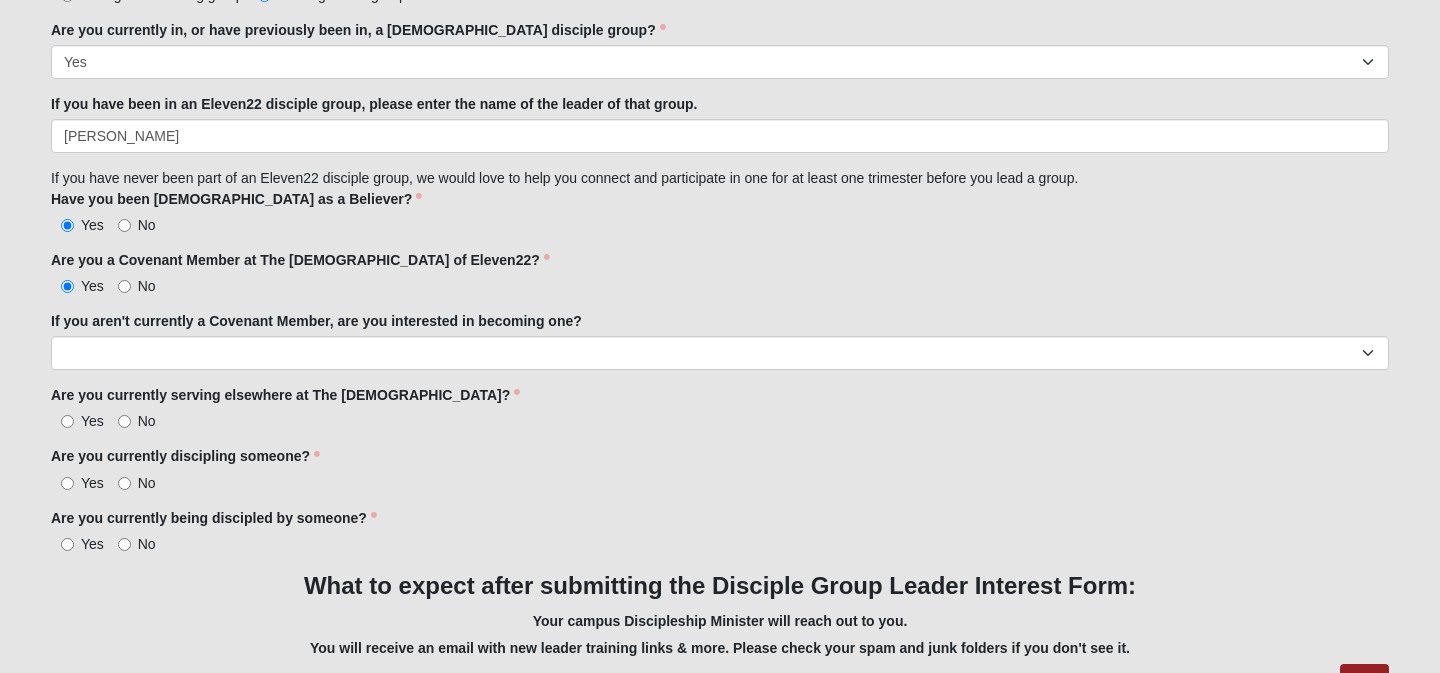 click on "No" at bounding box center (137, 421) 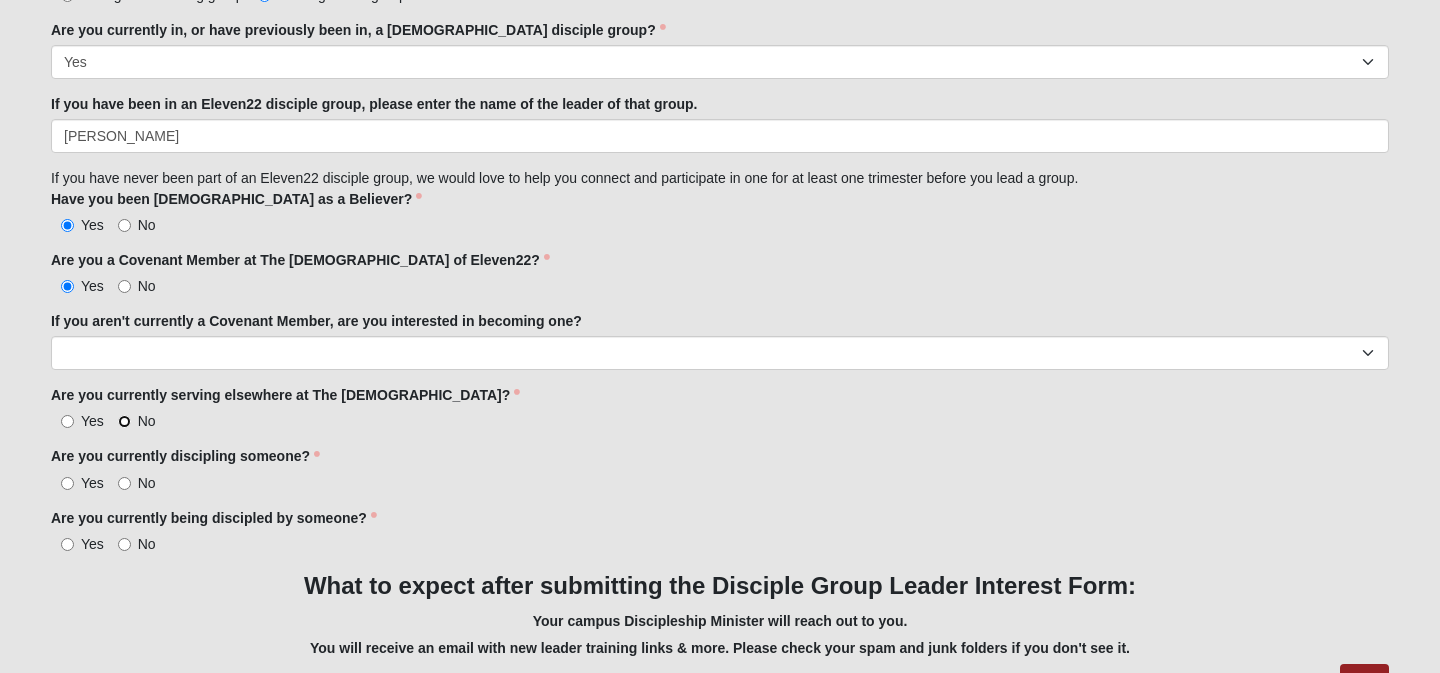 click on "No" at bounding box center (124, 421) 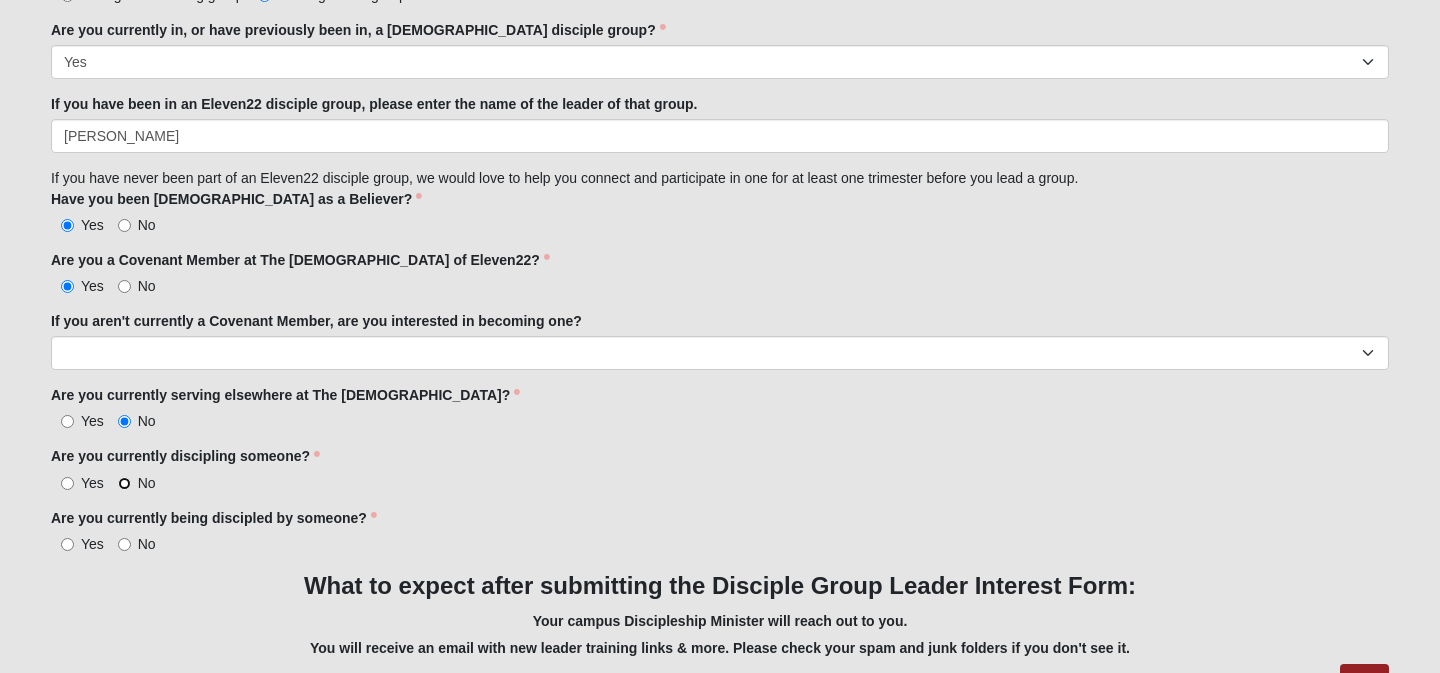 click on "No" at bounding box center [124, 483] 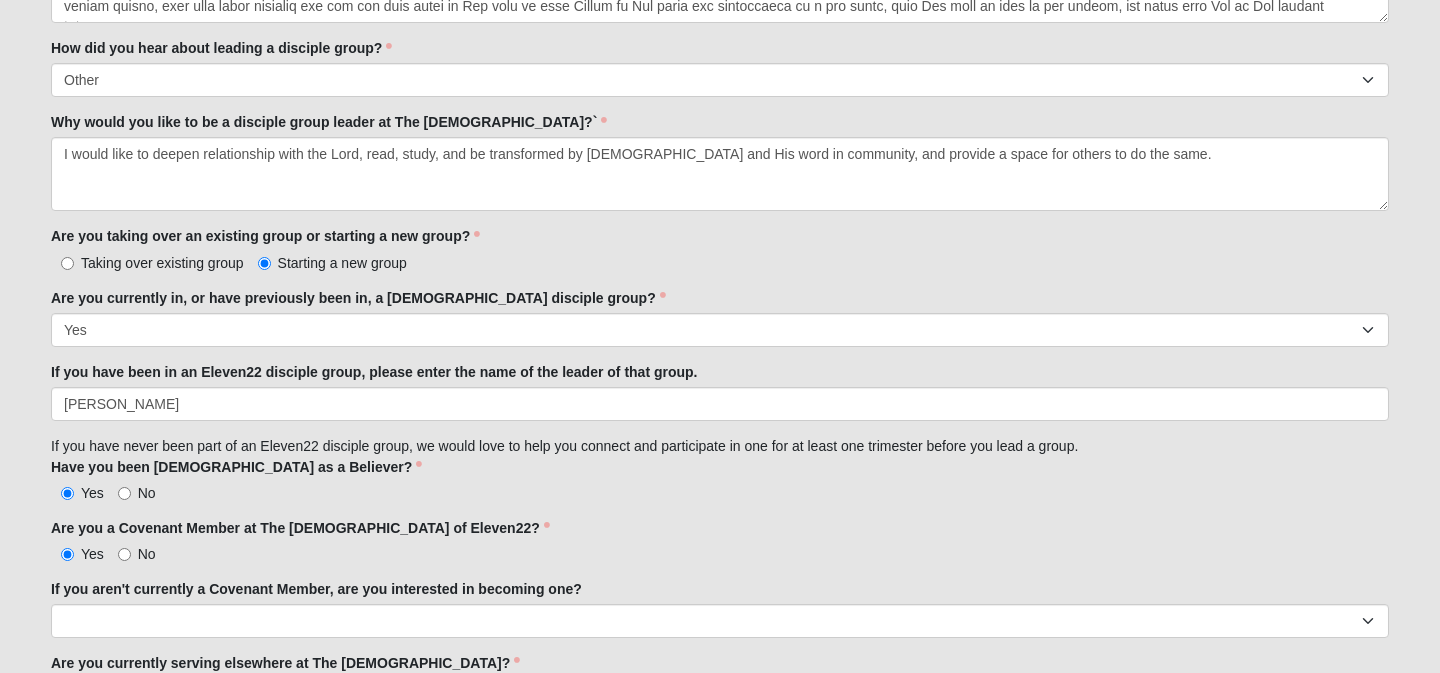scroll, scrollTop: 1509, scrollLeft: 0, axis: vertical 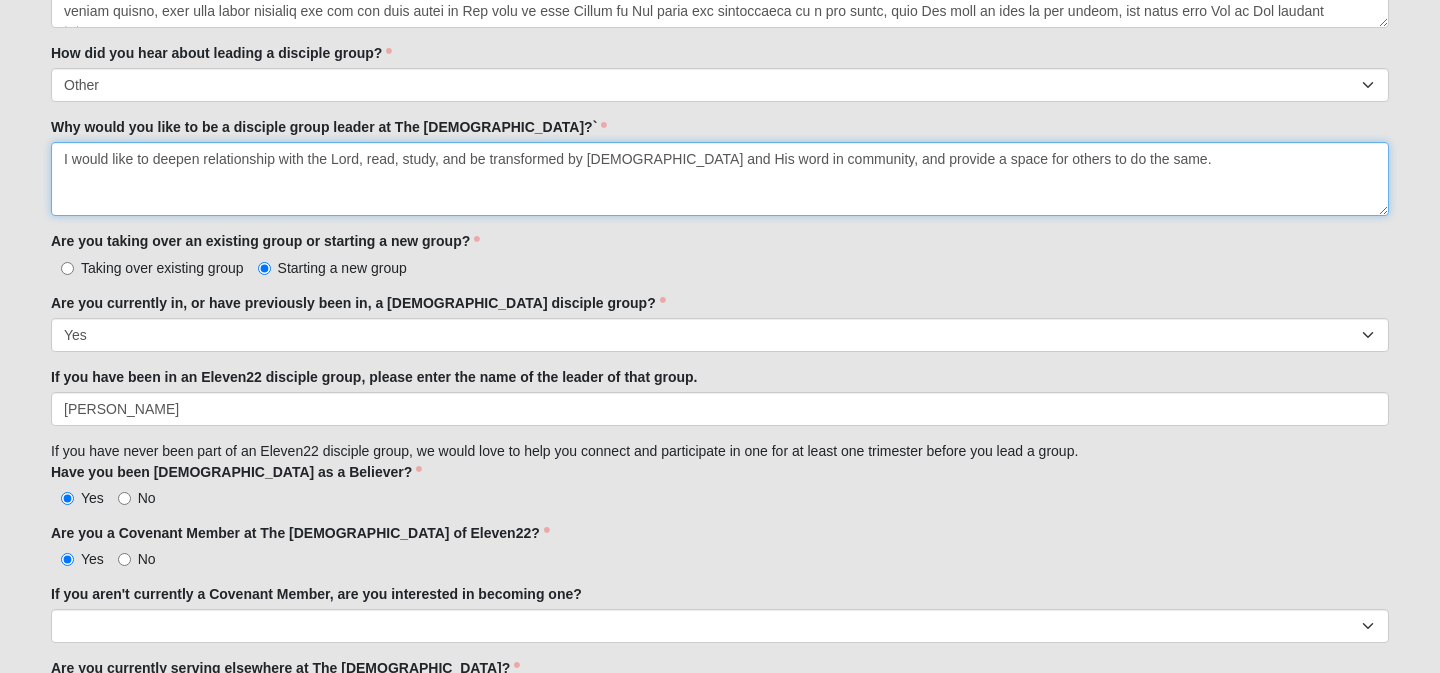 click on "I would like to deepen relationship with the Lord, read, study, and be transformed by God and His word in community, and provide a space for others to do the same." at bounding box center (720, 179) 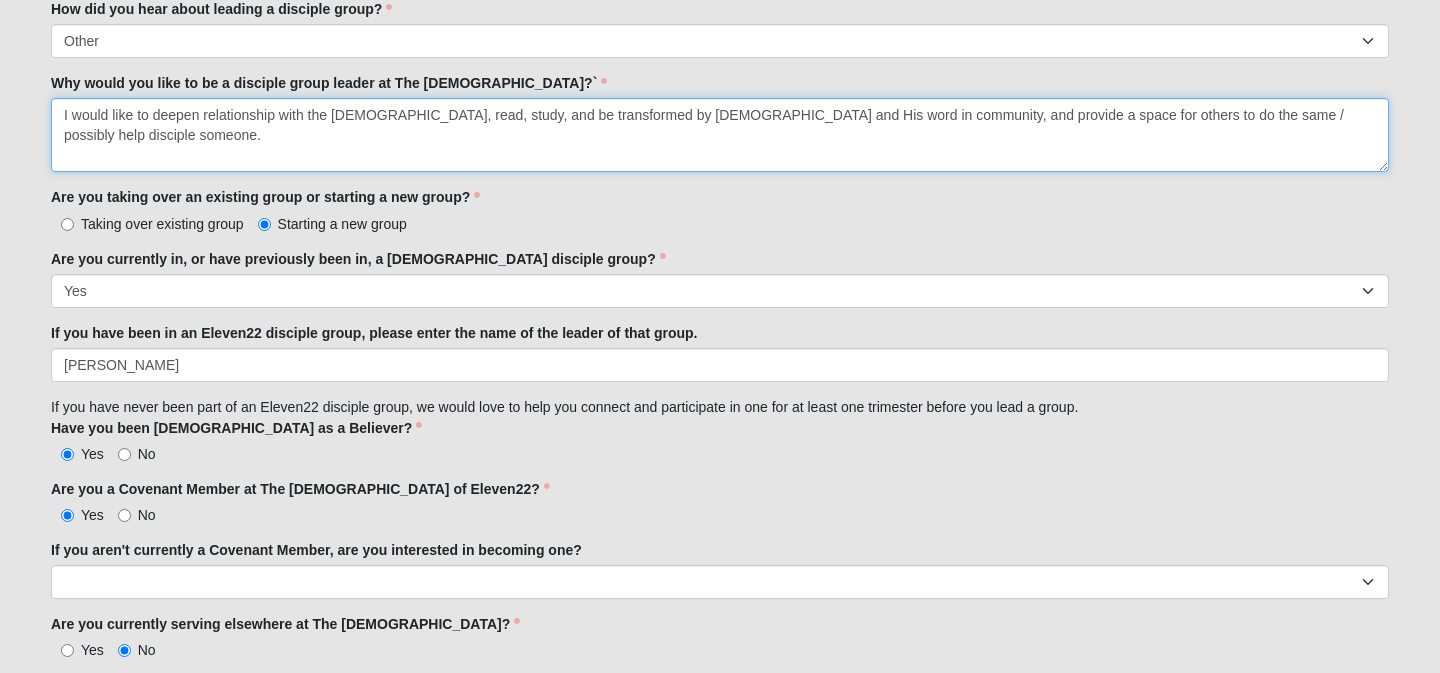 scroll, scrollTop: 1561, scrollLeft: 0, axis: vertical 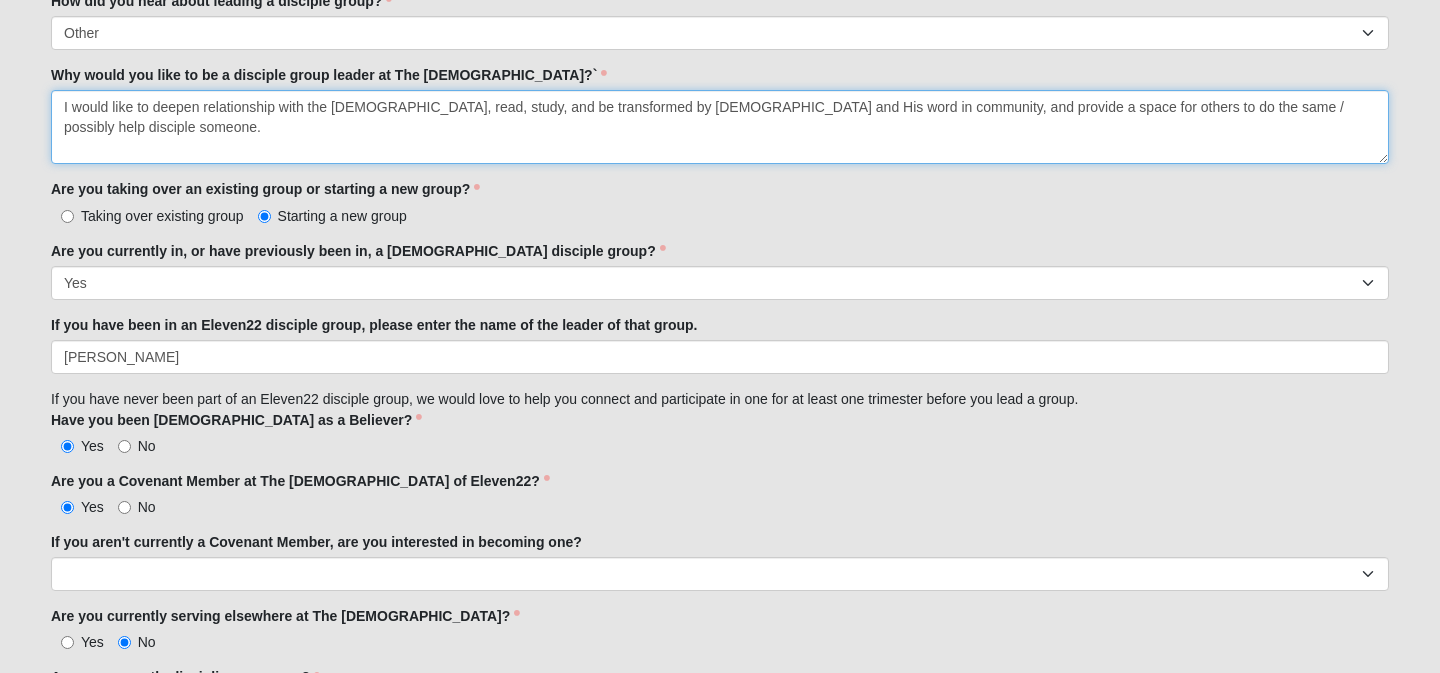 drag, startPoint x: 1282, startPoint y: 106, endPoint x: 1090, endPoint y: 110, distance: 192.04166 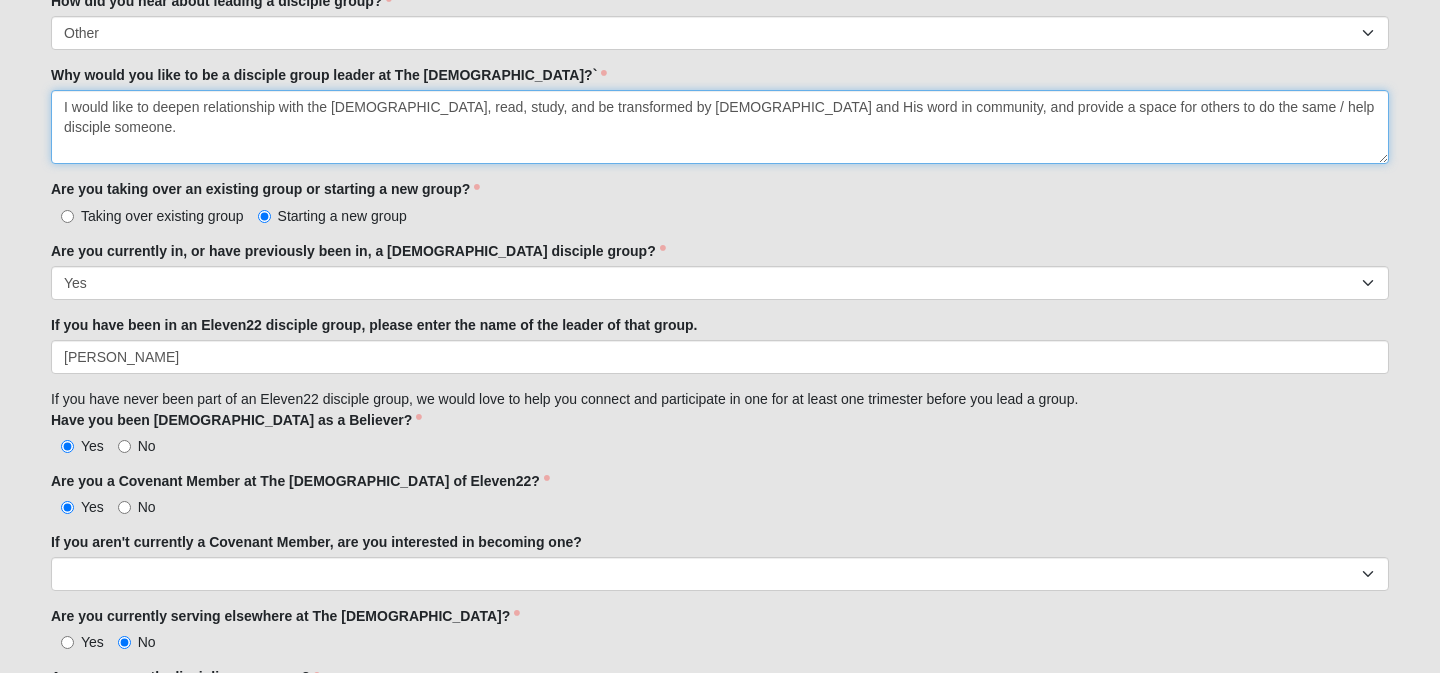 click on "I would like to deepen relationship with the Lord, read, study, and be transformed by God and His word in community, and provide a space for others to do the same / help disciple someone." at bounding box center (720, 127) 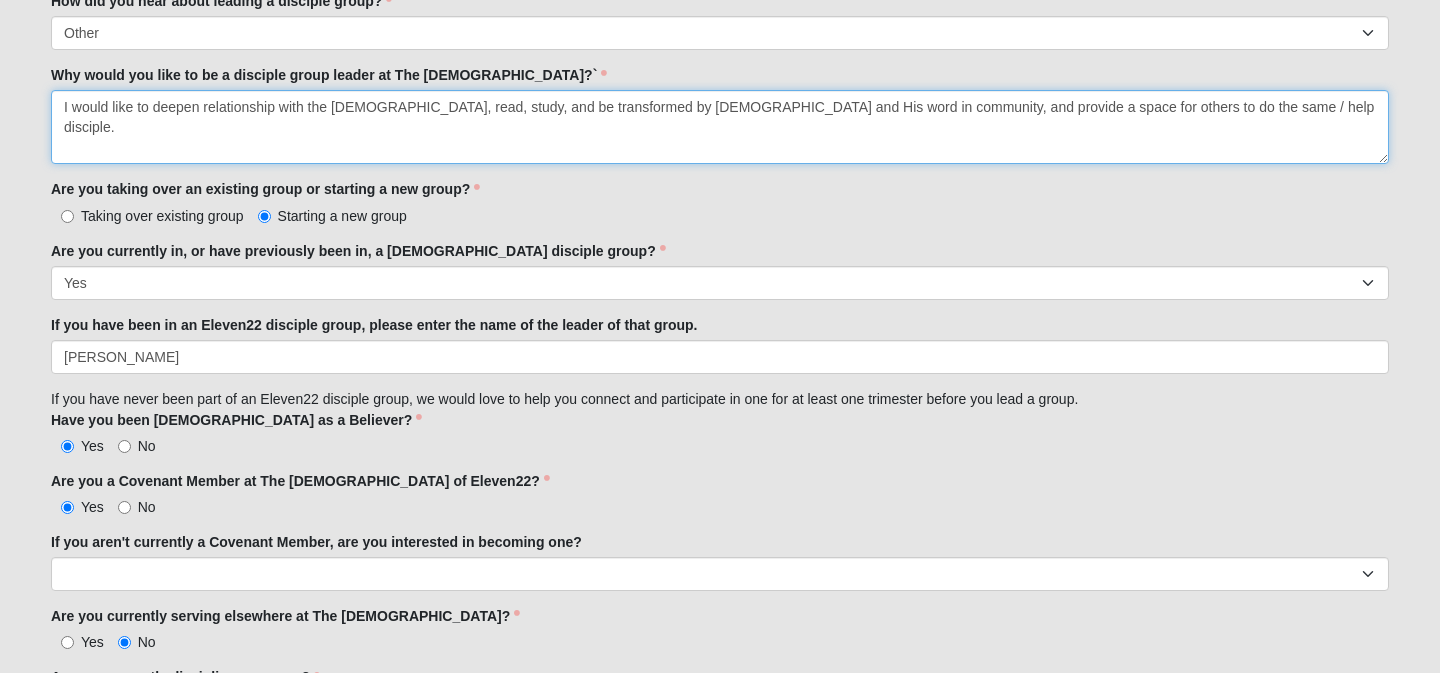 click on "I would like to deepen relationship with the Lord, read, study, and be transformed by God and His word in community, and provide a space for others to do the same / help disciple." at bounding box center [720, 127] 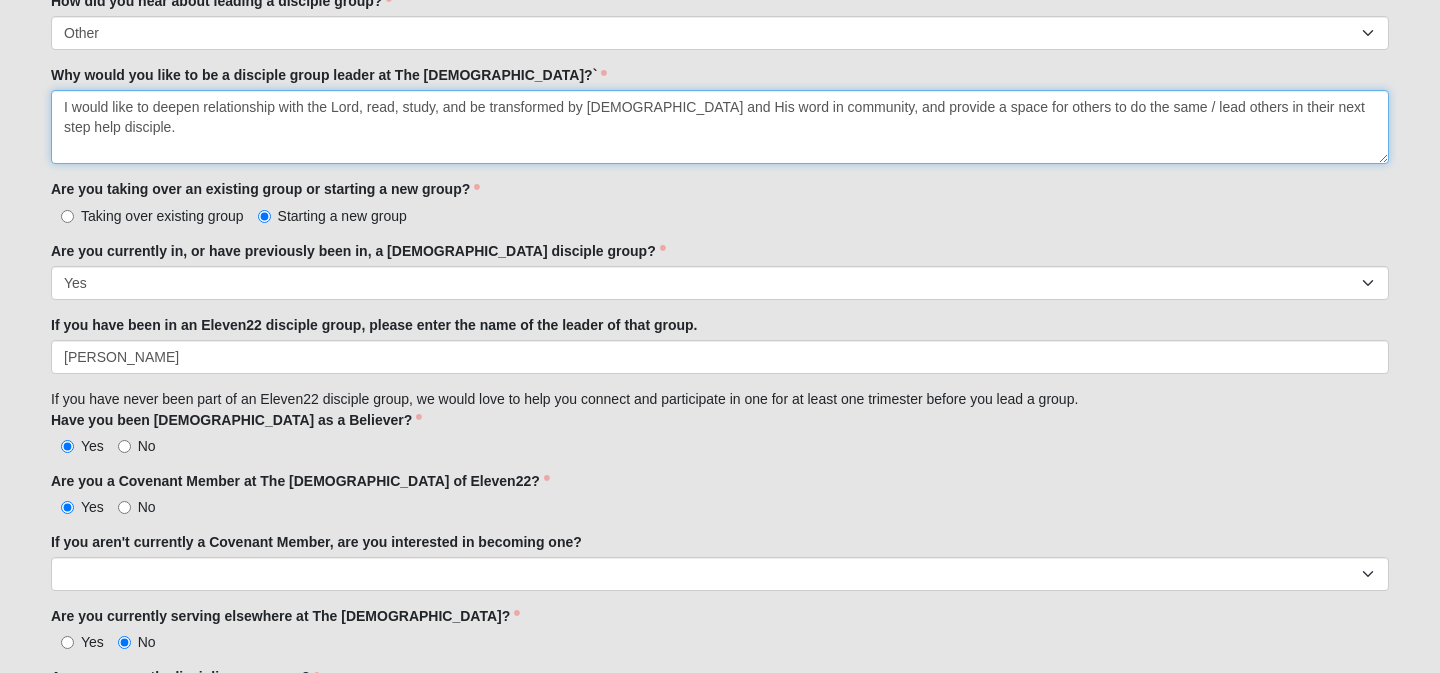 drag, startPoint x: 1268, startPoint y: 106, endPoint x: 1082, endPoint y: 102, distance: 186.043 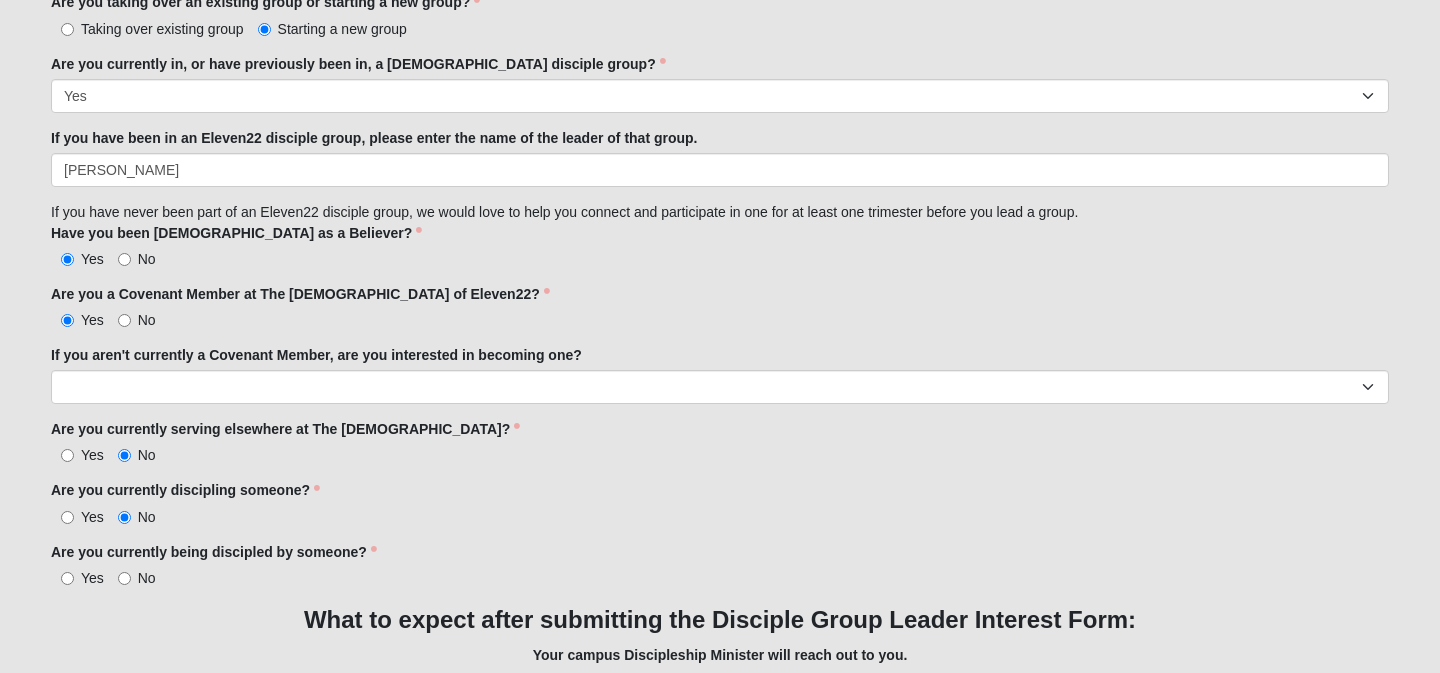 scroll, scrollTop: 1882, scrollLeft: 0, axis: vertical 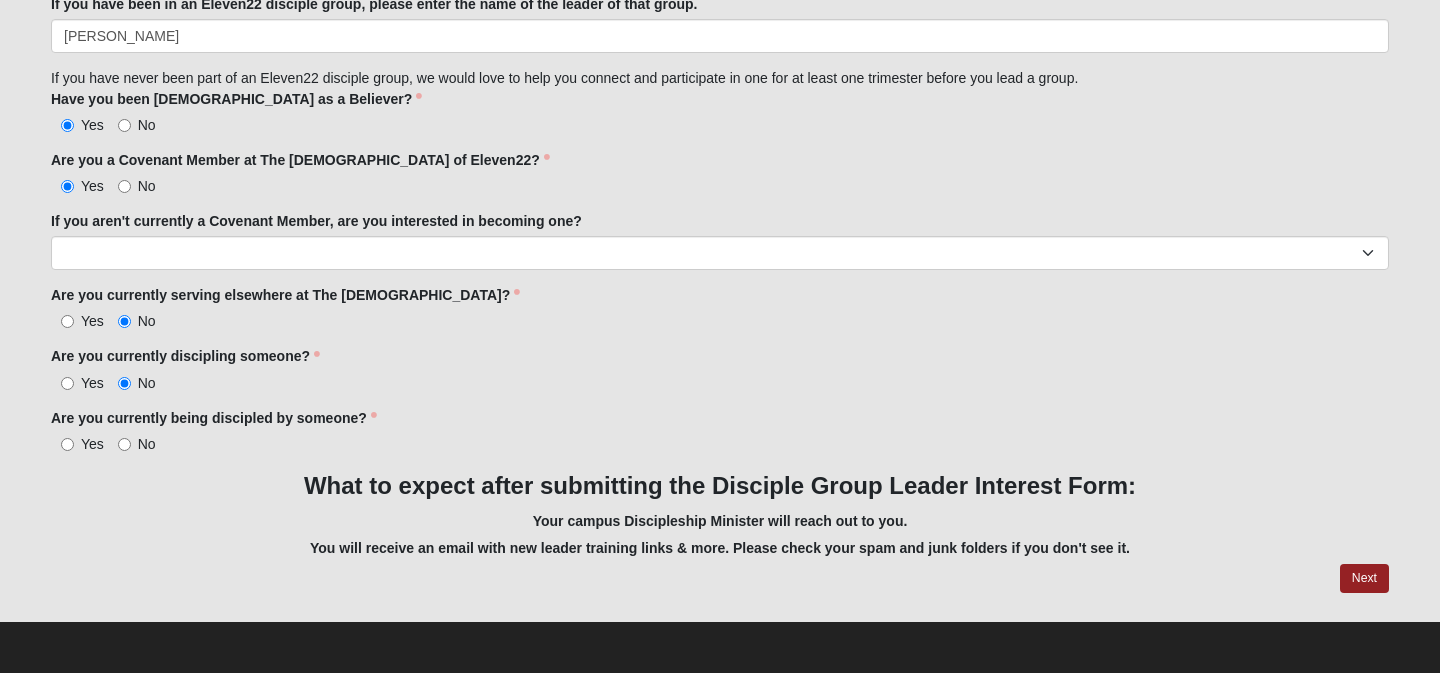 type on "I would like to deepen relationship with the Lord, read, study, and be transformed by God and His word in community, and provide a space for others to do the same / help disciple." 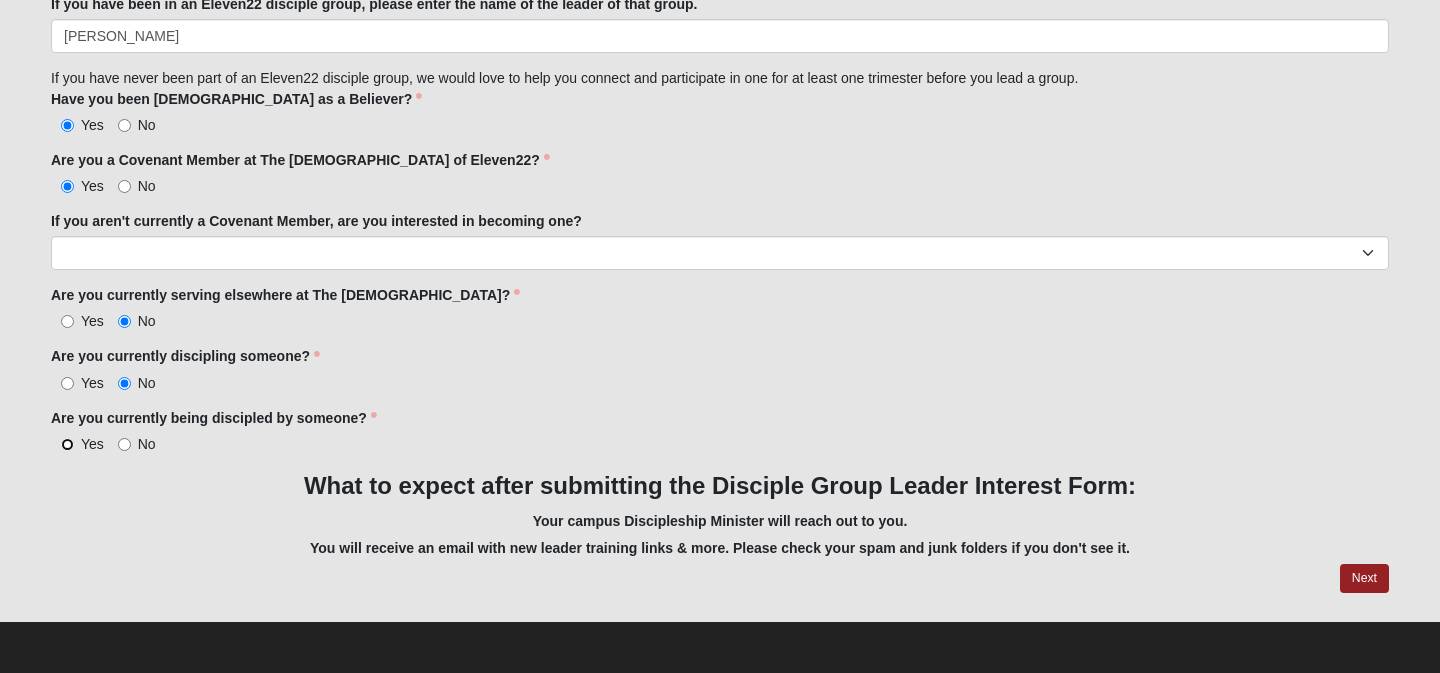 click on "Yes" at bounding box center (67, 444) 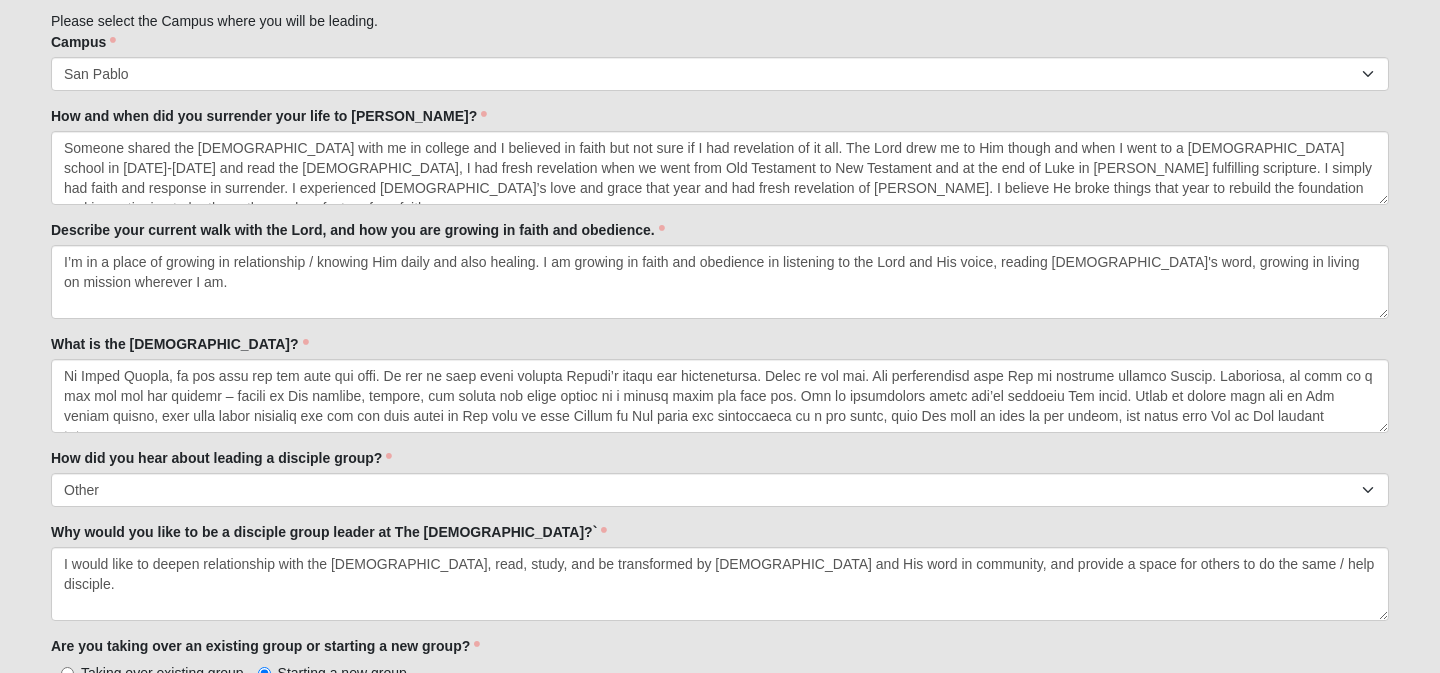 scroll, scrollTop: 1102, scrollLeft: 0, axis: vertical 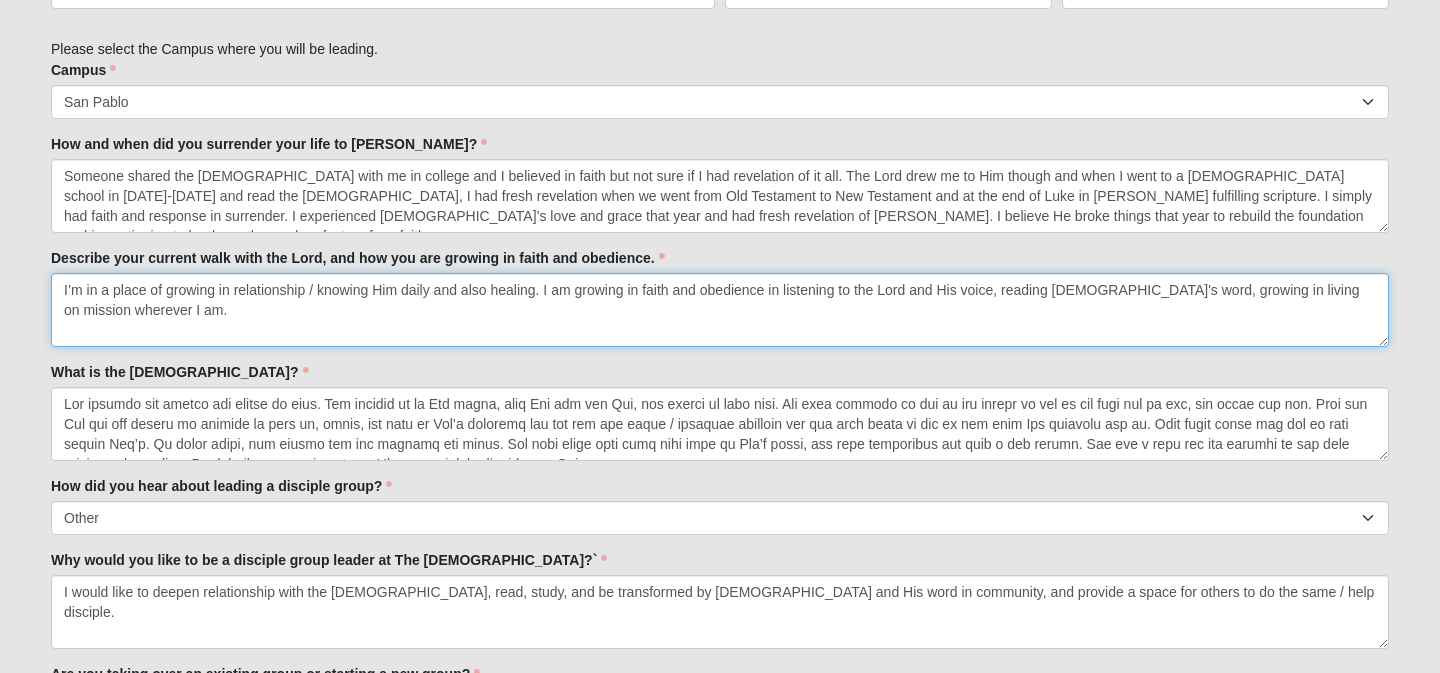 click on "I’m in a place of growing in relationship / knowing Him daily and also healing. I am growing in faith and obedience in listening to the Lord and His voice, reading God's word, growing in living on mission wherever I am." at bounding box center [720, 310] 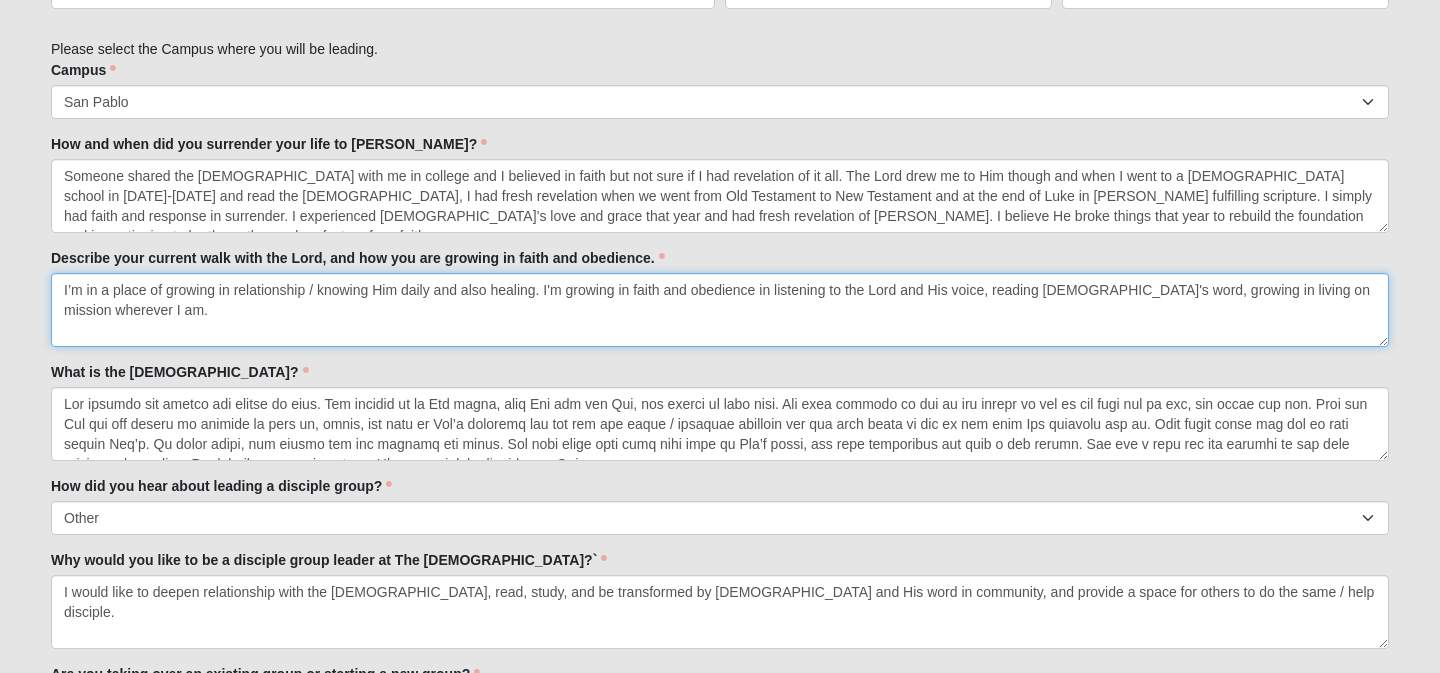 click on "I’m in a place of growing in relationship / knowing Him daily and also healing. I'm growing in faith and obedience in listening to the Lord and His voice, reading God's word, growing in living on mission wherever I am." at bounding box center (720, 310) 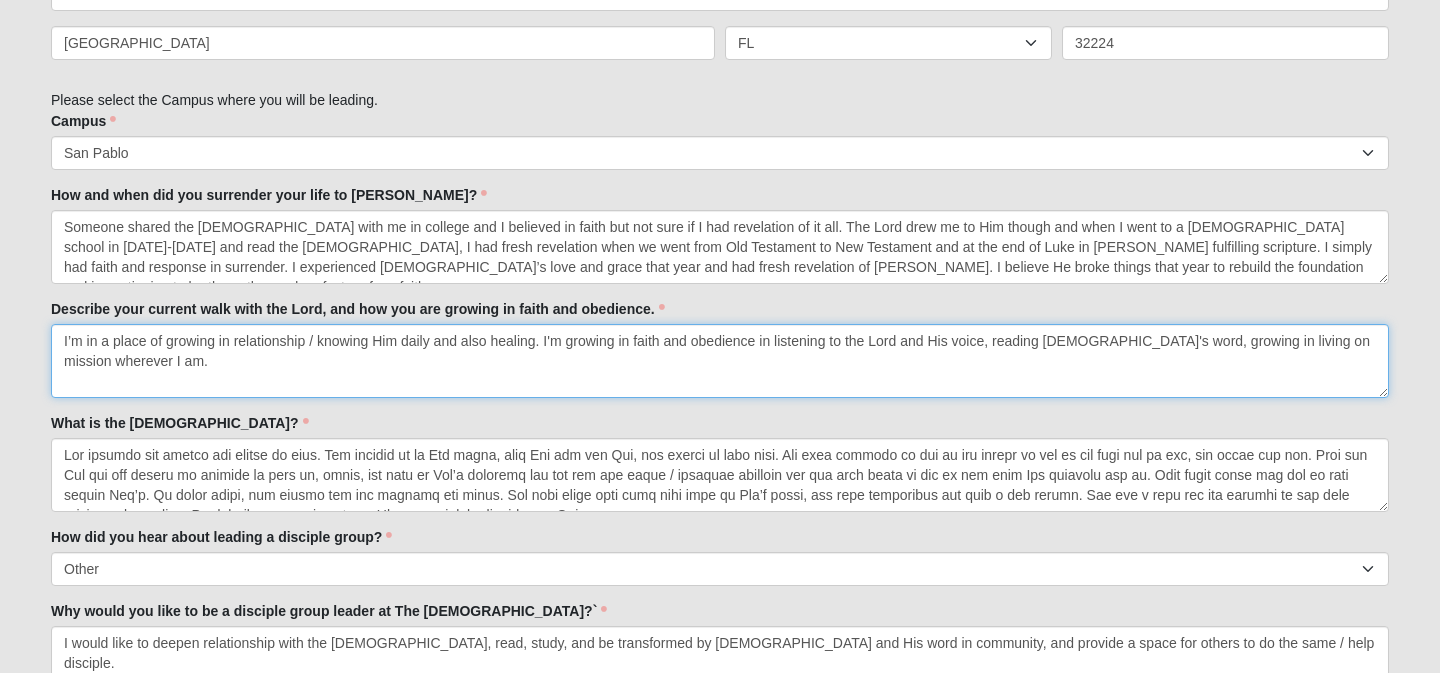 scroll, scrollTop: 1031, scrollLeft: 0, axis: vertical 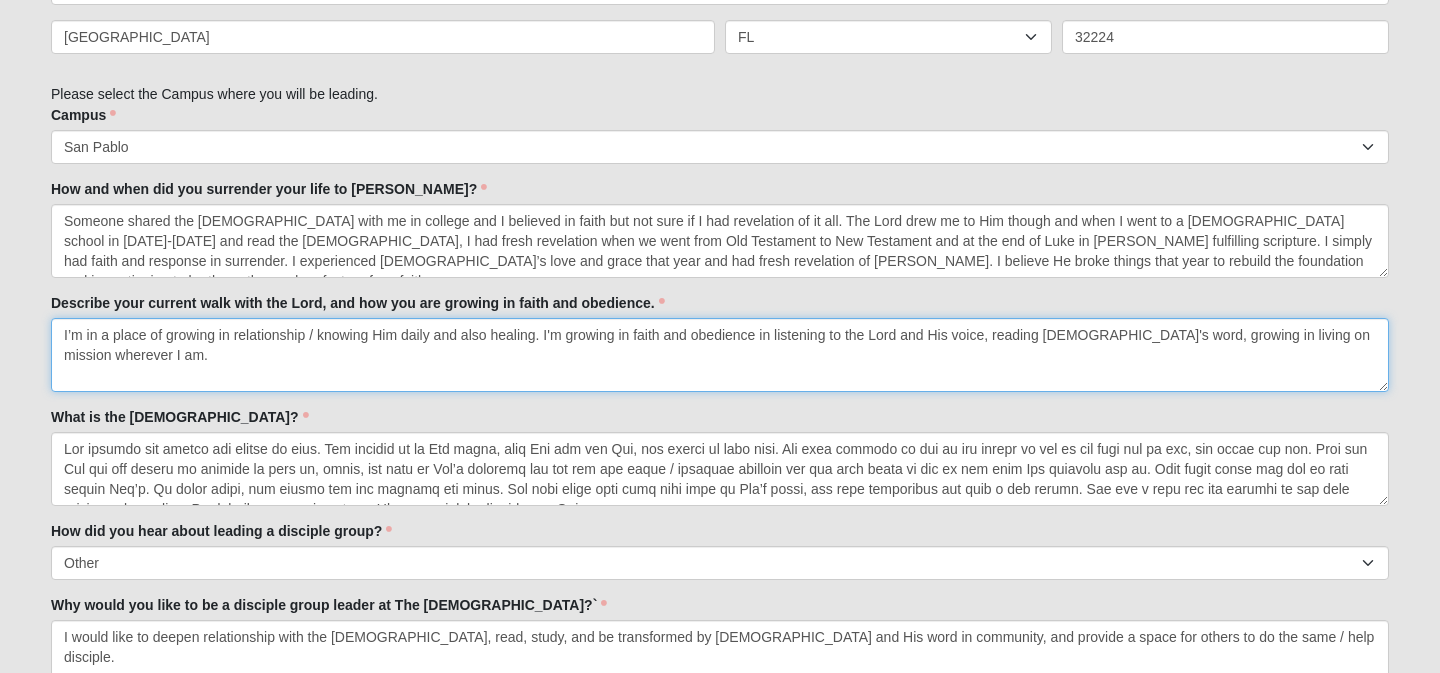 type on "I’m in a place of growing in relationship / knowing Him daily and also healing. I'm growing in faith and obedience in listening to the Lord and His voice, reading God's word, growing in living on mission wherever I am." 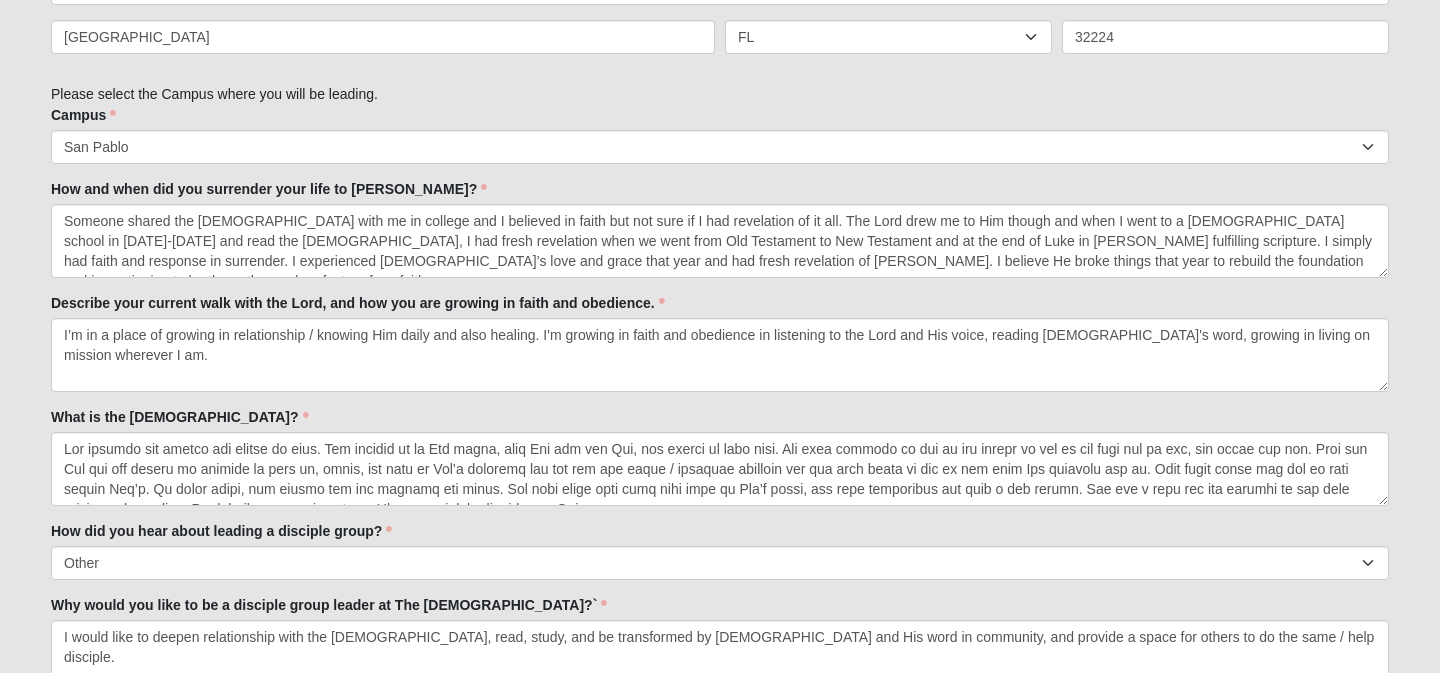 click on "OPTIONAL
Log in to pre-fill fields.
No account? Create one or skip and complete the form below.
Login
Create Account
Potential New Leader
33.333333333333333333333333330% Complete" at bounding box center (720, 272) 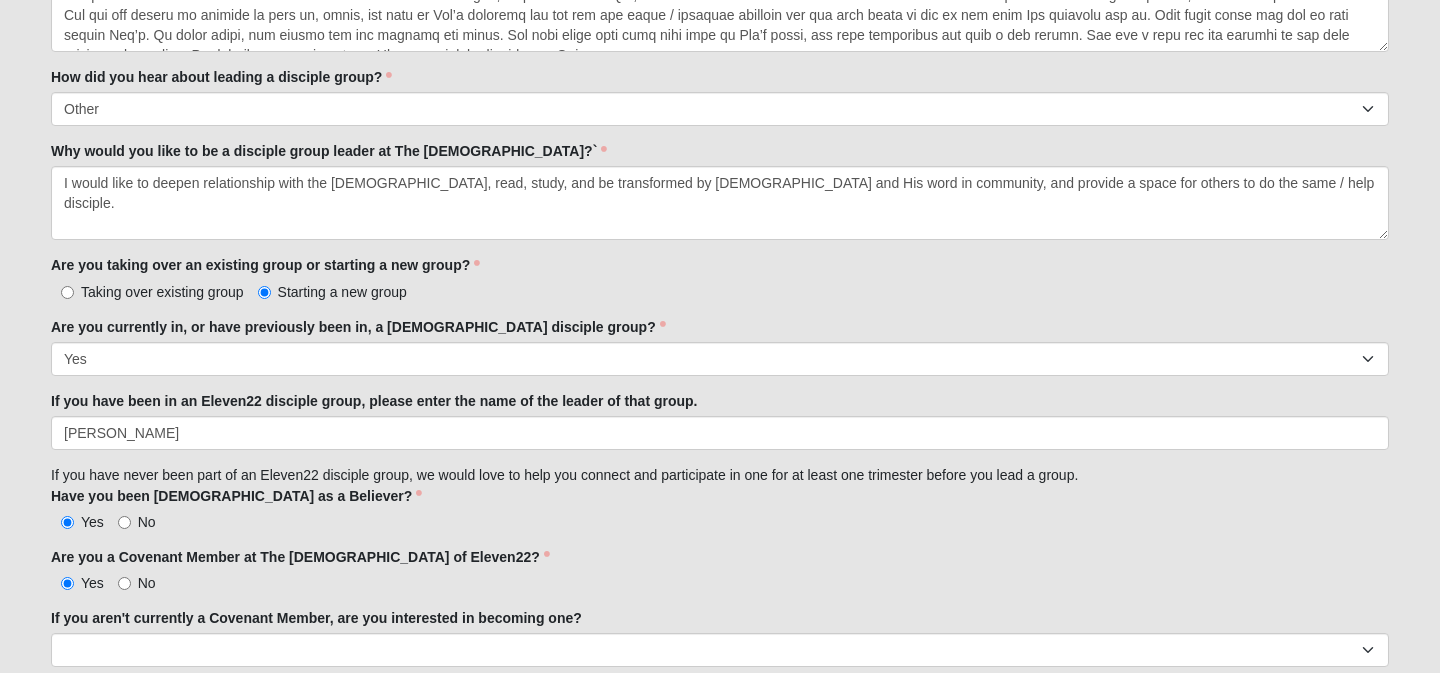 scroll, scrollTop: 1882, scrollLeft: 0, axis: vertical 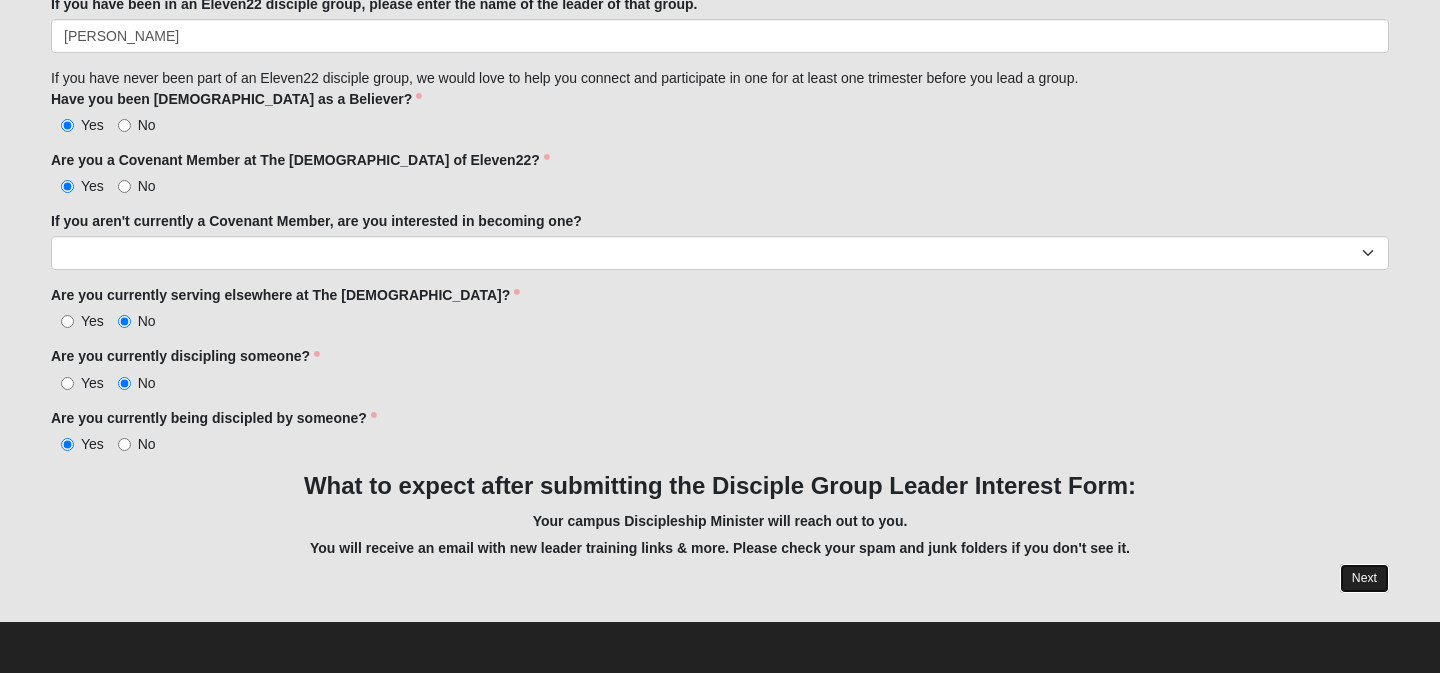 click on "Next" at bounding box center [1364, 578] 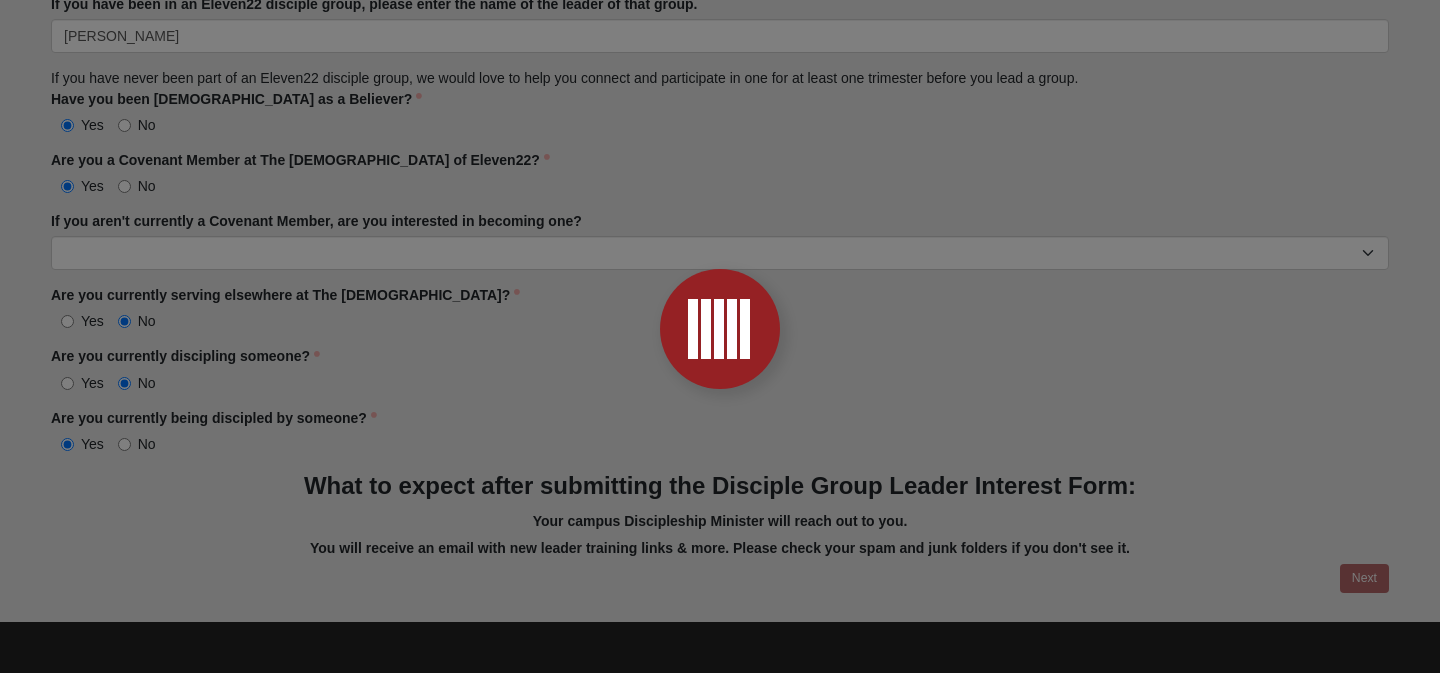 scroll, scrollTop: 0, scrollLeft: 0, axis: both 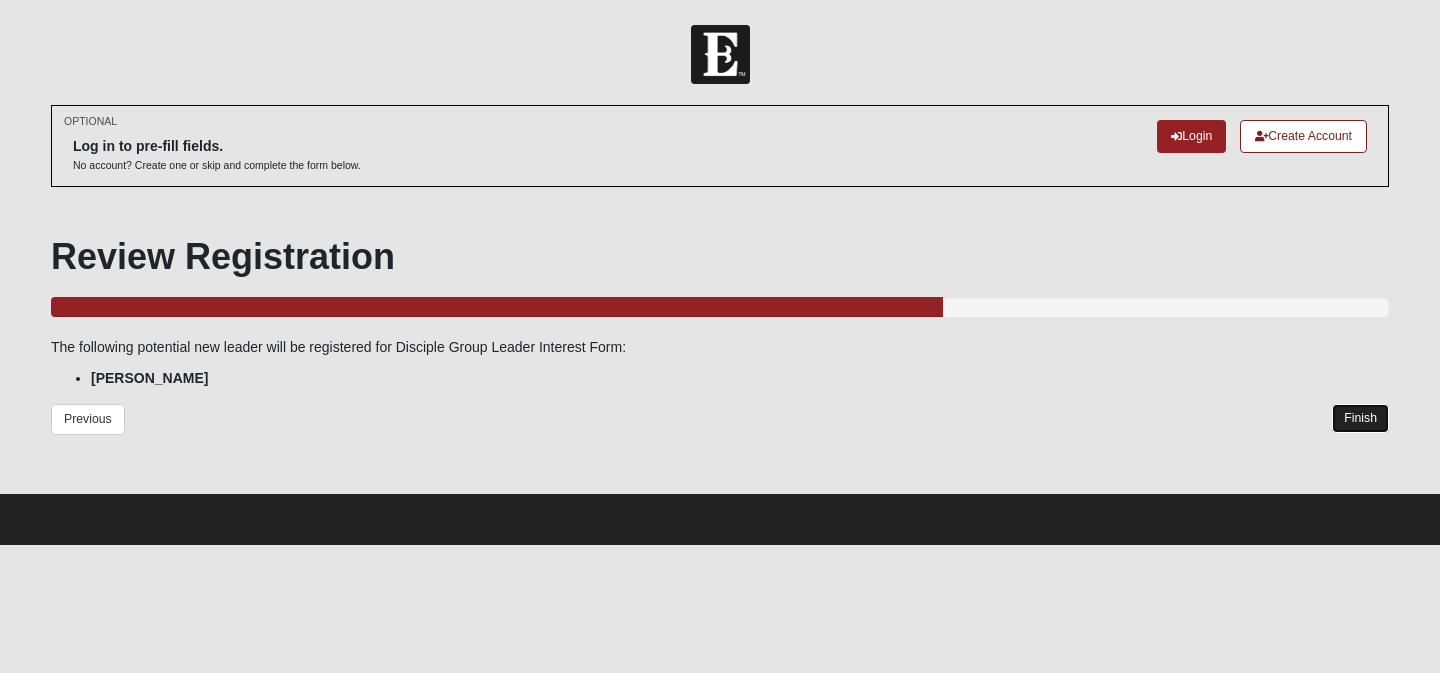 click on "Finish" at bounding box center (1360, 418) 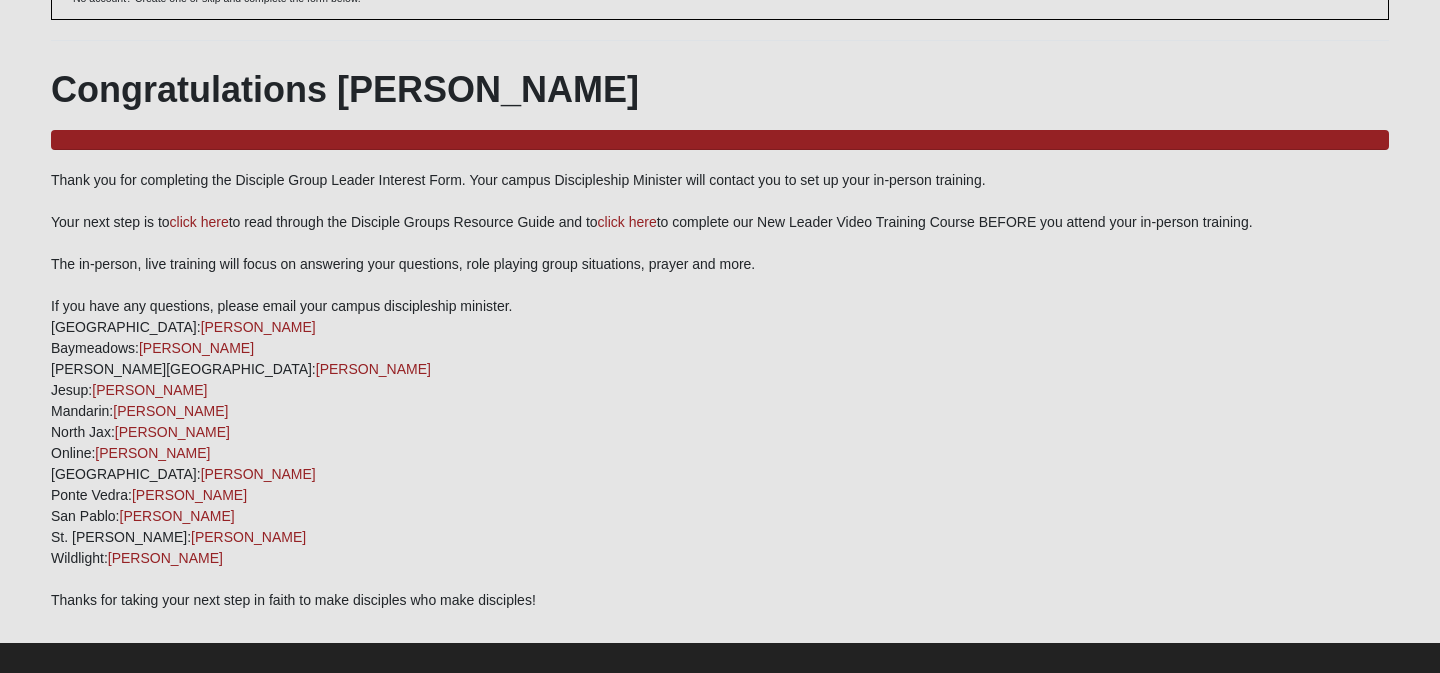 scroll, scrollTop: 0, scrollLeft: 0, axis: both 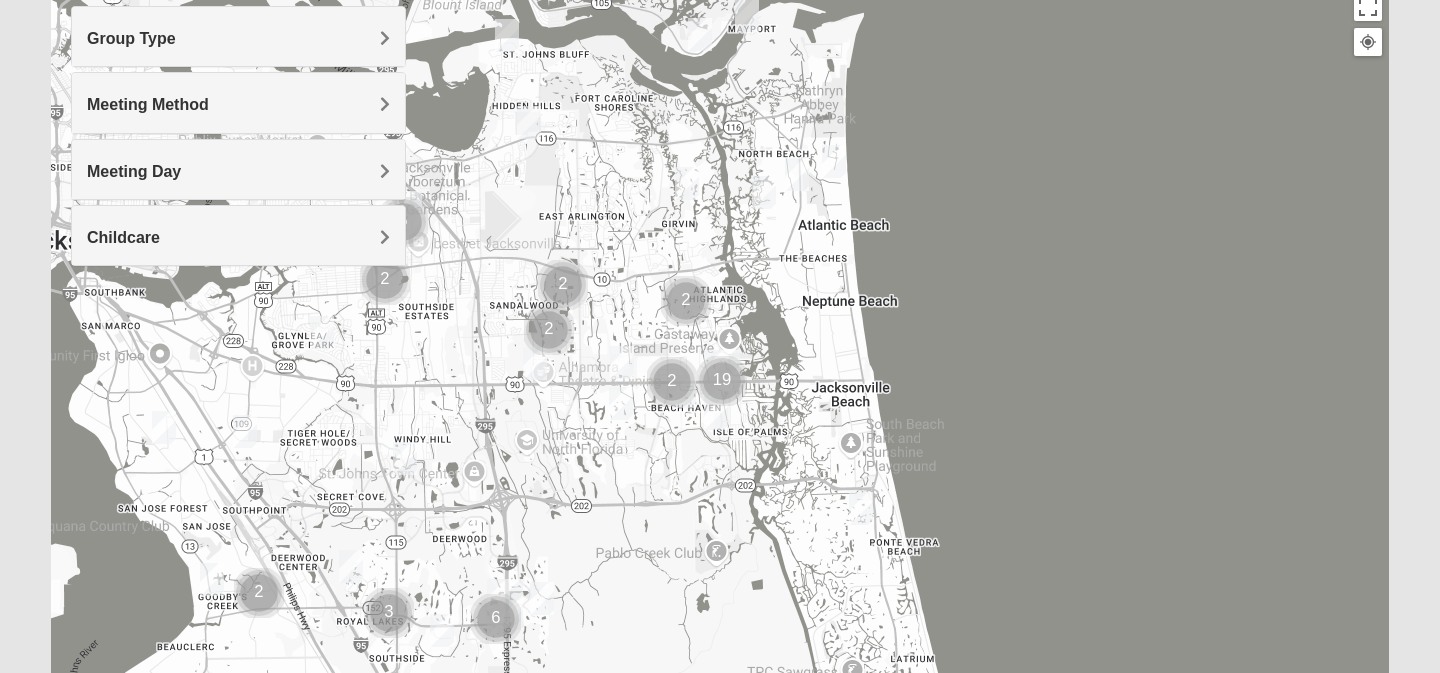 click on "Childcare" at bounding box center (238, 237) 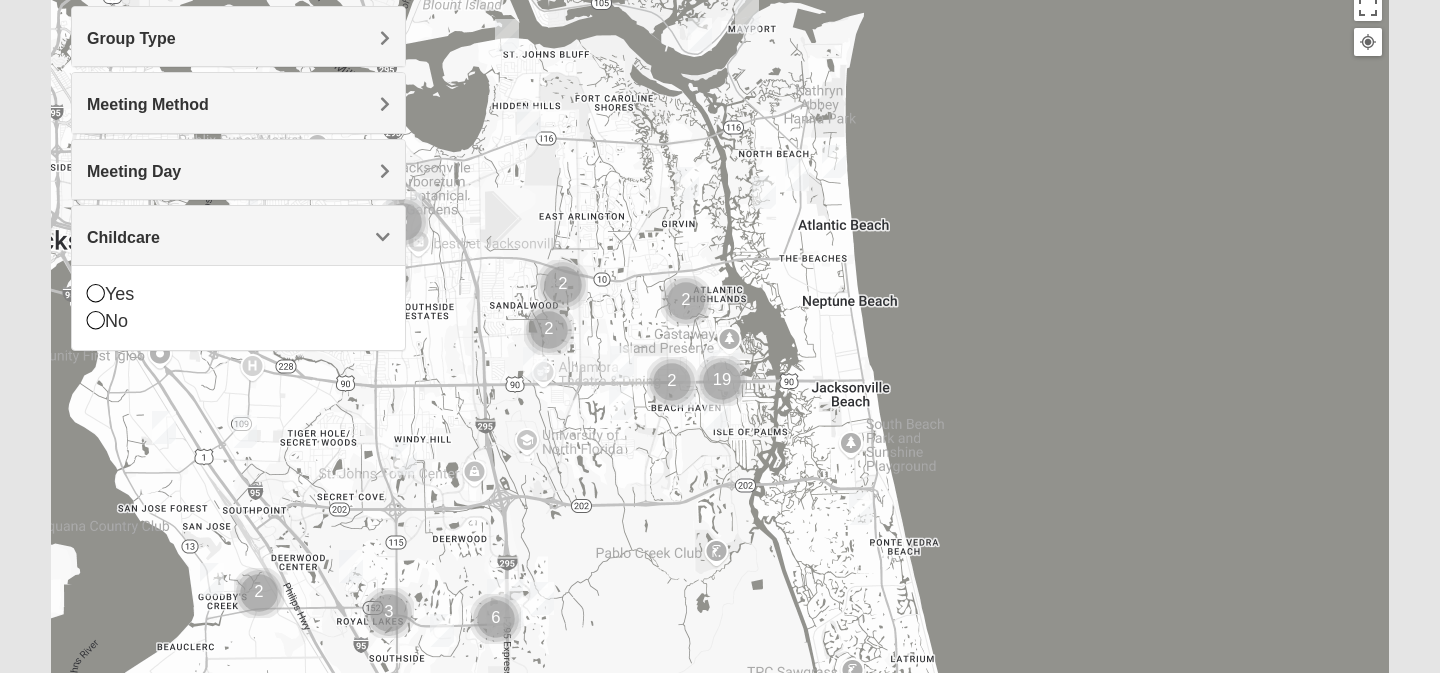 click on "Childcare" at bounding box center (238, 237) 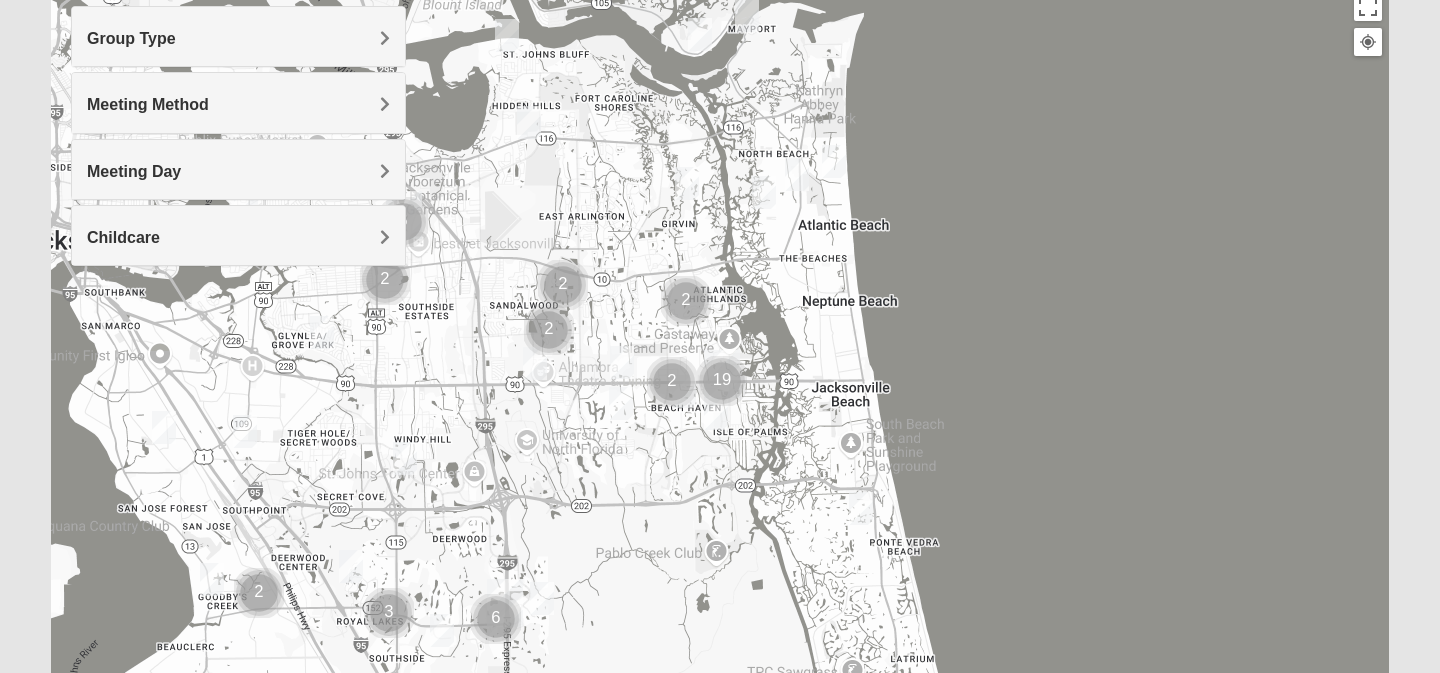 click on "Meeting Day" at bounding box center [134, 171] 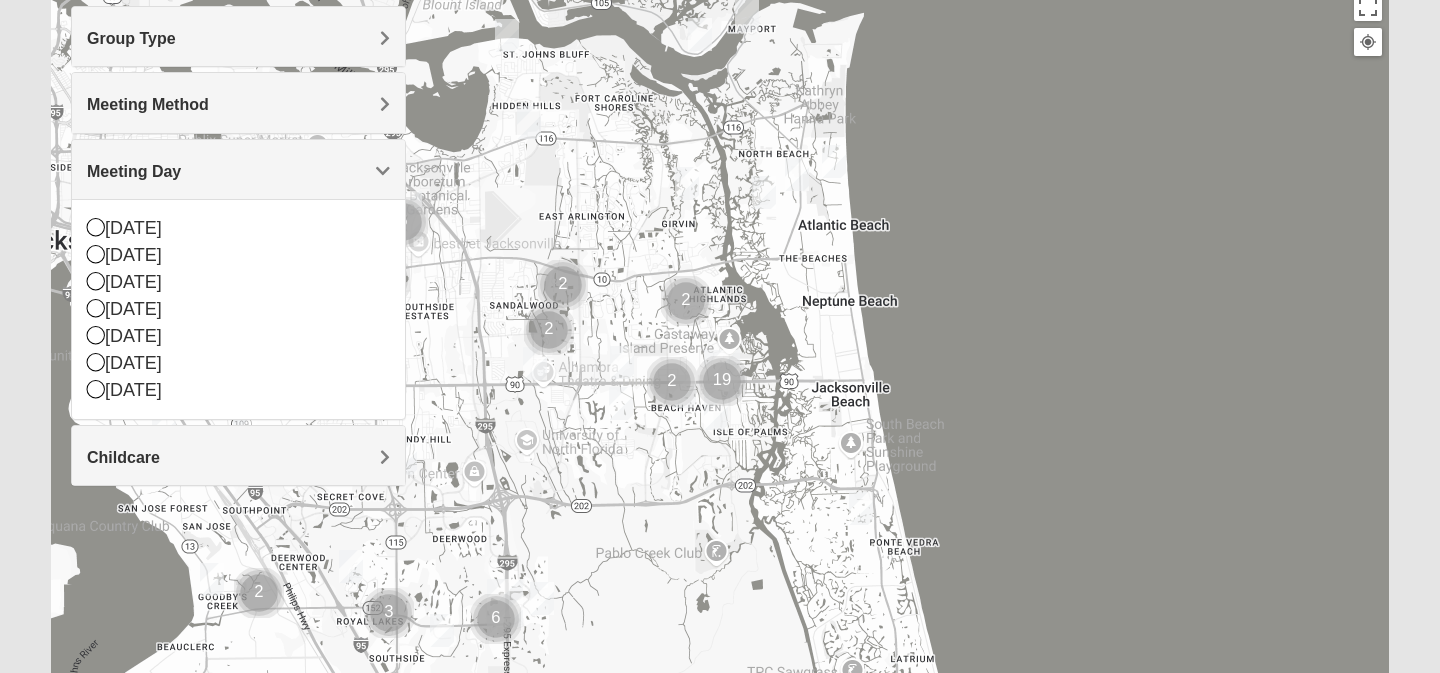 click on "Meeting Day" at bounding box center (134, 171) 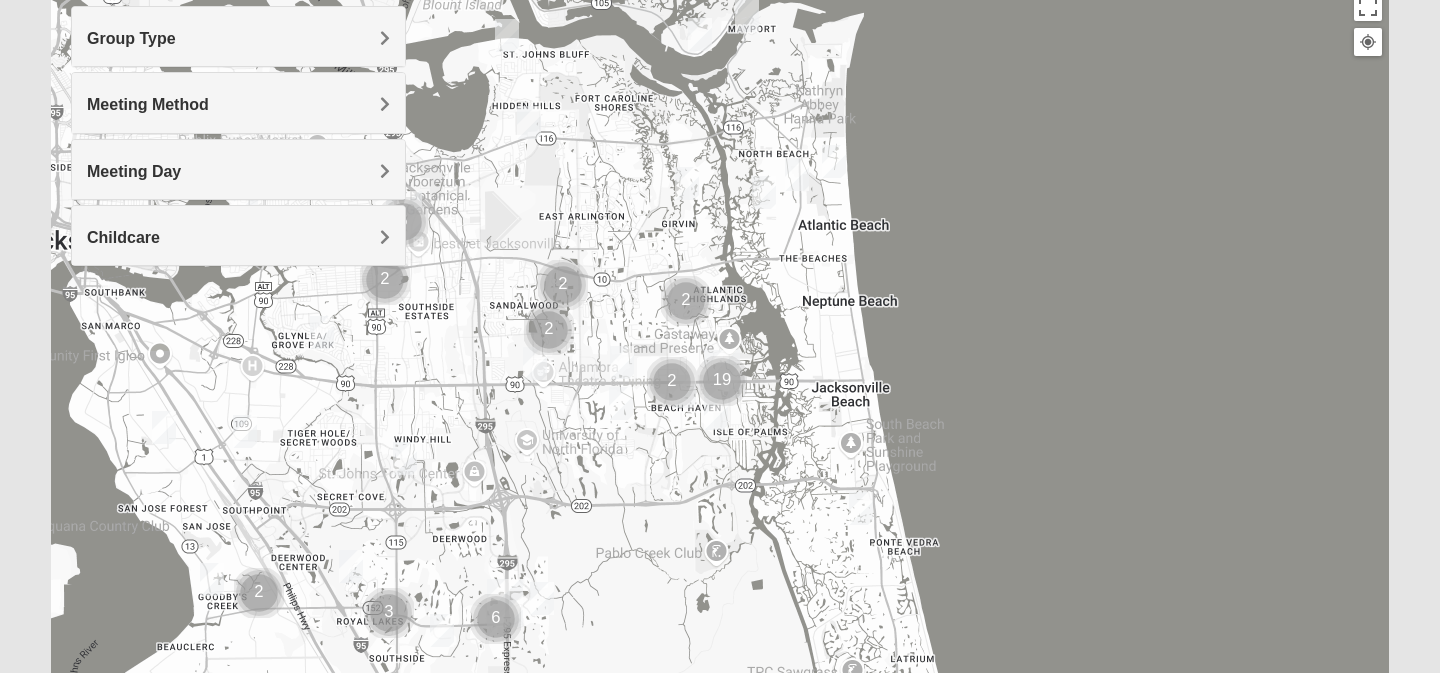 click on "Meeting Method" at bounding box center (238, 102) 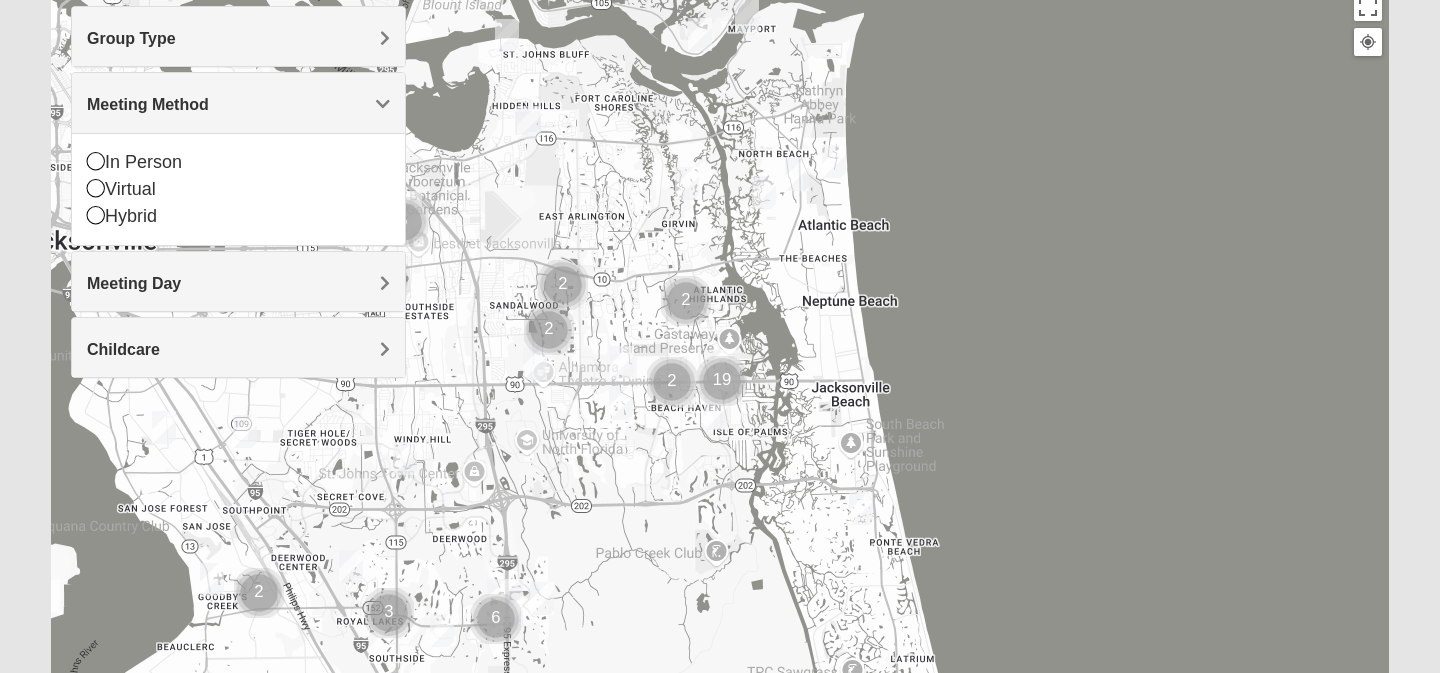 click on "In Person
Virtual
Hybrid" at bounding box center (238, 189) 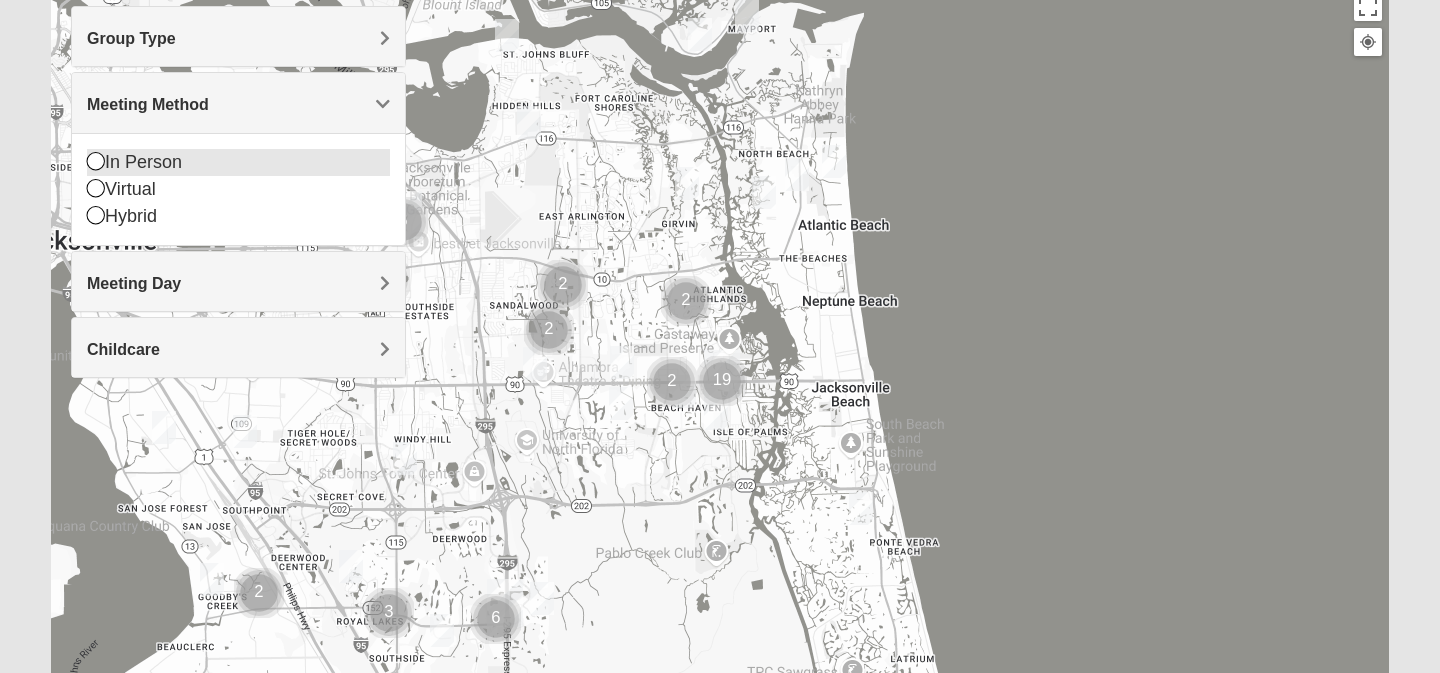 click at bounding box center (96, 161) 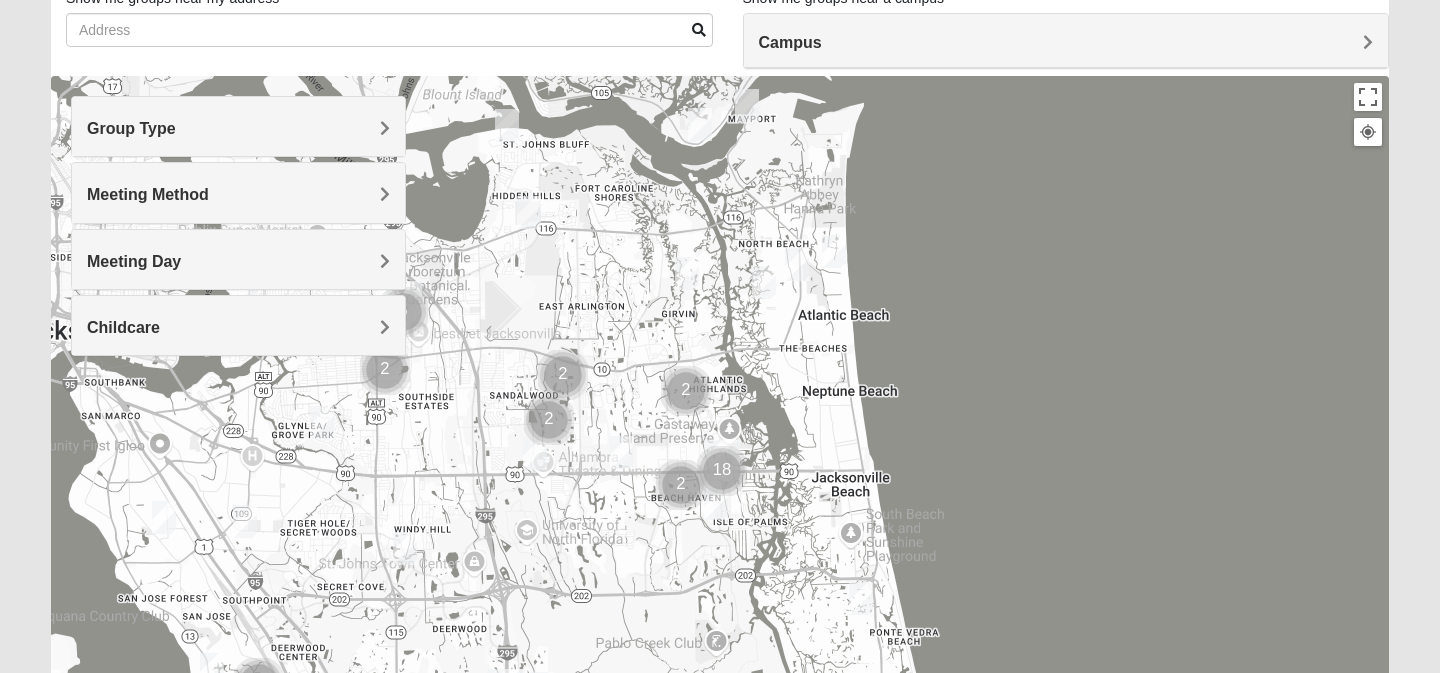 scroll, scrollTop: 151, scrollLeft: 0, axis: vertical 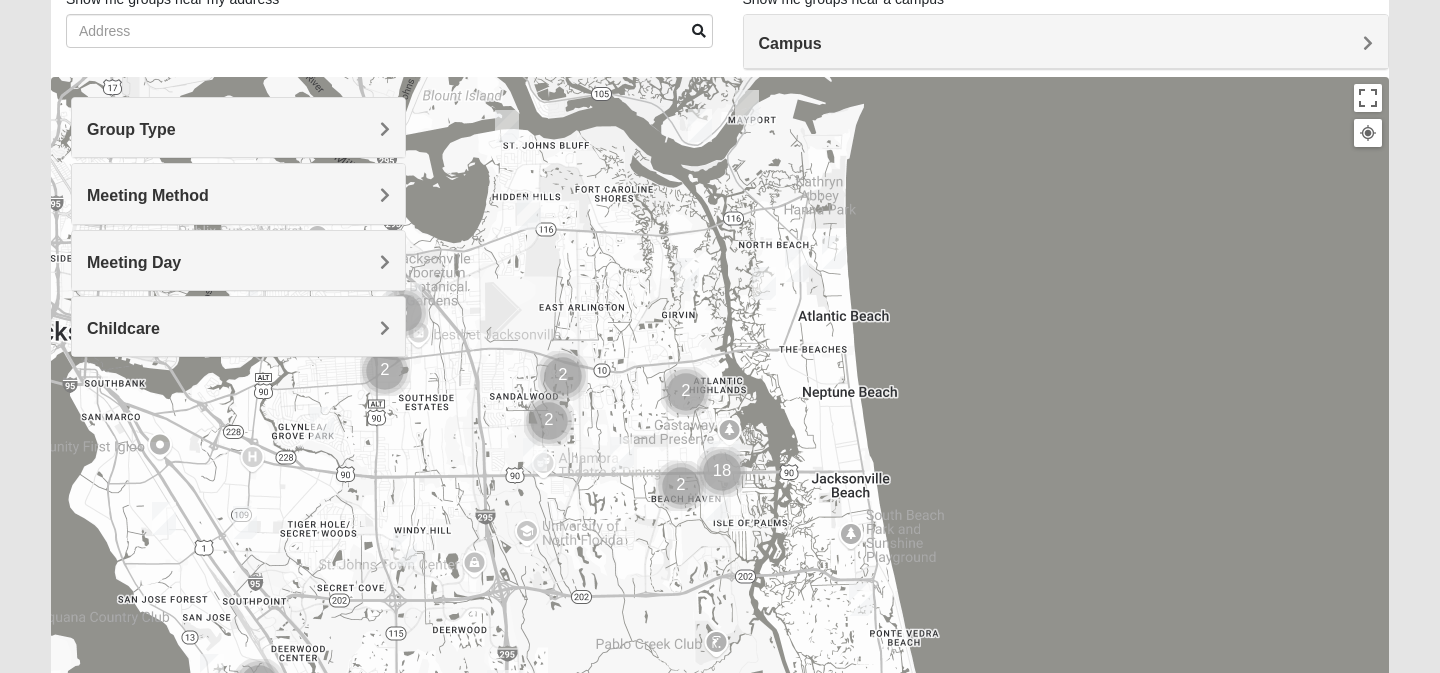 click on "Group Type" at bounding box center [131, 129] 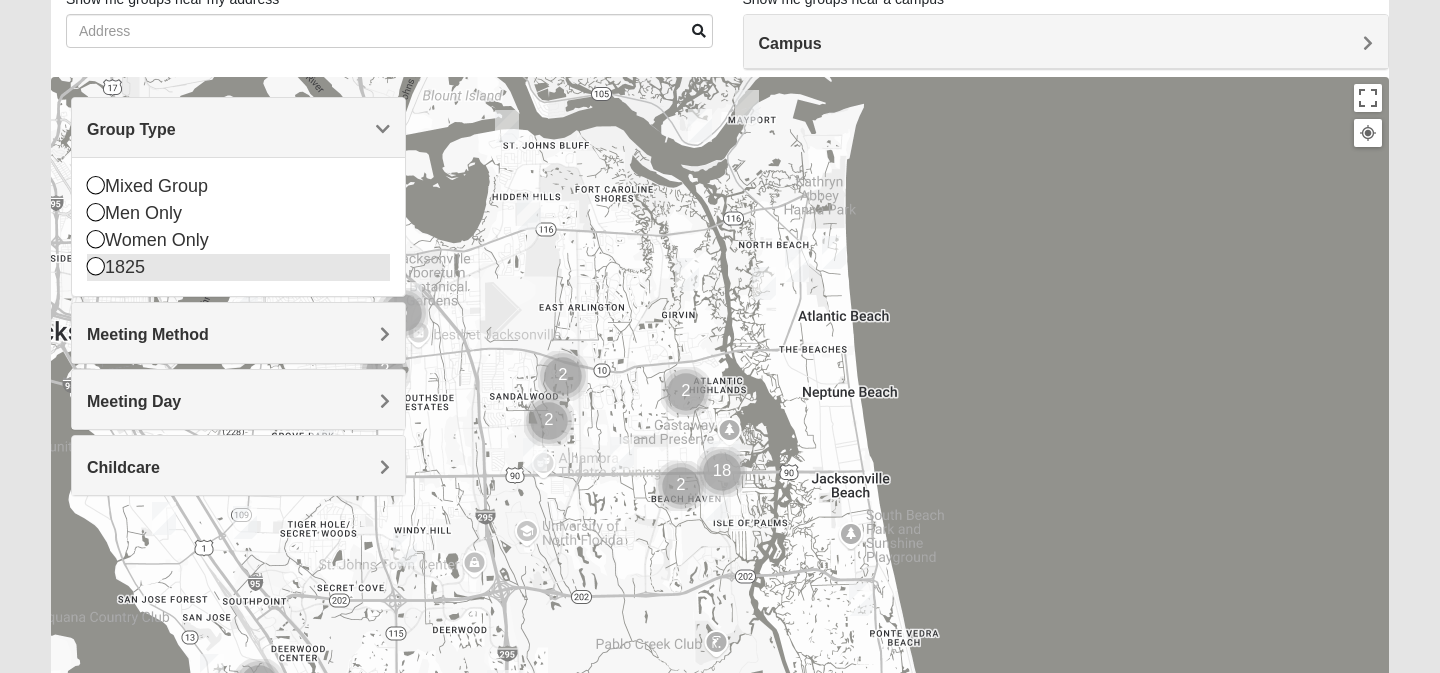 click at bounding box center (96, 266) 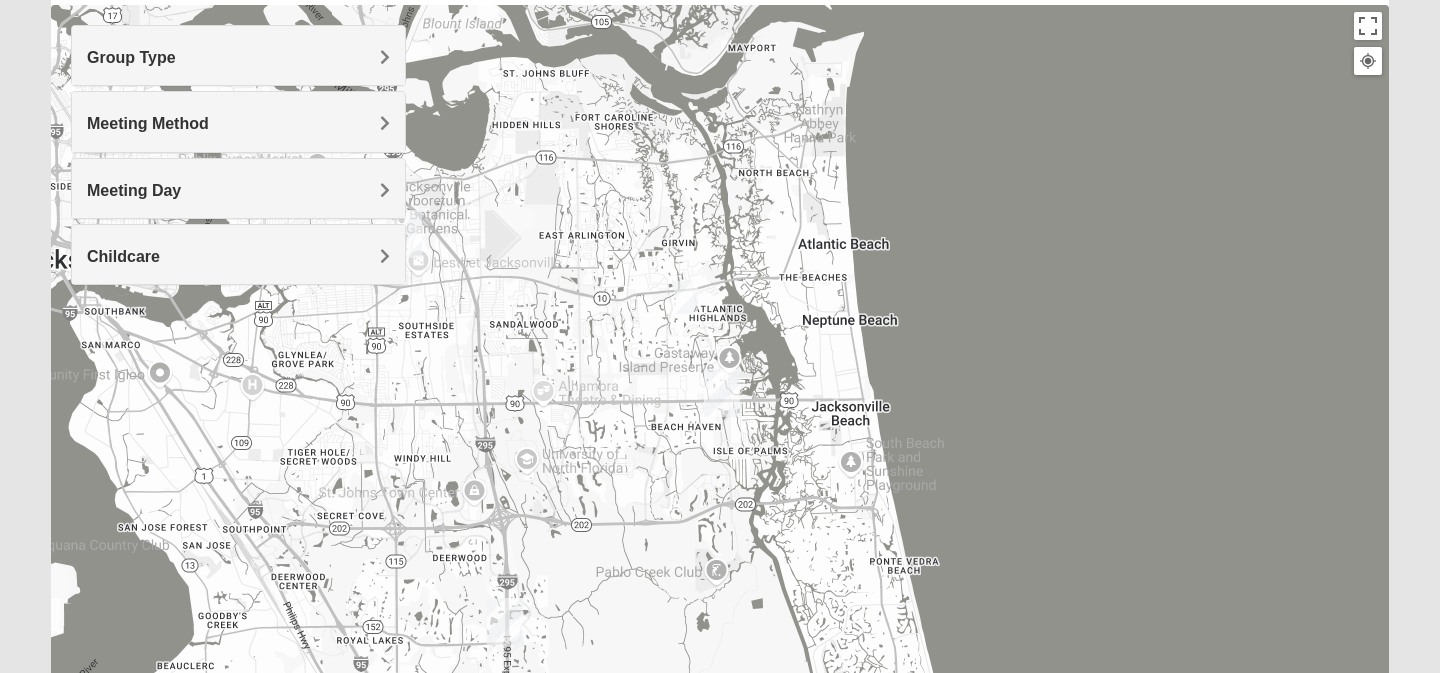 scroll, scrollTop: 137, scrollLeft: 0, axis: vertical 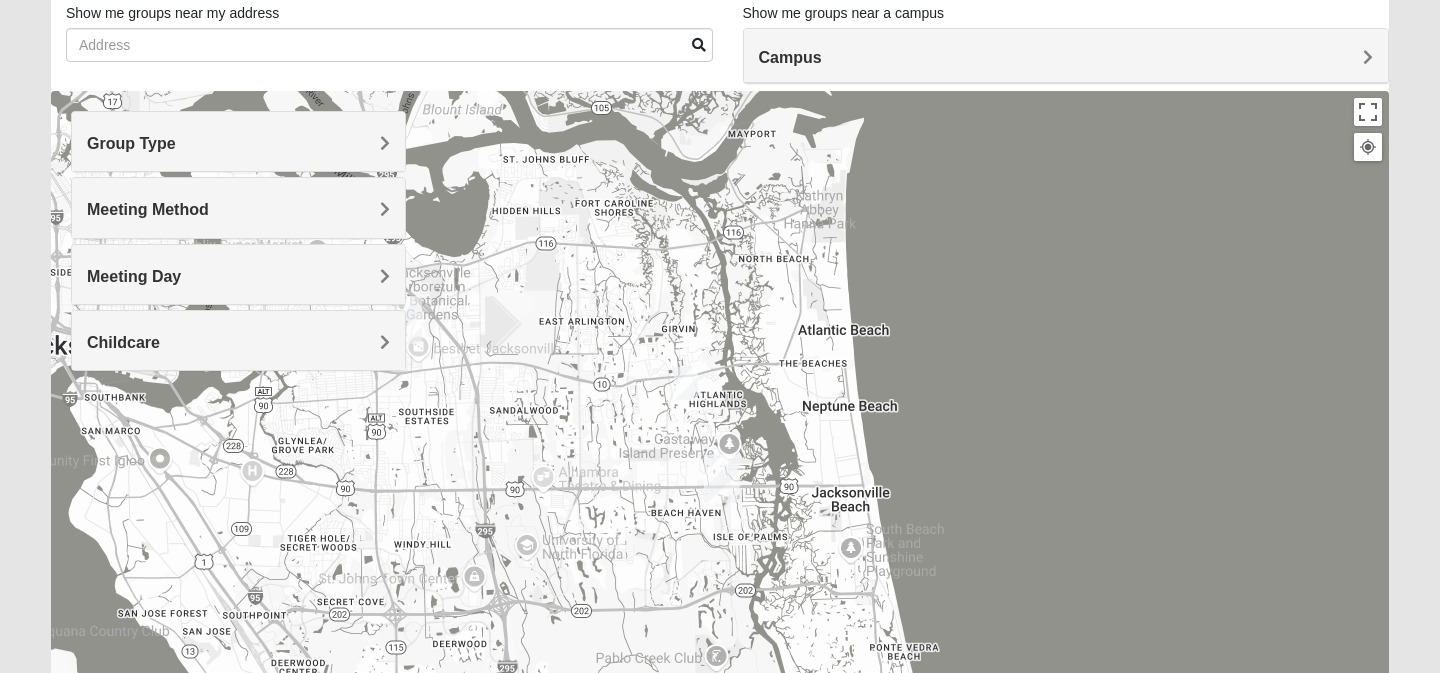 click at bounding box center (686, 383) 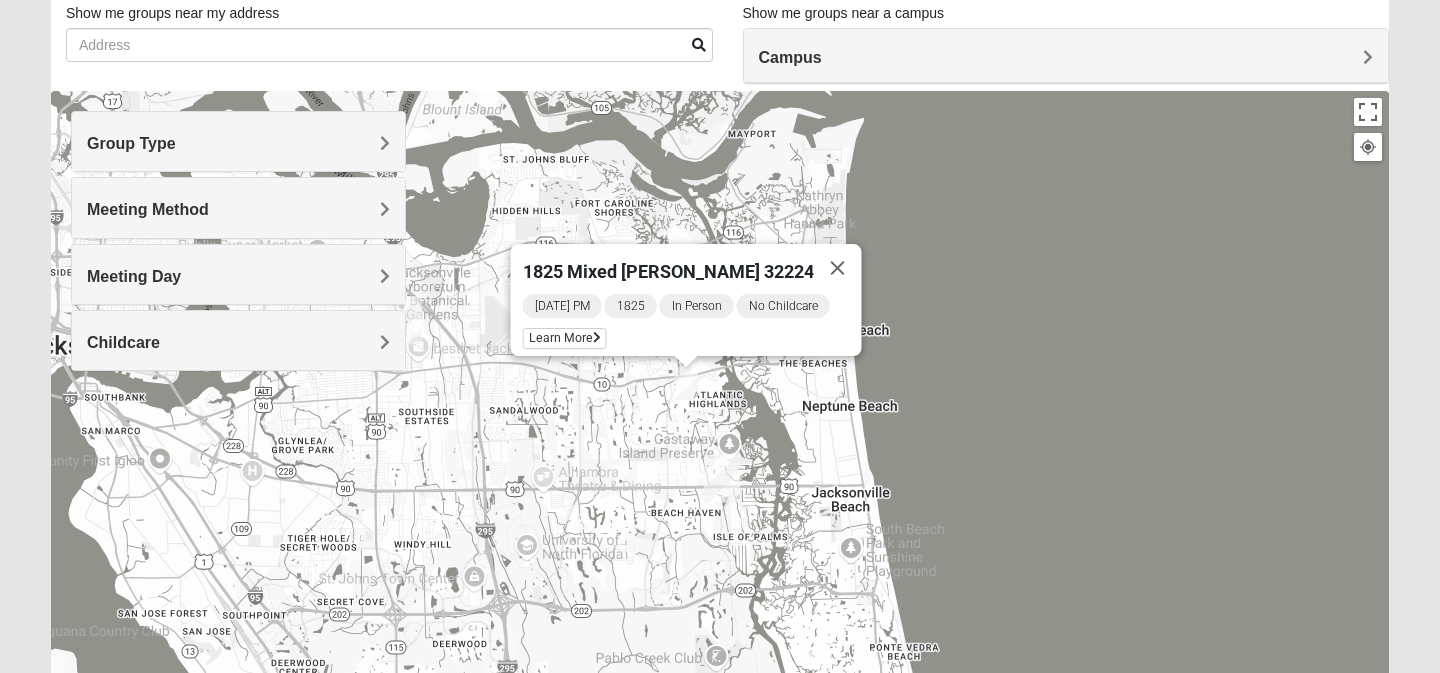 click on "1825 Mixed [PERSON_NAME] 32224          [DATE] PM      1825      In Person      No Childcare Learn More" at bounding box center (720, 491) 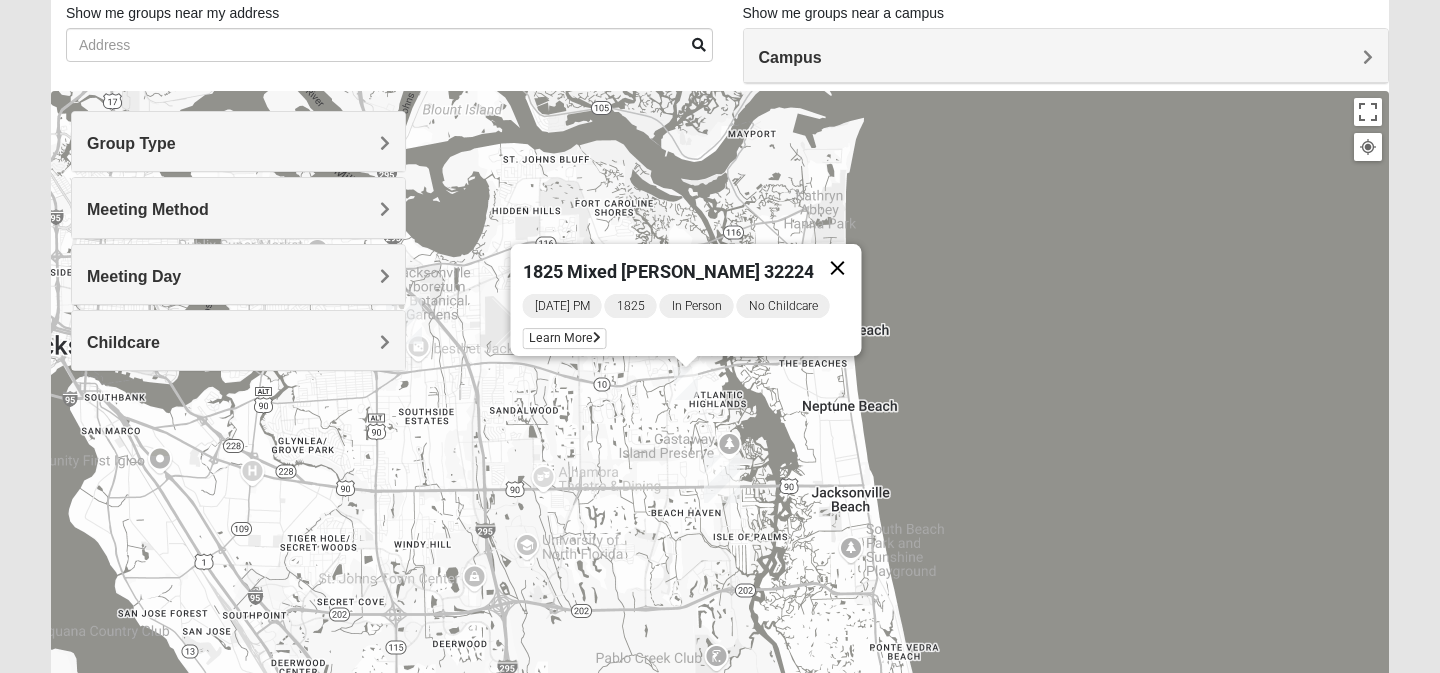 click at bounding box center [838, 268] 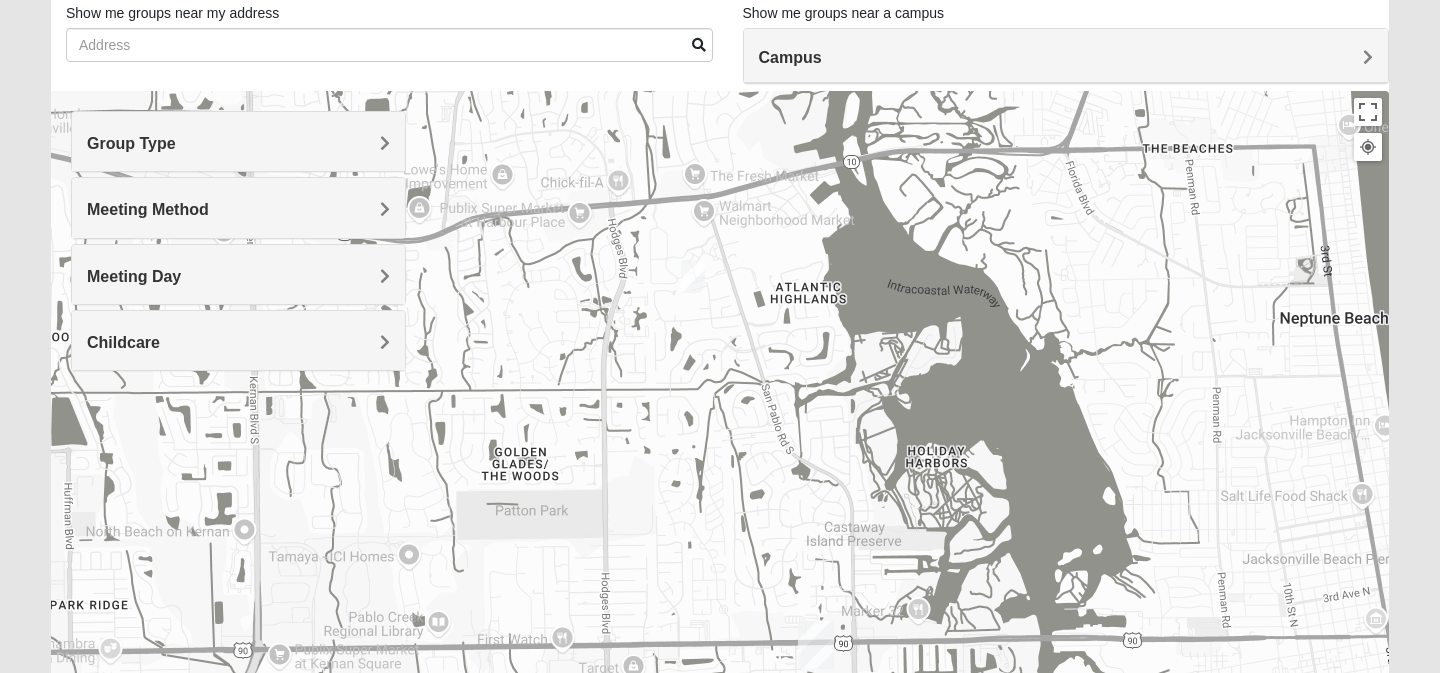 drag, startPoint x: 700, startPoint y: 452, endPoint x: 737, endPoint y: 237, distance: 218.16049 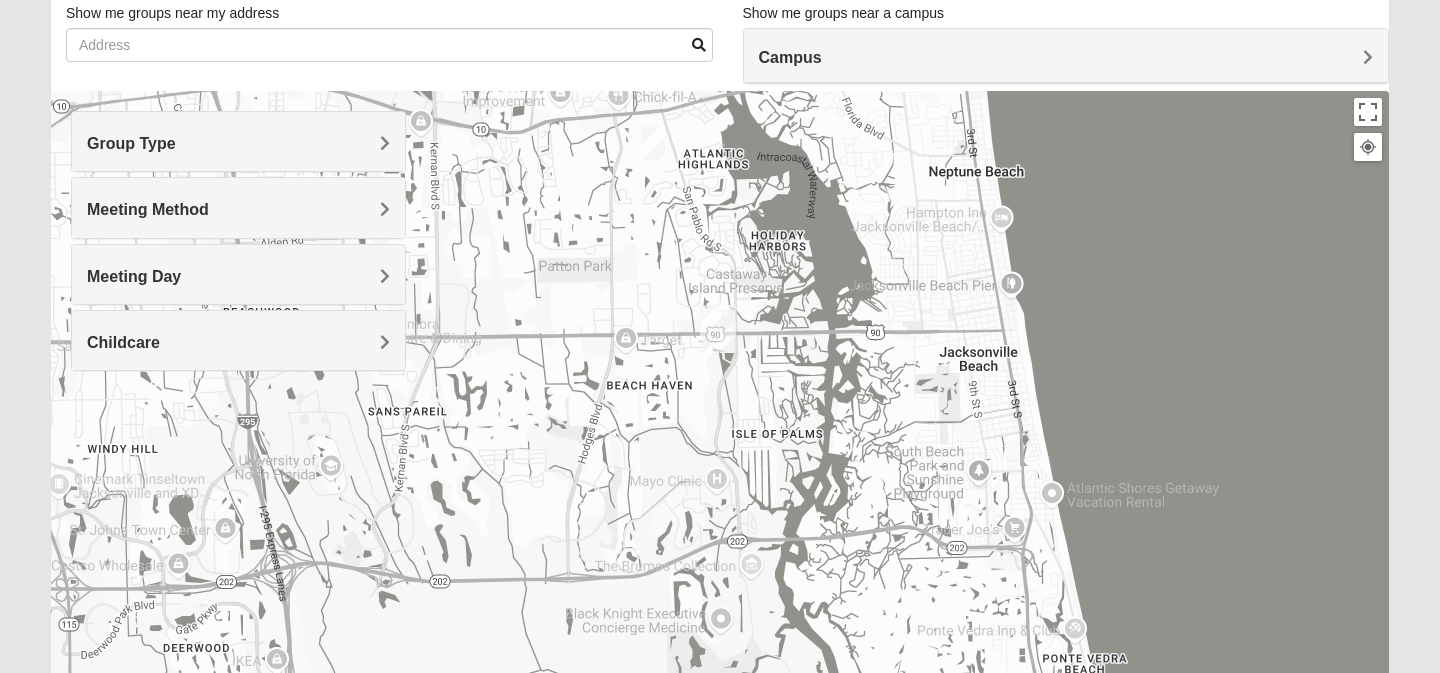drag, startPoint x: 704, startPoint y: 404, endPoint x: 665, endPoint y: 261, distance: 148.22281 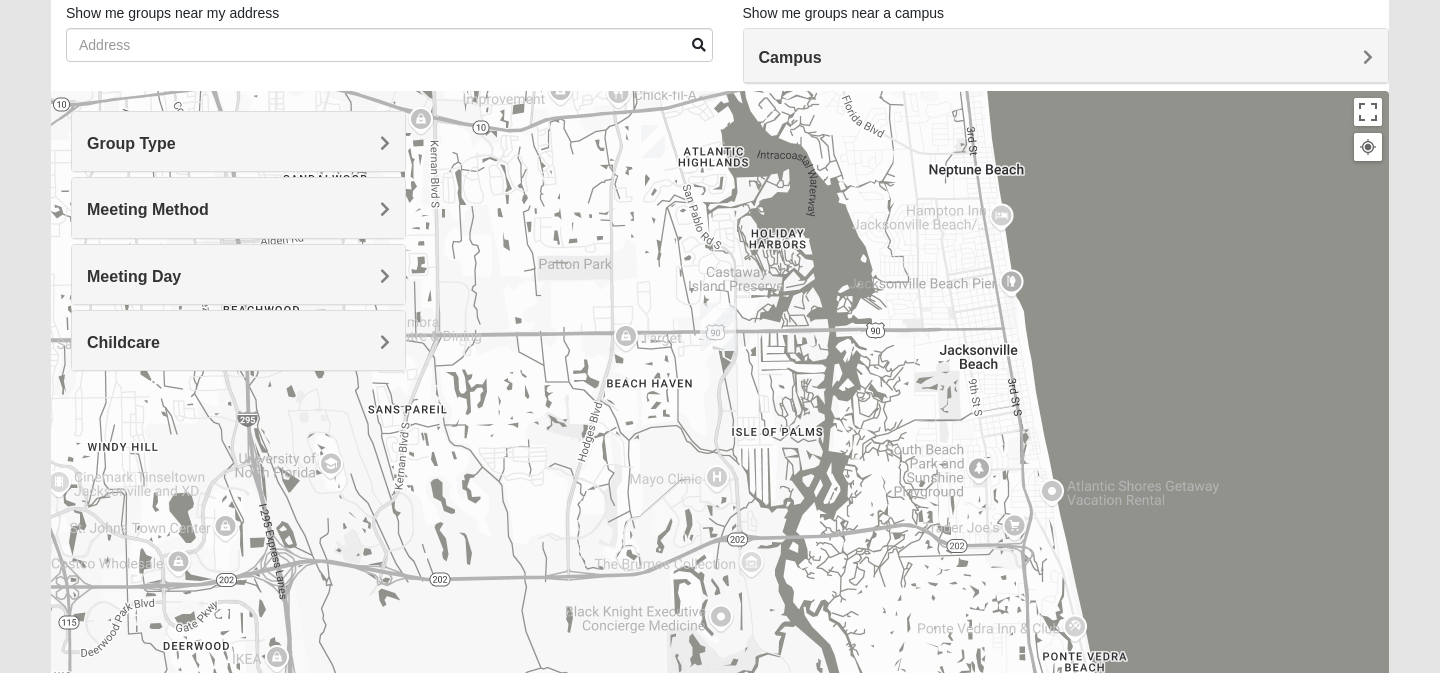 click at bounding box center (653, 141) 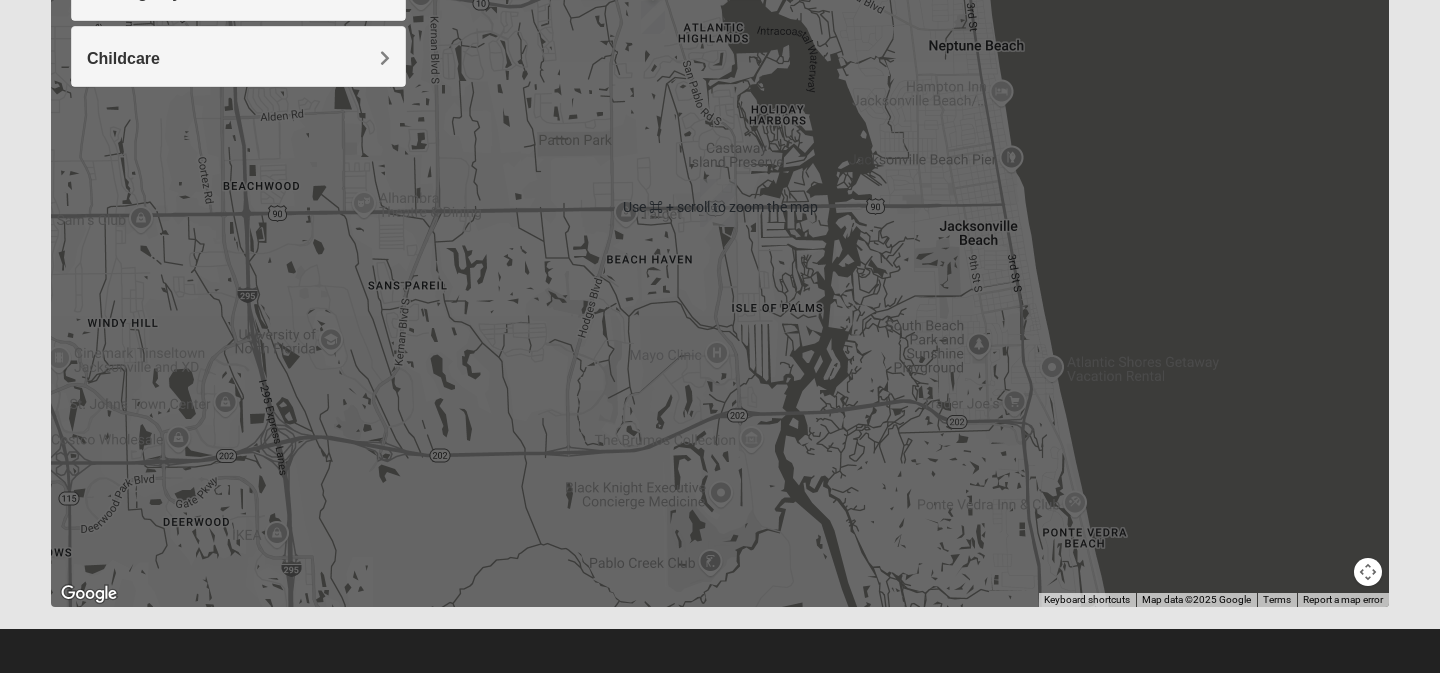 scroll, scrollTop: 428, scrollLeft: 0, axis: vertical 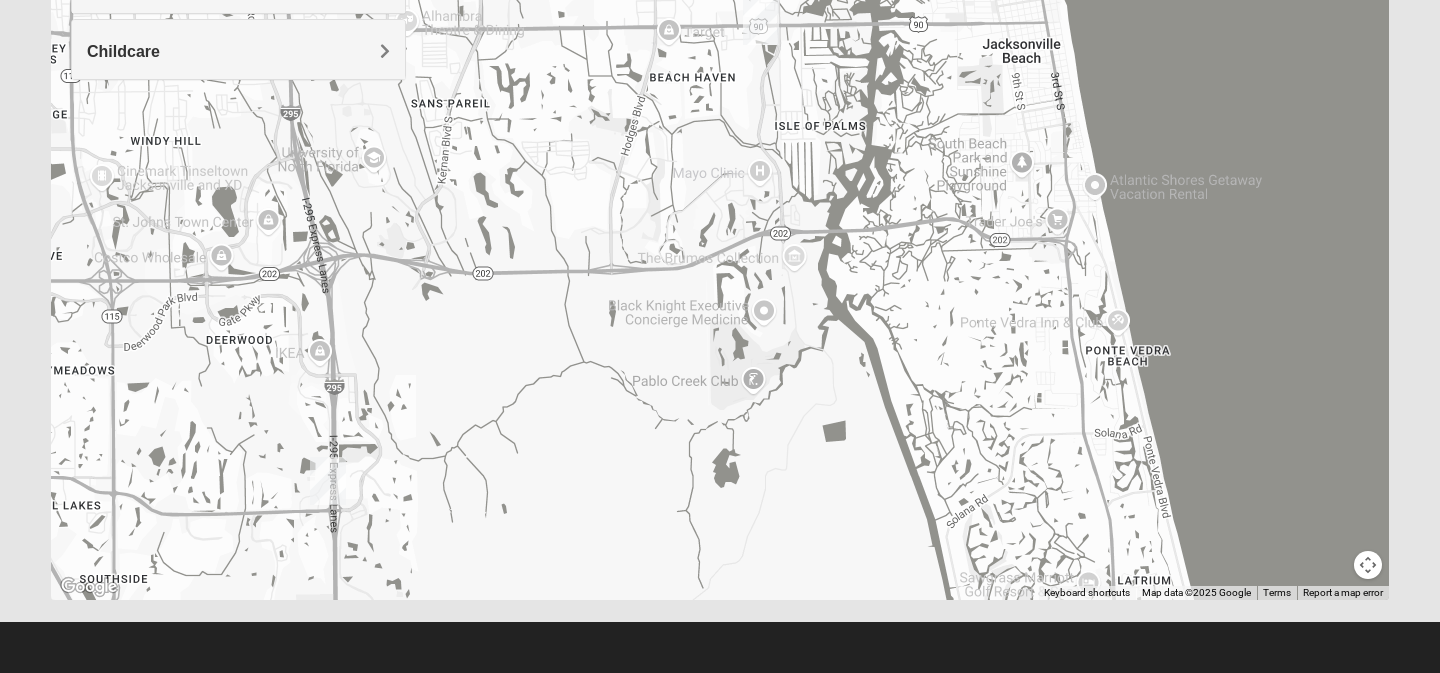 drag, startPoint x: 939, startPoint y: 432, endPoint x: 984, endPoint y: 257, distance: 180.69312 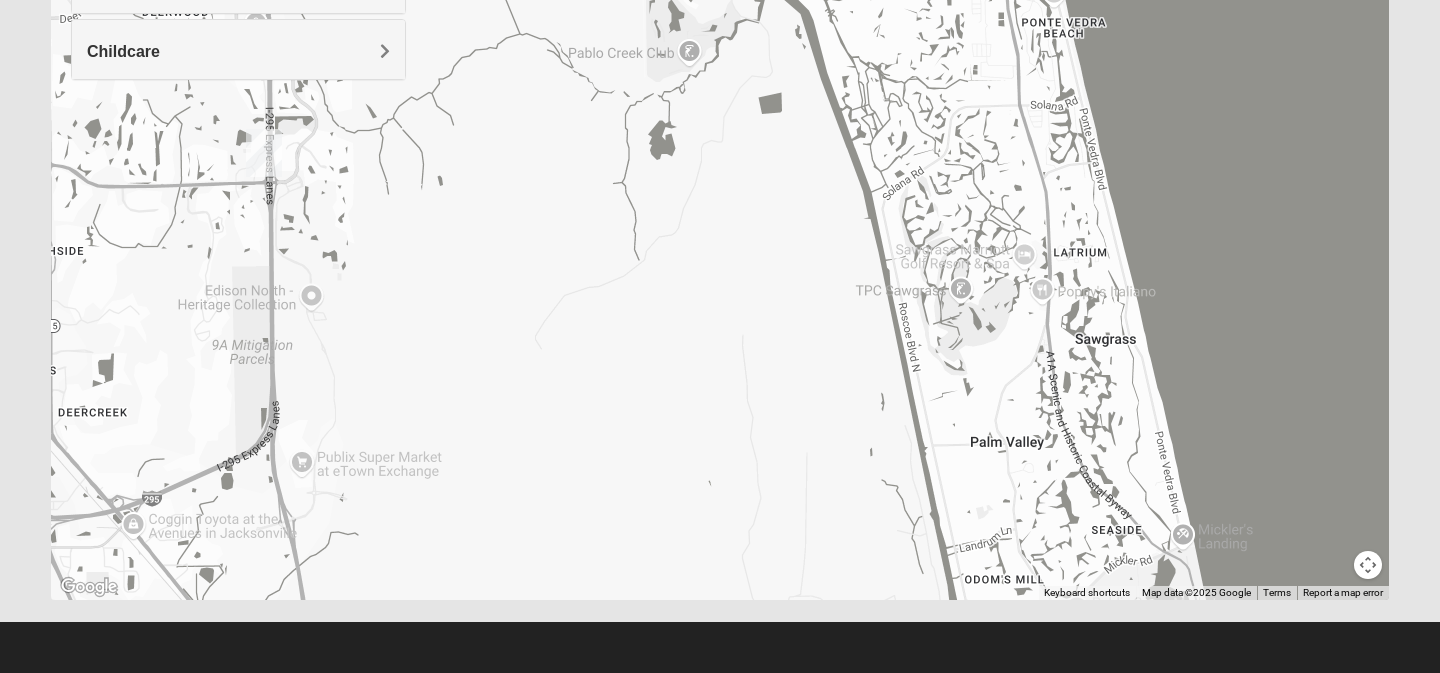 drag, startPoint x: 846, startPoint y: 366, endPoint x: 781, endPoint y: 34, distance: 338.30313 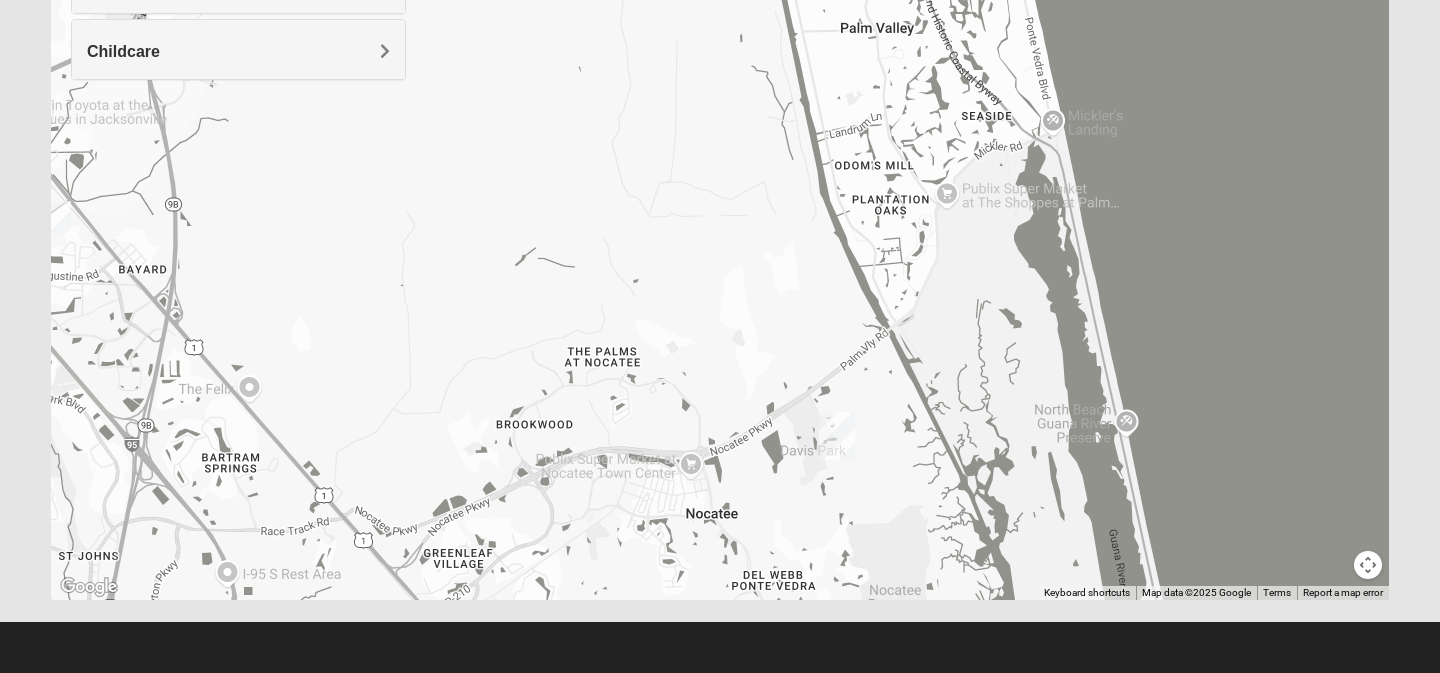 drag, startPoint x: 850, startPoint y: 326, endPoint x: 720, endPoint y: -90, distance: 435.83942 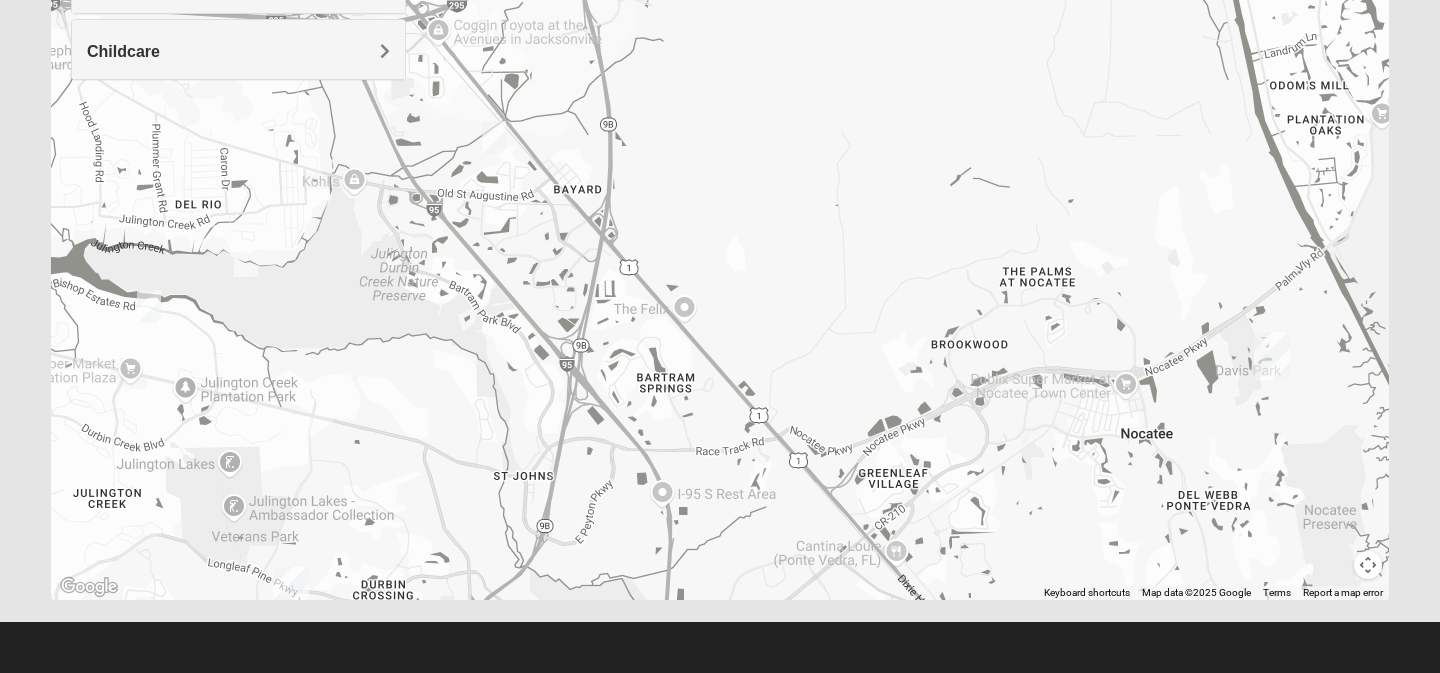 drag, startPoint x: 703, startPoint y: 302, endPoint x: 1162, endPoint y: 242, distance: 462.90497 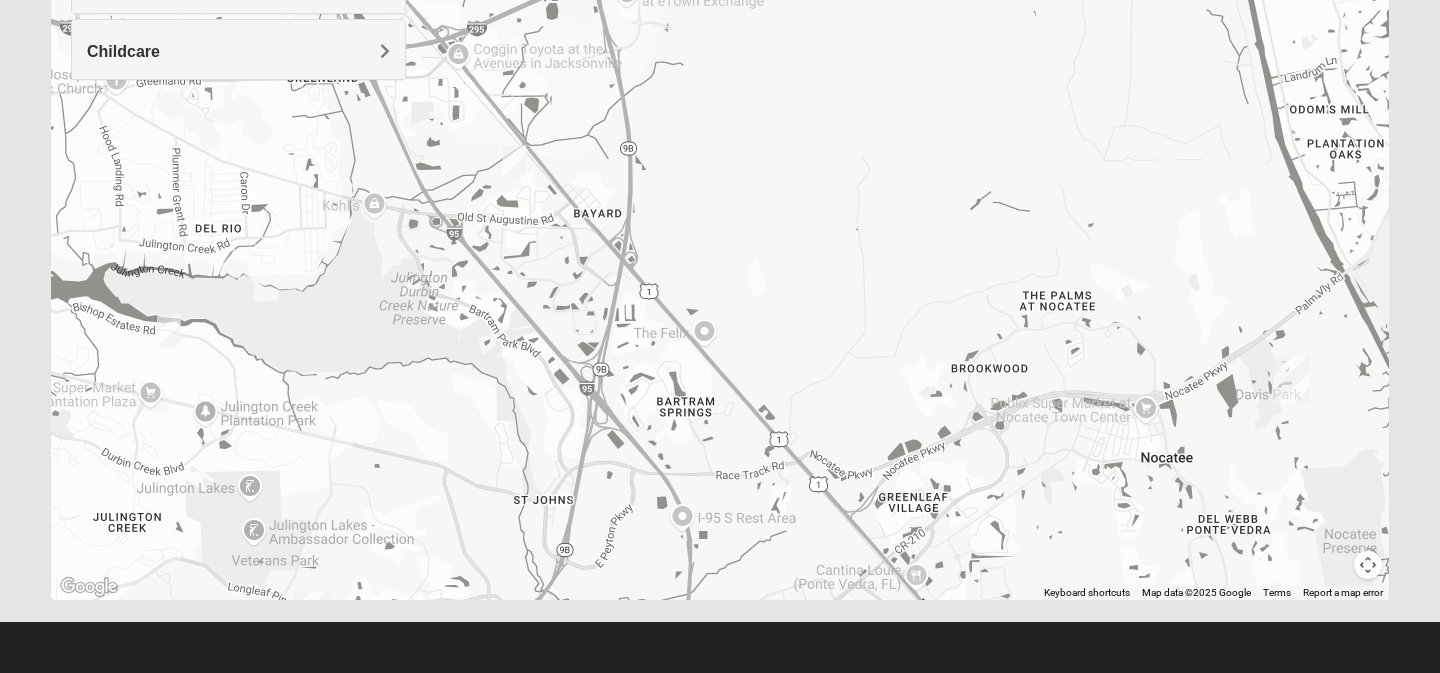 click at bounding box center [514, 161] 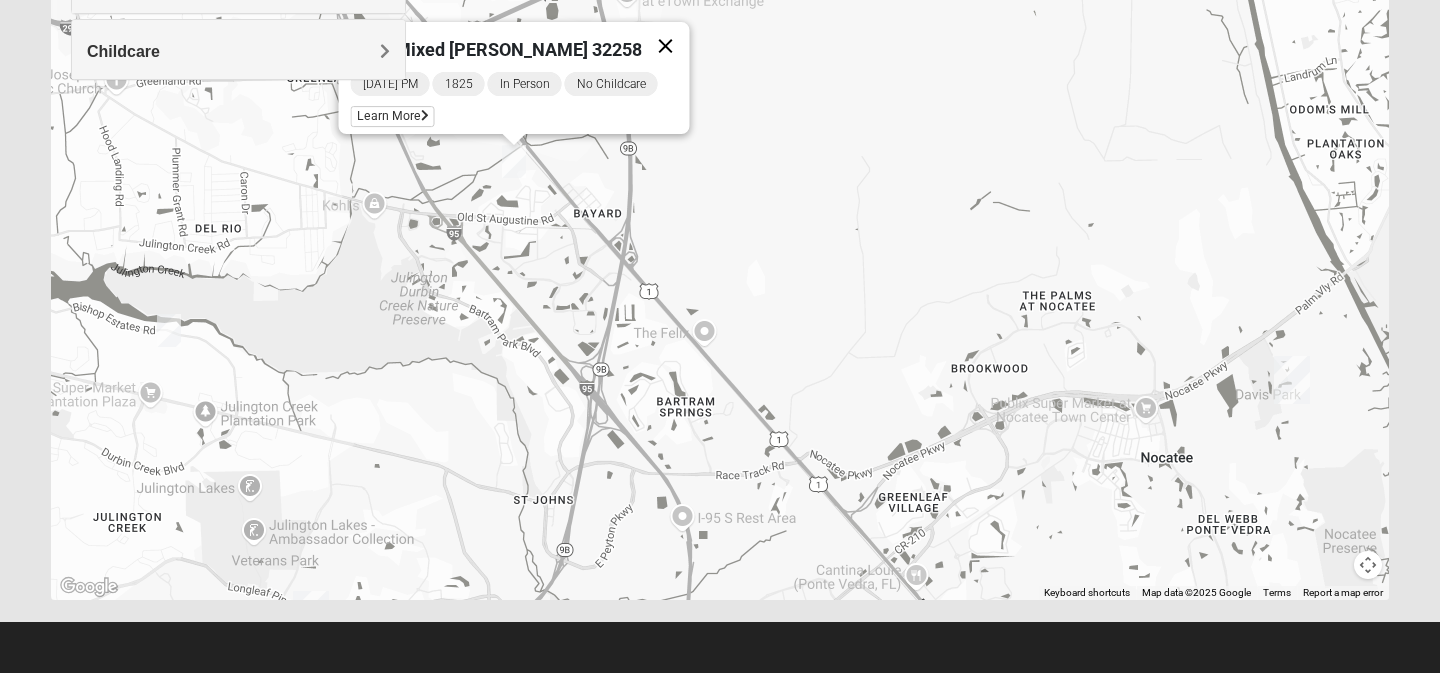click at bounding box center (666, 46) 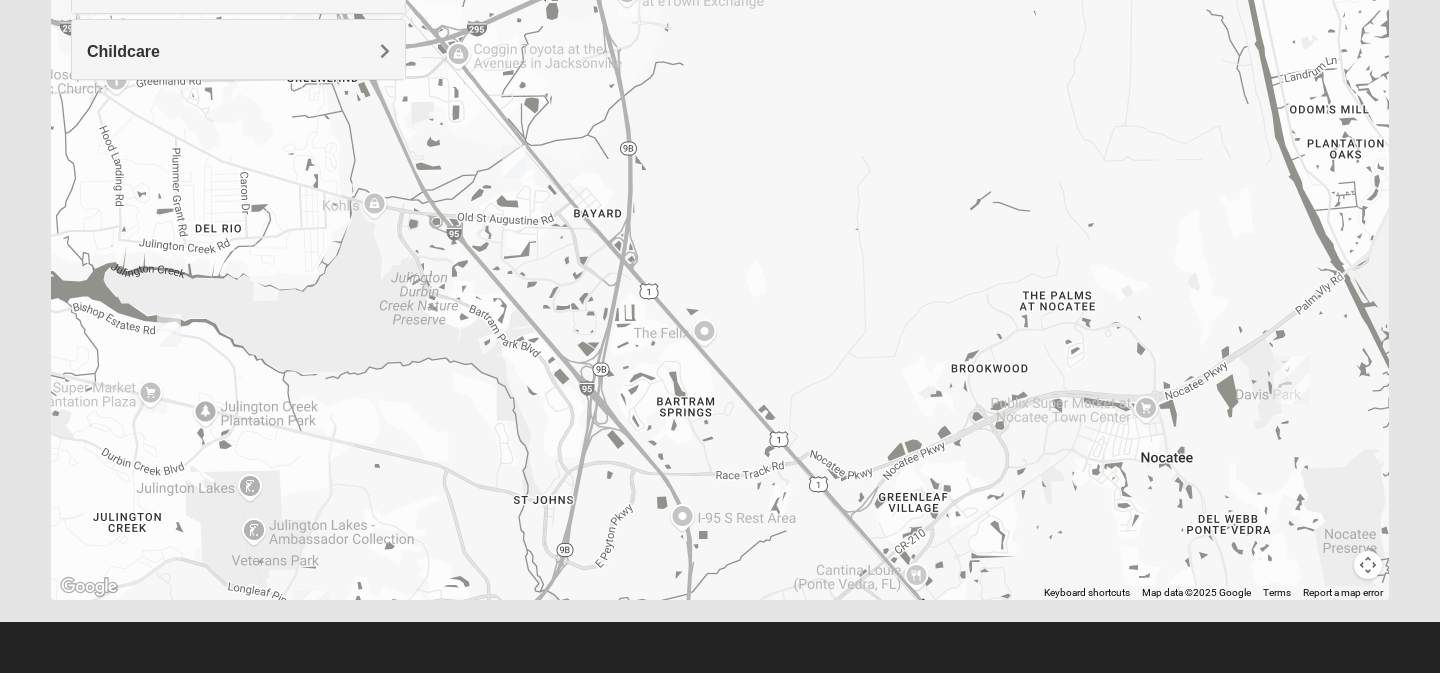 click at bounding box center [169, 330] 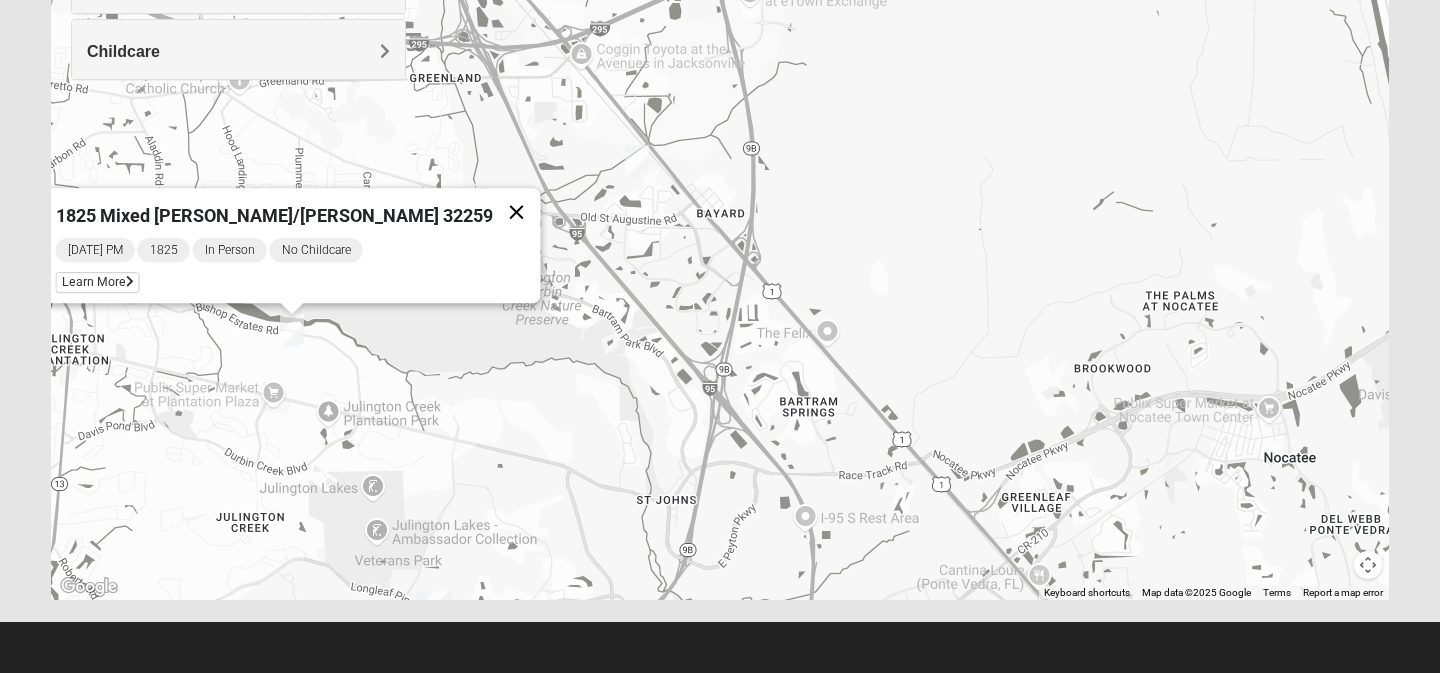 click at bounding box center (517, 212) 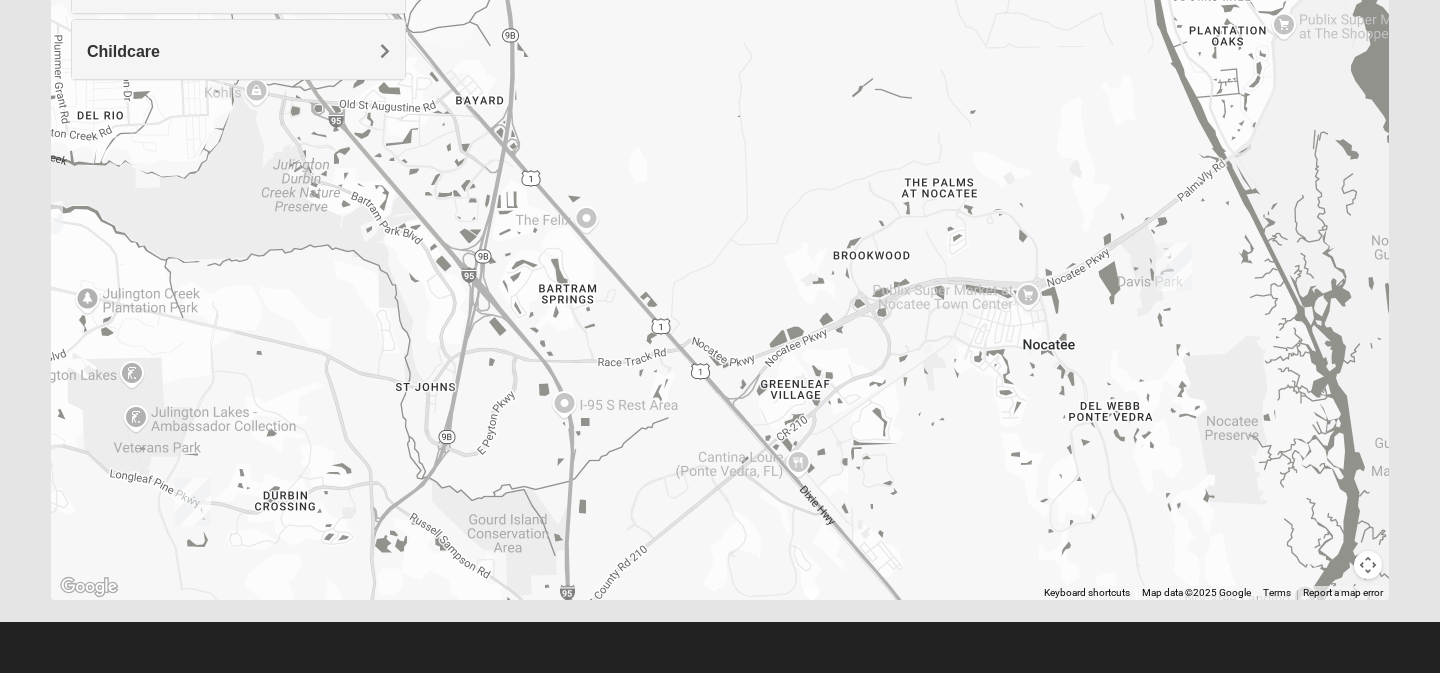 drag, startPoint x: 1012, startPoint y: 348, endPoint x: 504, endPoint y: 64, distance: 581.9966 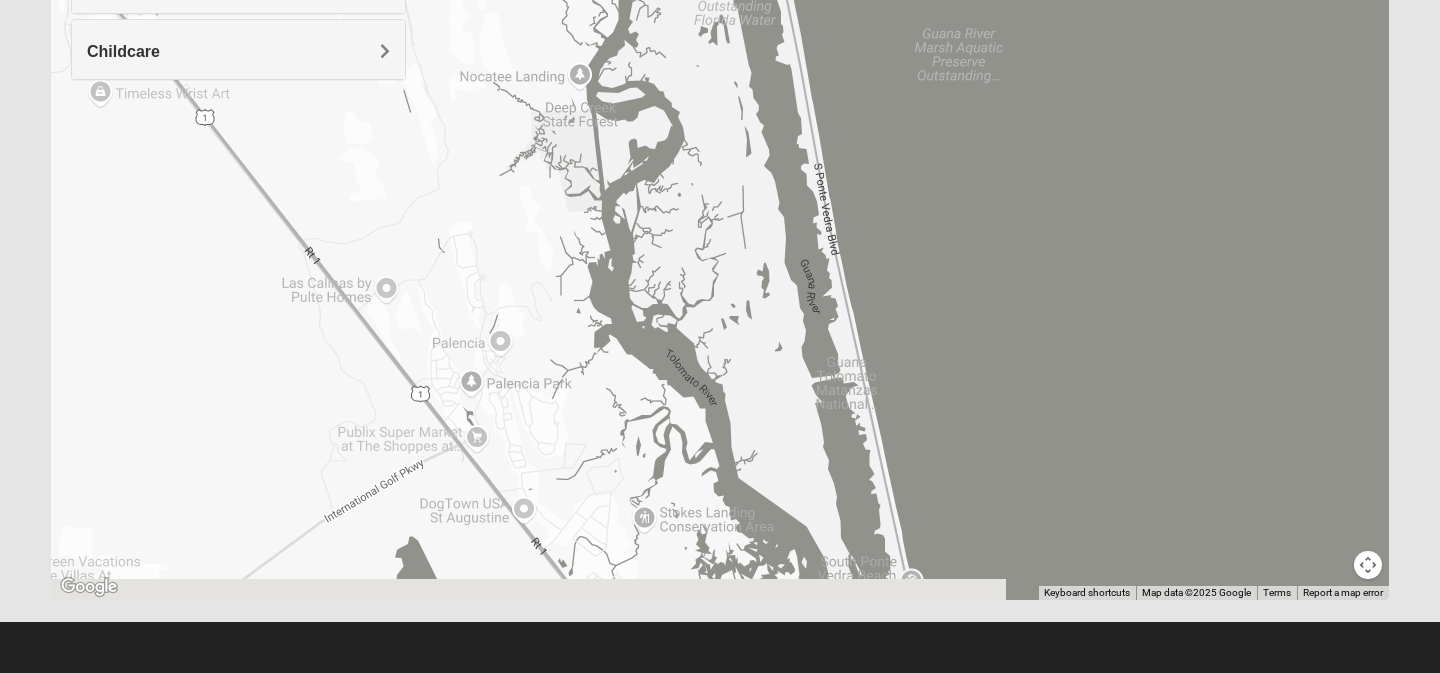 drag, startPoint x: 691, startPoint y: 268, endPoint x: 406, endPoint y: -8, distance: 396.73795 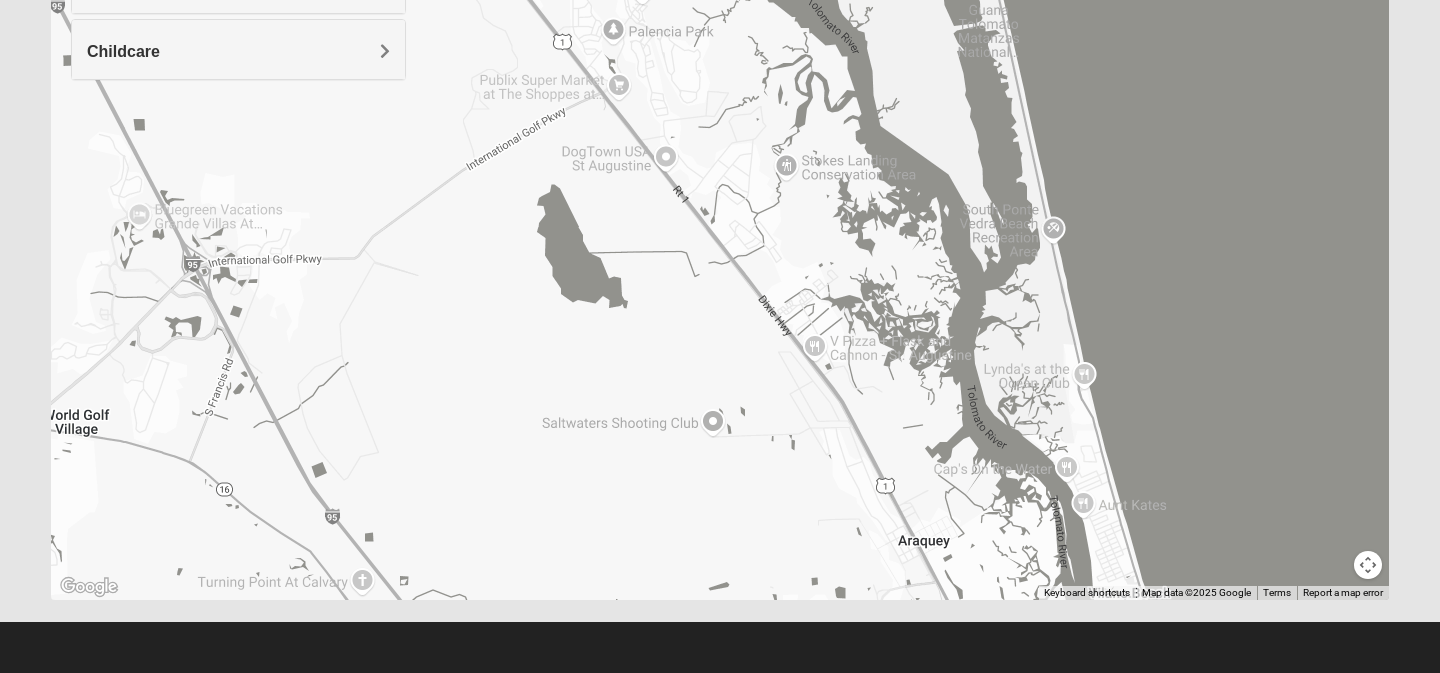 drag, startPoint x: 438, startPoint y: 297, endPoint x: 581, endPoint y: -58, distance: 382.7192 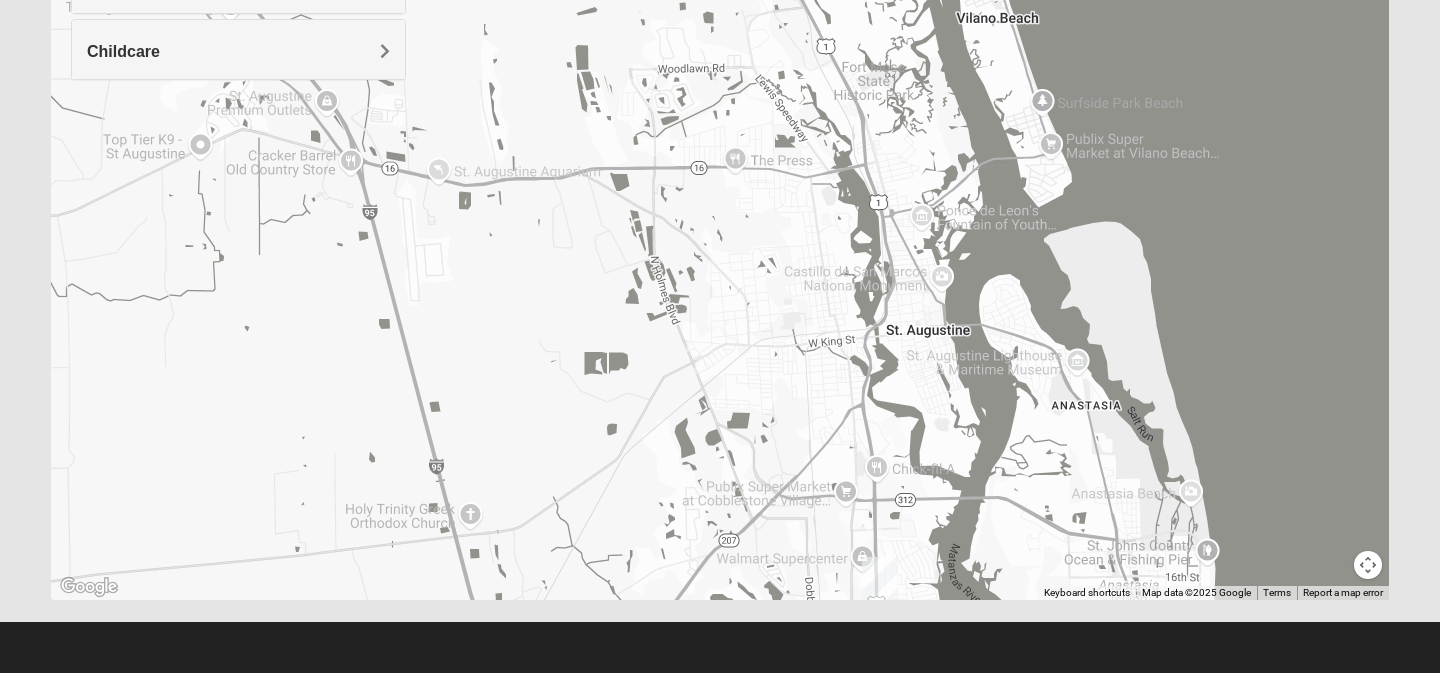 drag, startPoint x: 689, startPoint y: 437, endPoint x: 556, endPoint y: -146, distance: 597.9783 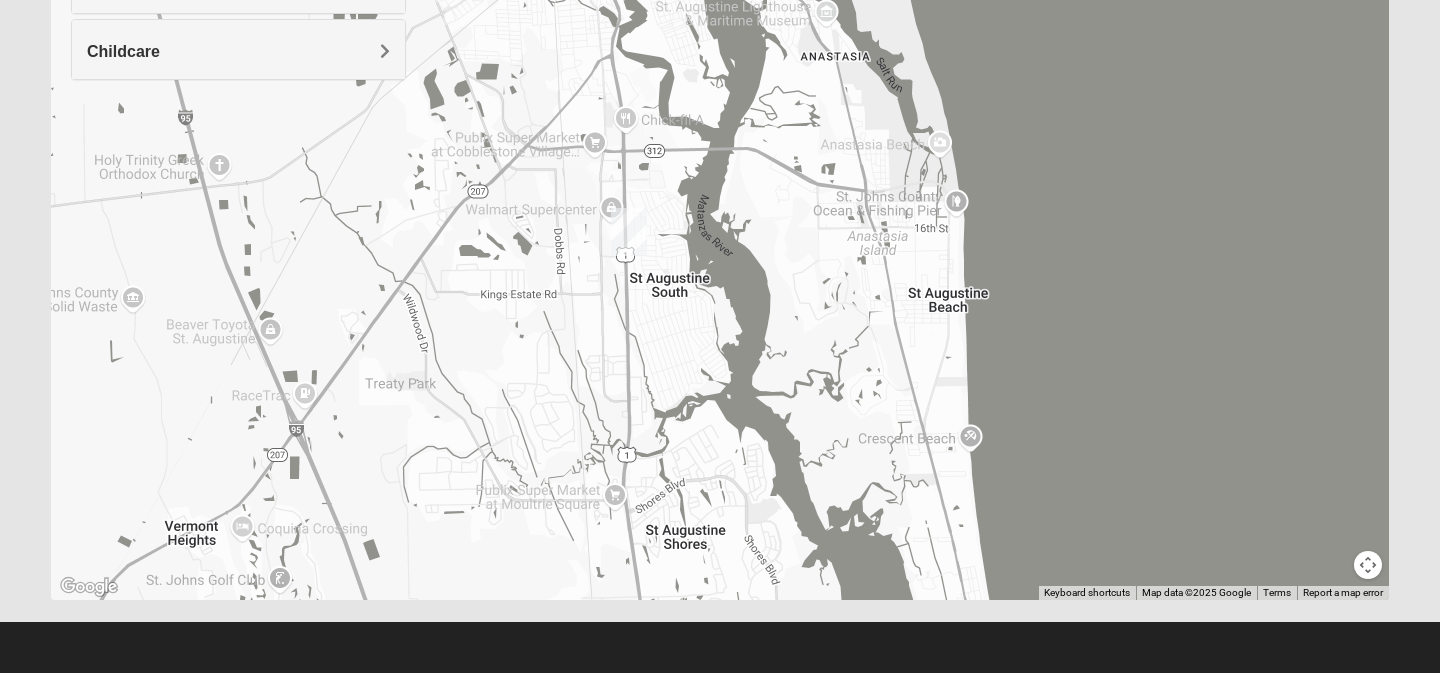 drag, startPoint x: 583, startPoint y: 205, endPoint x: 329, endPoint y: -146, distance: 433.2632 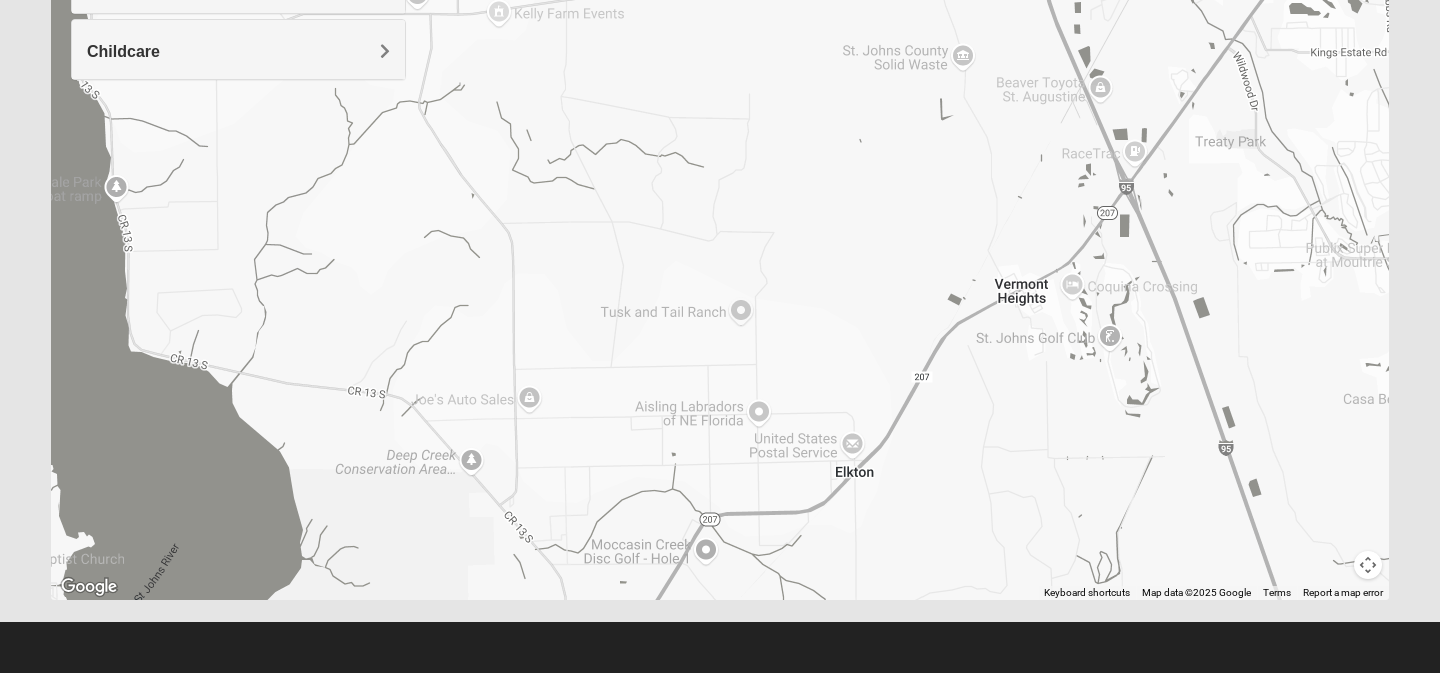 drag, startPoint x: 346, startPoint y: 316, endPoint x: 1180, endPoint y: 73, distance: 868.68005 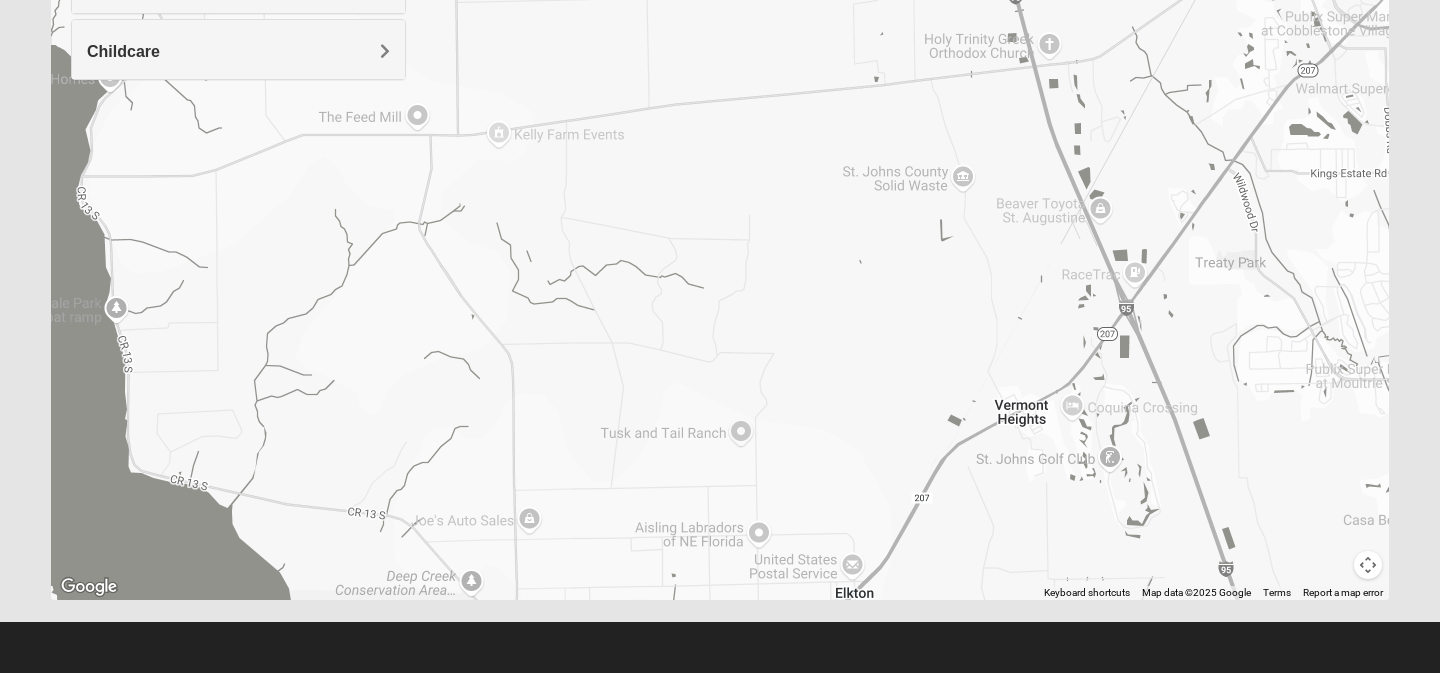 drag, startPoint x: 1106, startPoint y: 84, endPoint x: 1152, endPoint y: 708, distance: 625.69324 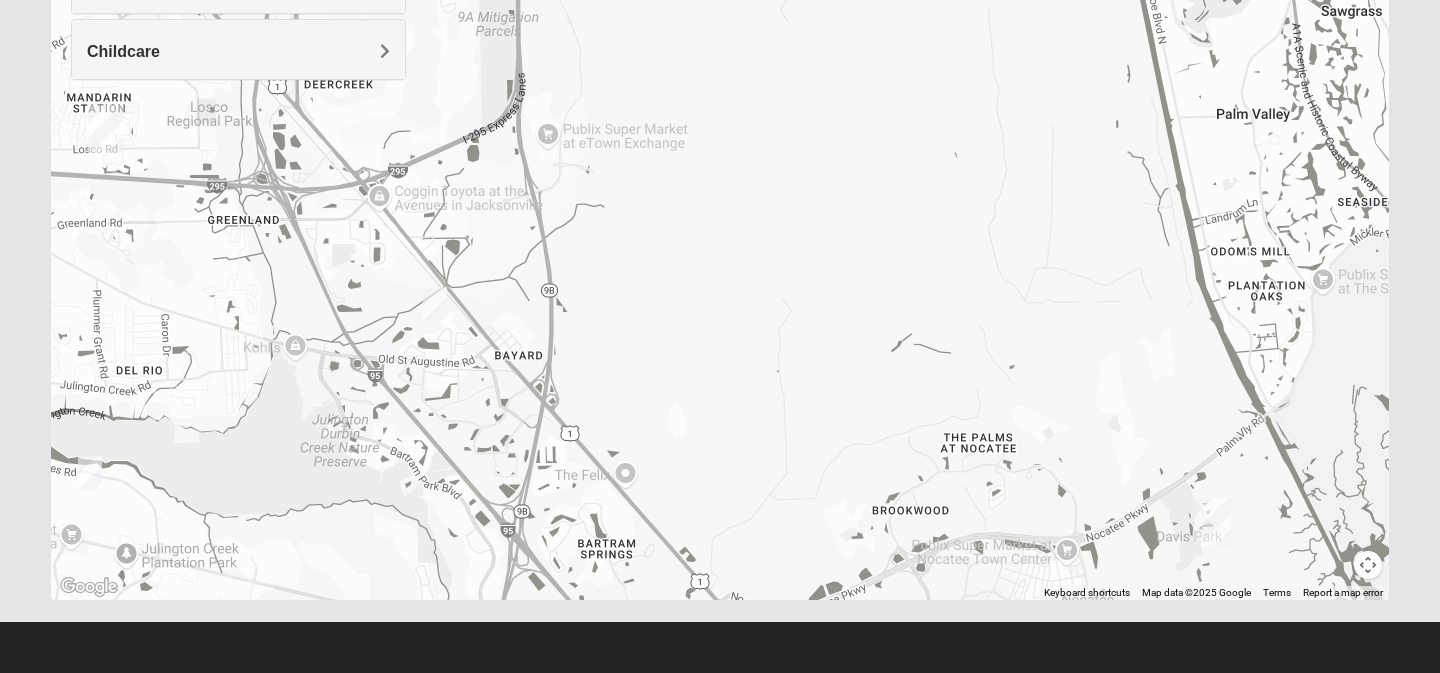 drag, startPoint x: 748, startPoint y: 254, endPoint x: 767, endPoint y: 753, distance: 499.3616 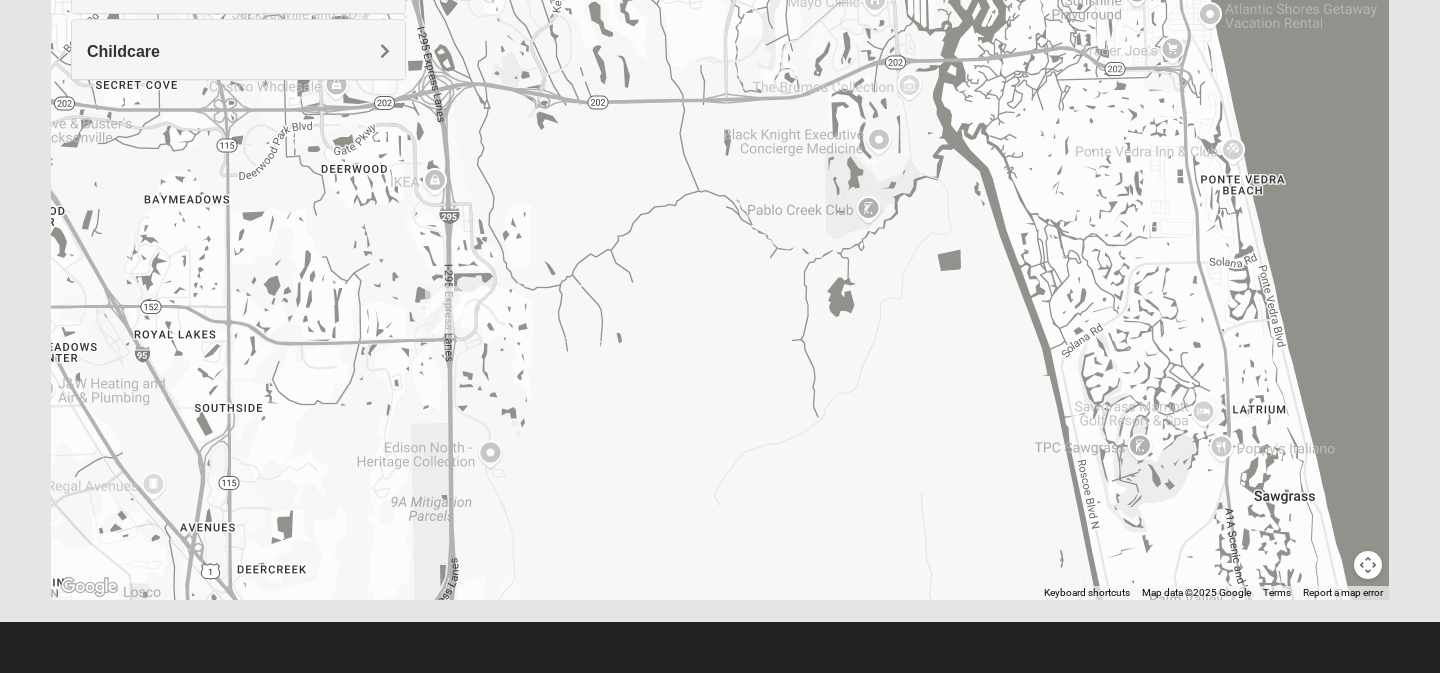 drag, startPoint x: 804, startPoint y: 222, endPoint x: 730, endPoint y: 709, distance: 492.5901 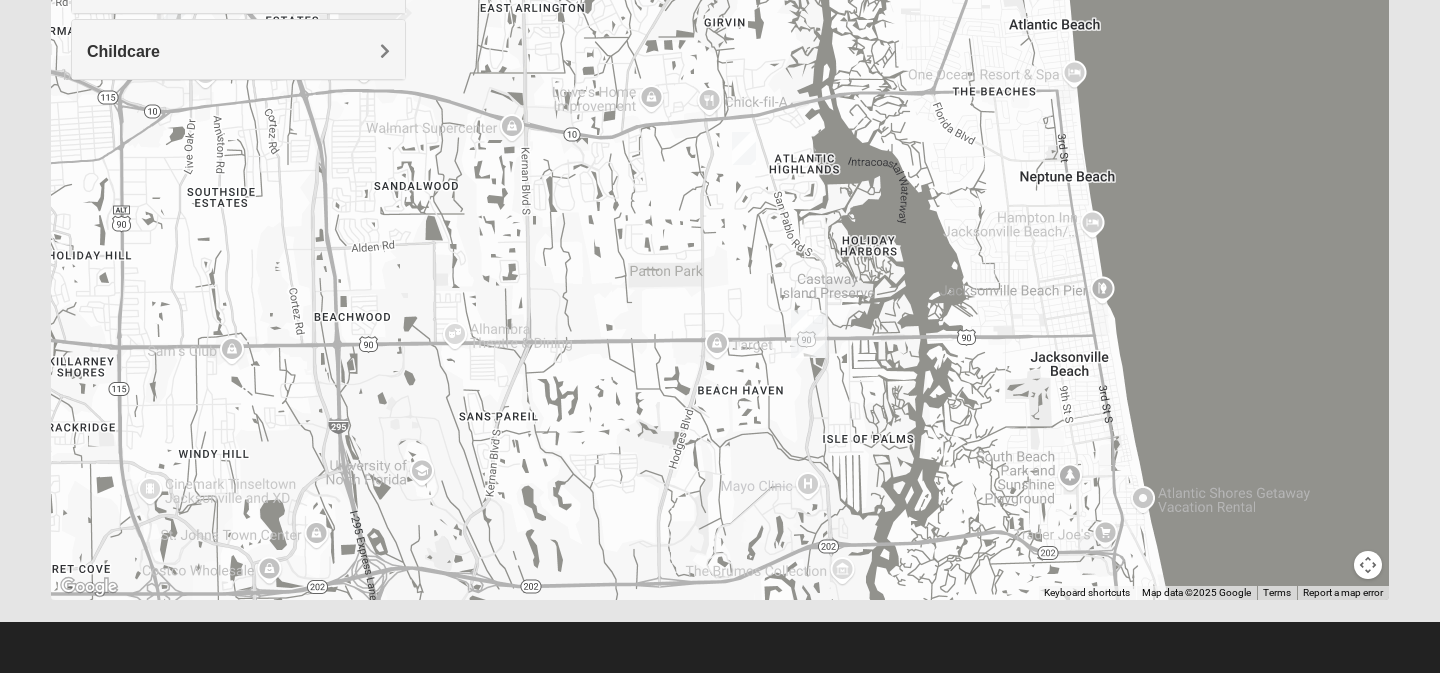 drag, startPoint x: 708, startPoint y: 103, endPoint x: 640, endPoint y: 593, distance: 494.69586 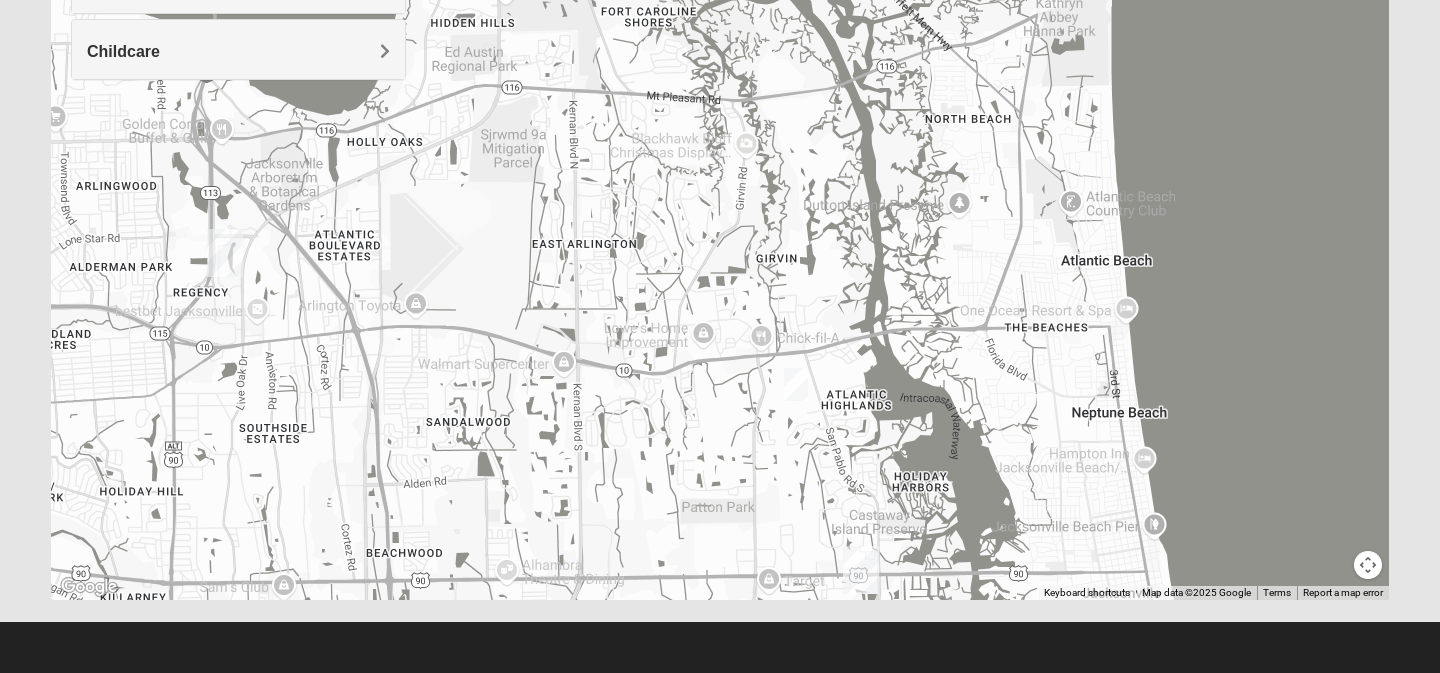 drag, startPoint x: 990, startPoint y: 66, endPoint x: 1043, endPoint y: 297, distance: 237.0021 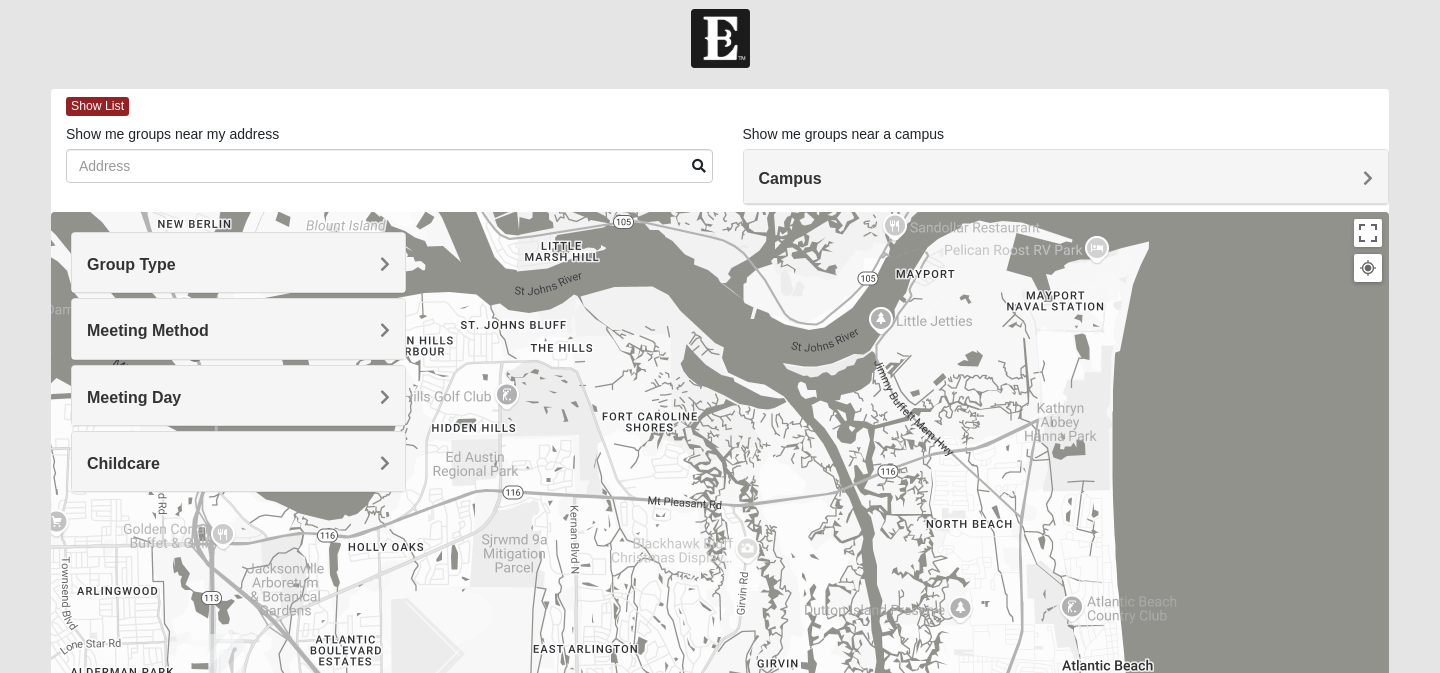 scroll, scrollTop: 0, scrollLeft: 0, axis: both 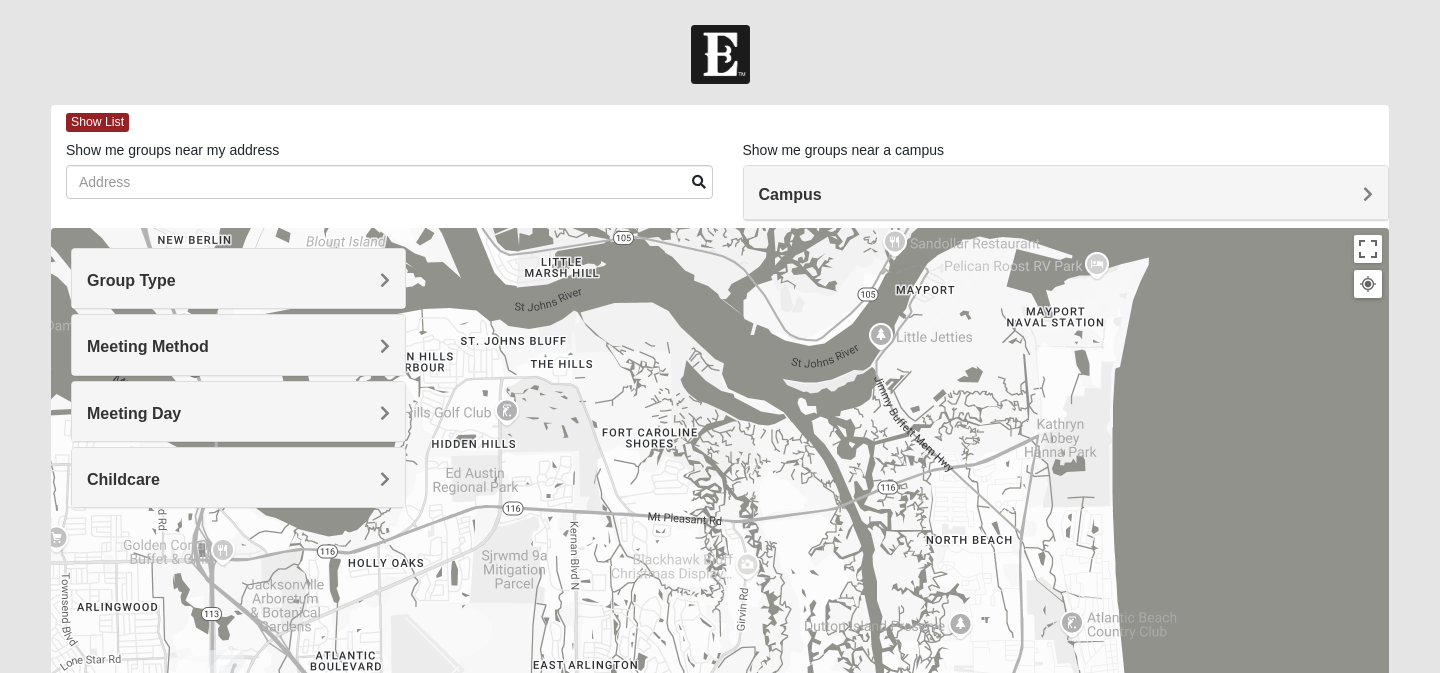click on "Group Type" at bounding box center (238, 278) 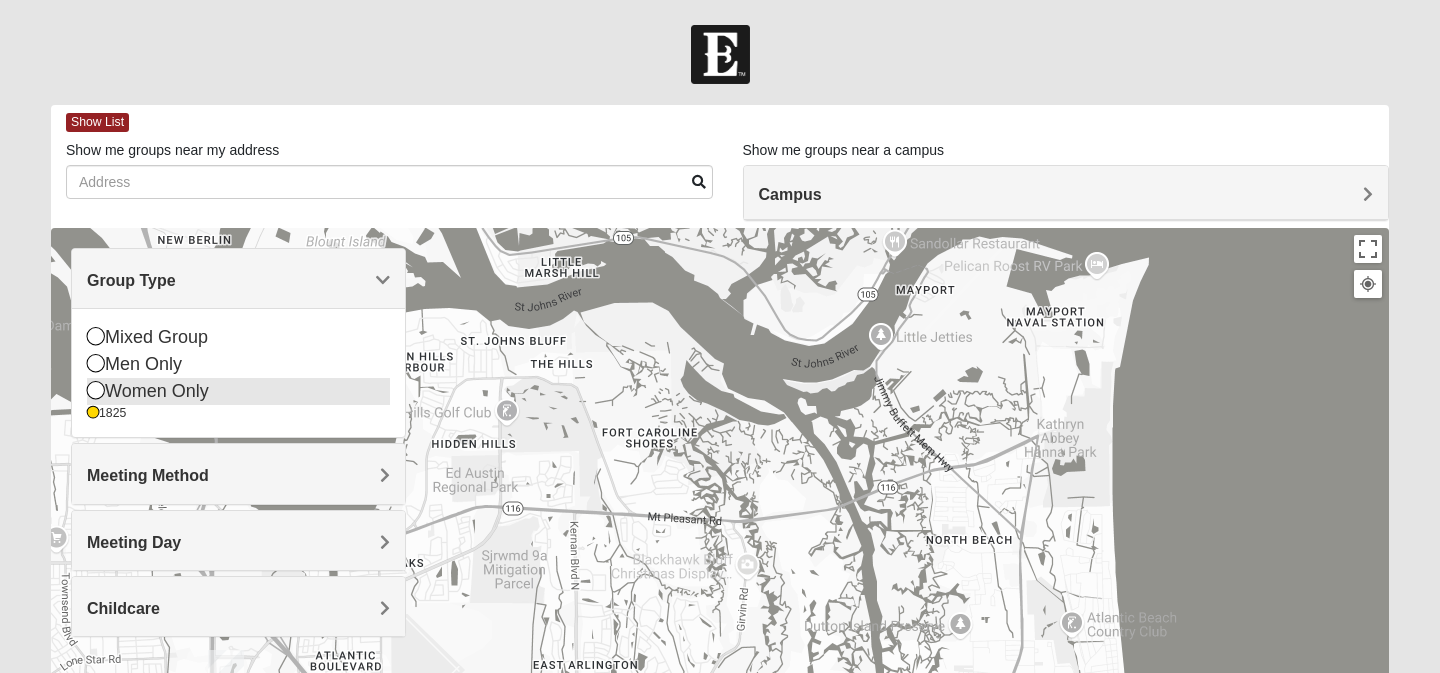 click at bounding box center [96, 390] 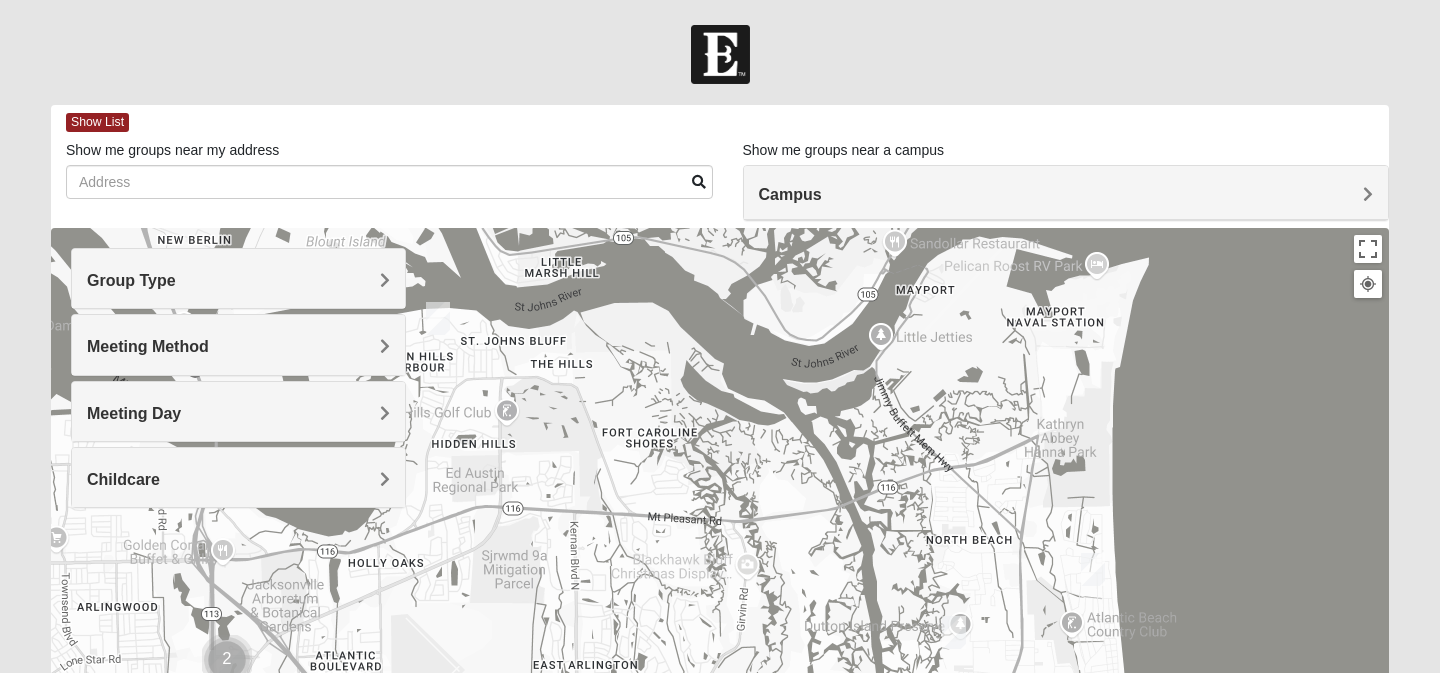 click on "Group Type" at bounding box center (131, 280) 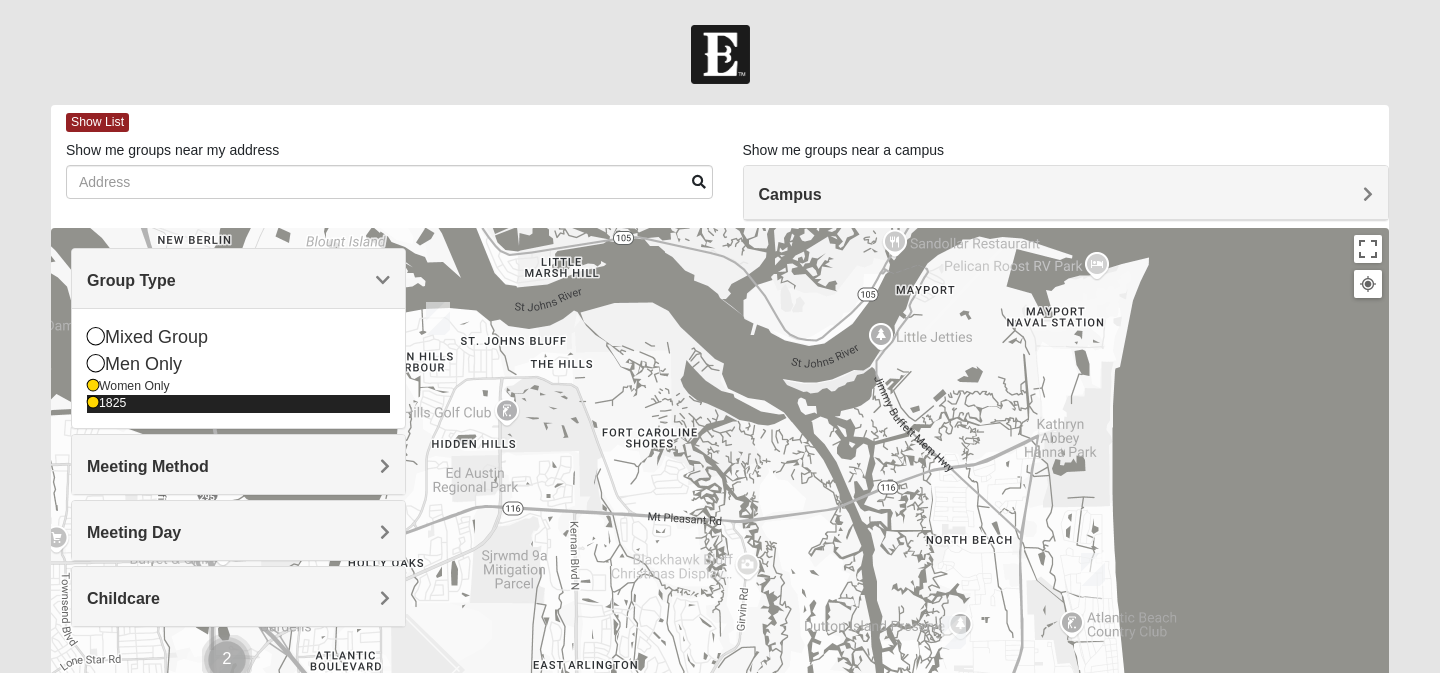 click at bounding box center (93, 403) 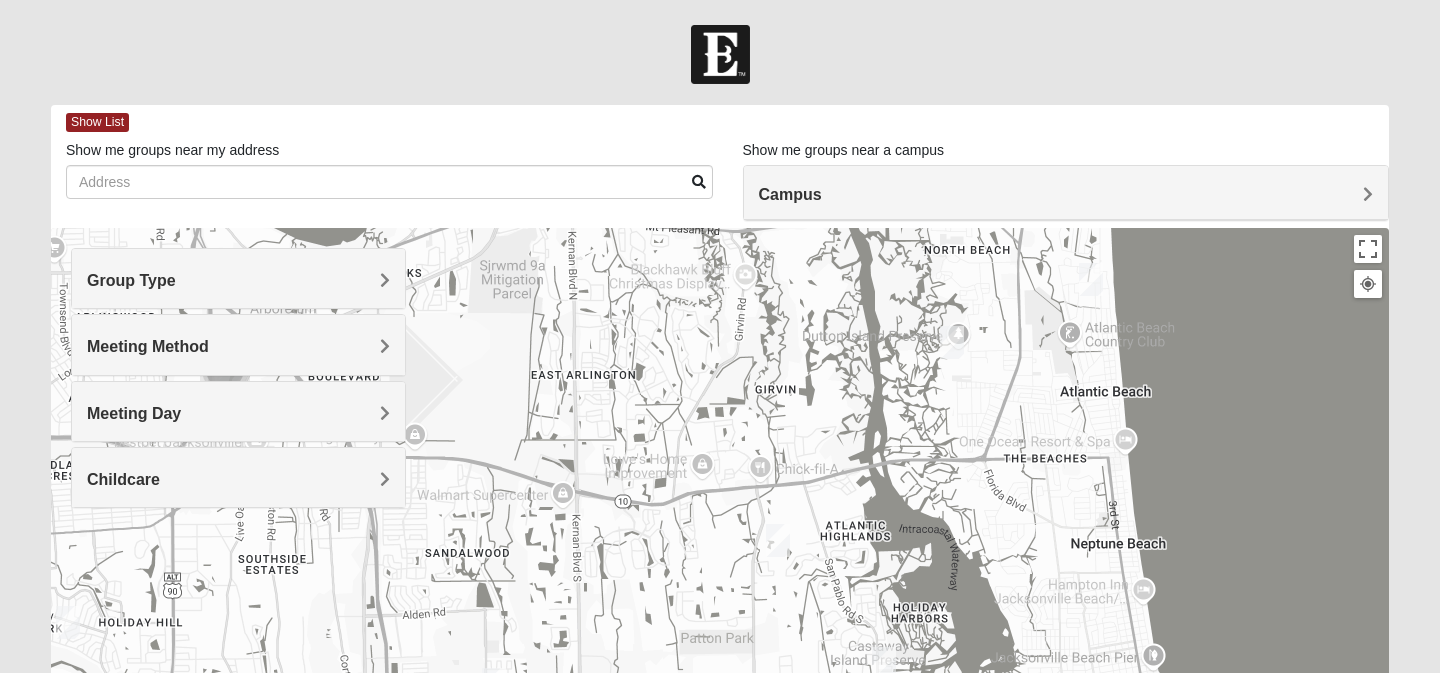 drag, startPoint x: 817, startPoint y: 459, endPoint x: 813, endPoint y: 167, distance: 292.0274 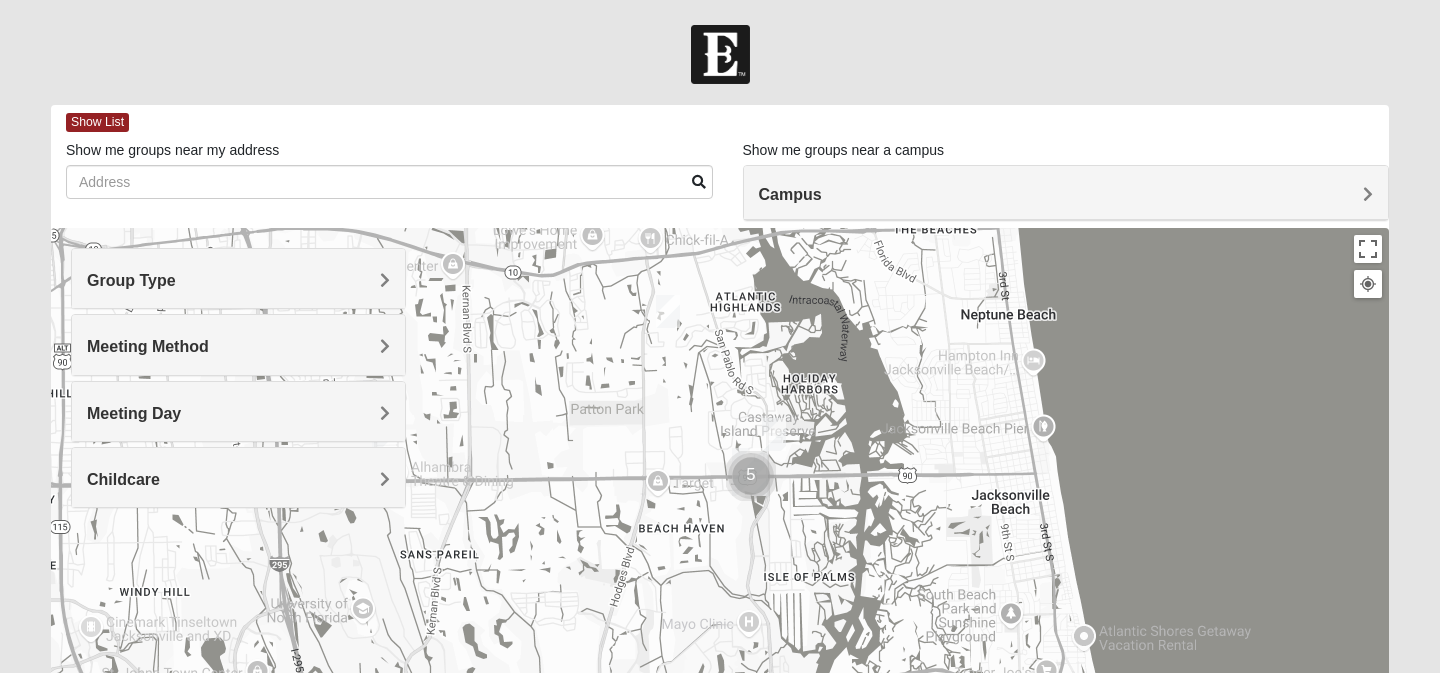 drag, startPoint x: 950, startPoint y: 480, endPoint x: 842, endPoint y: 249, distance: 255 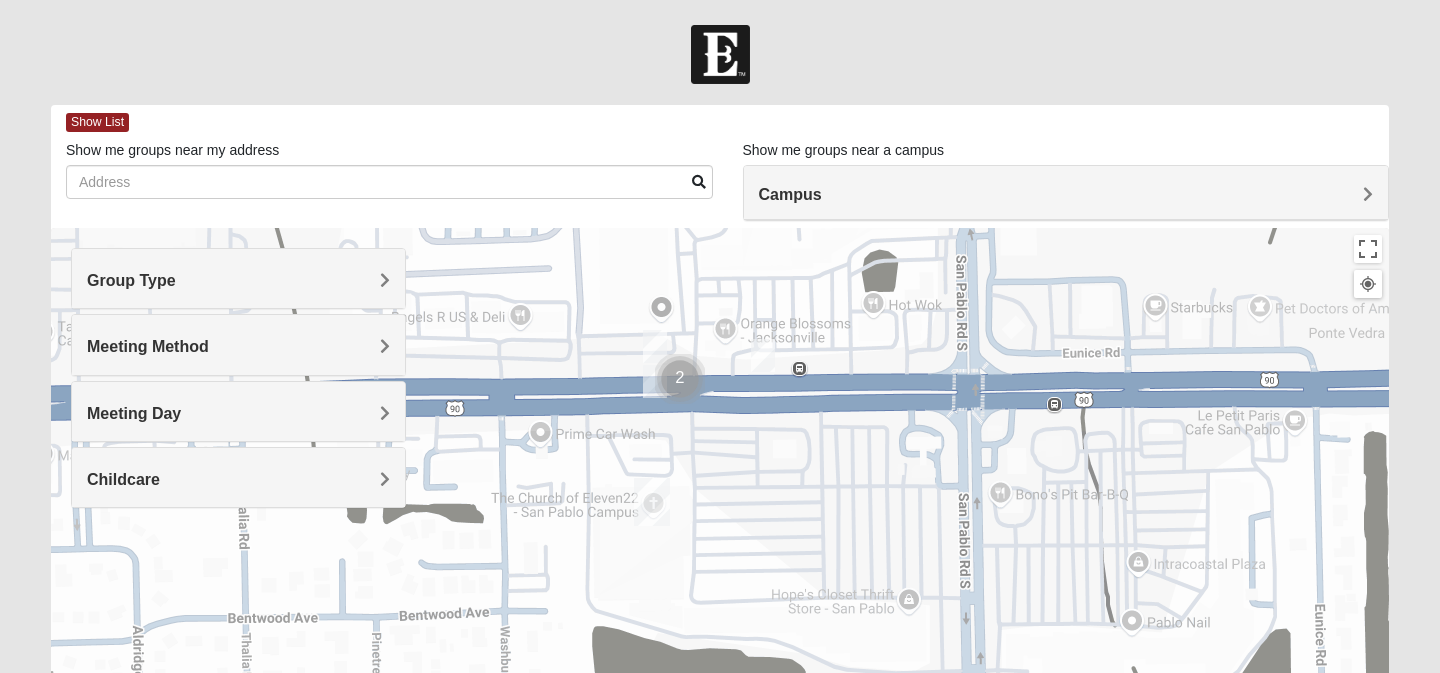 drag, startPoint x: 801, startPoint y: 526, endPoint x: 780, endPoint y: 245, distance: 281.7836 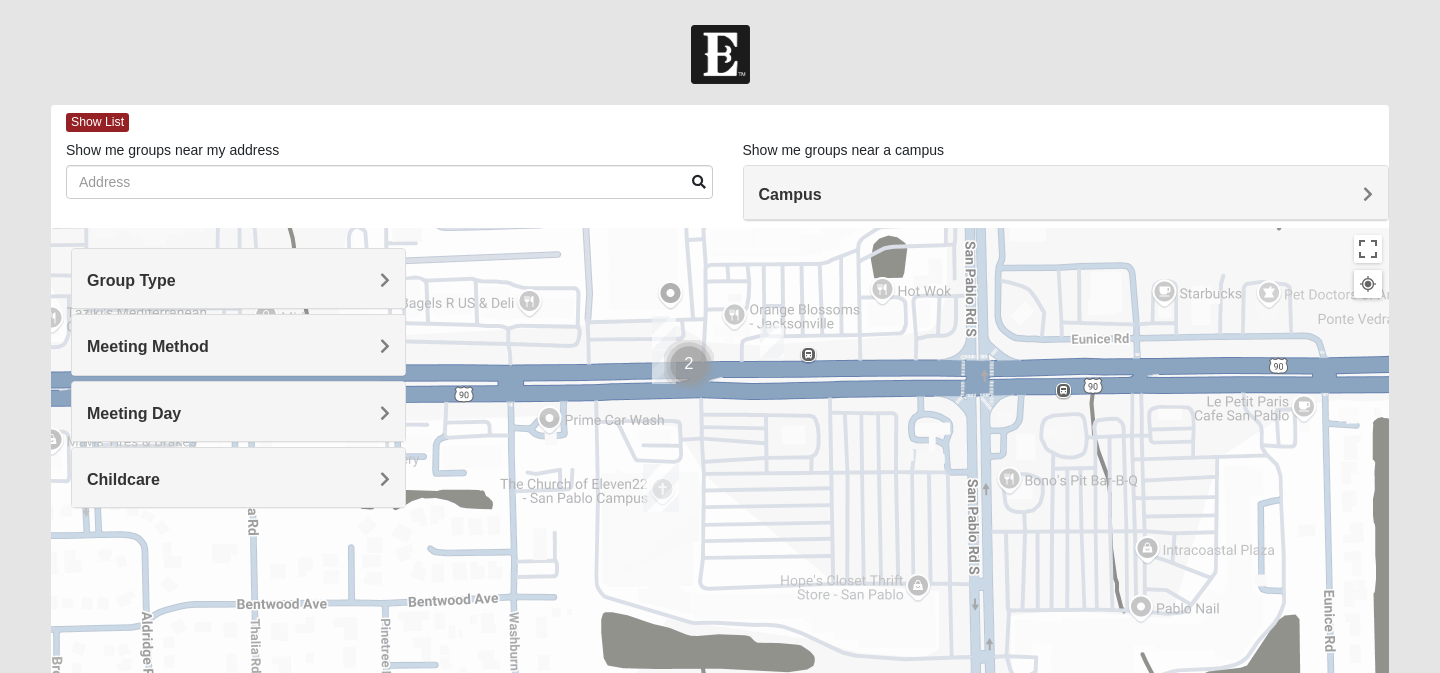 click at bounding box center [1389, 628] 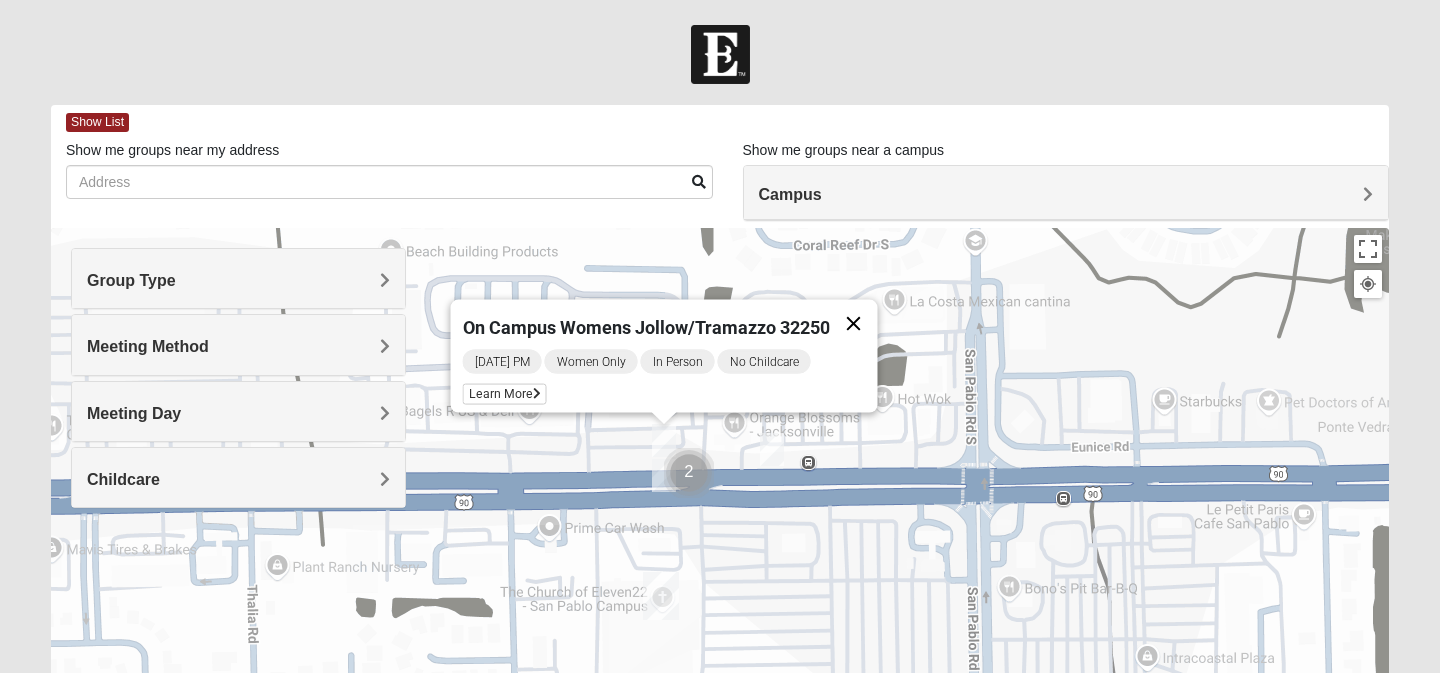 click at bounding box center (854, 324) 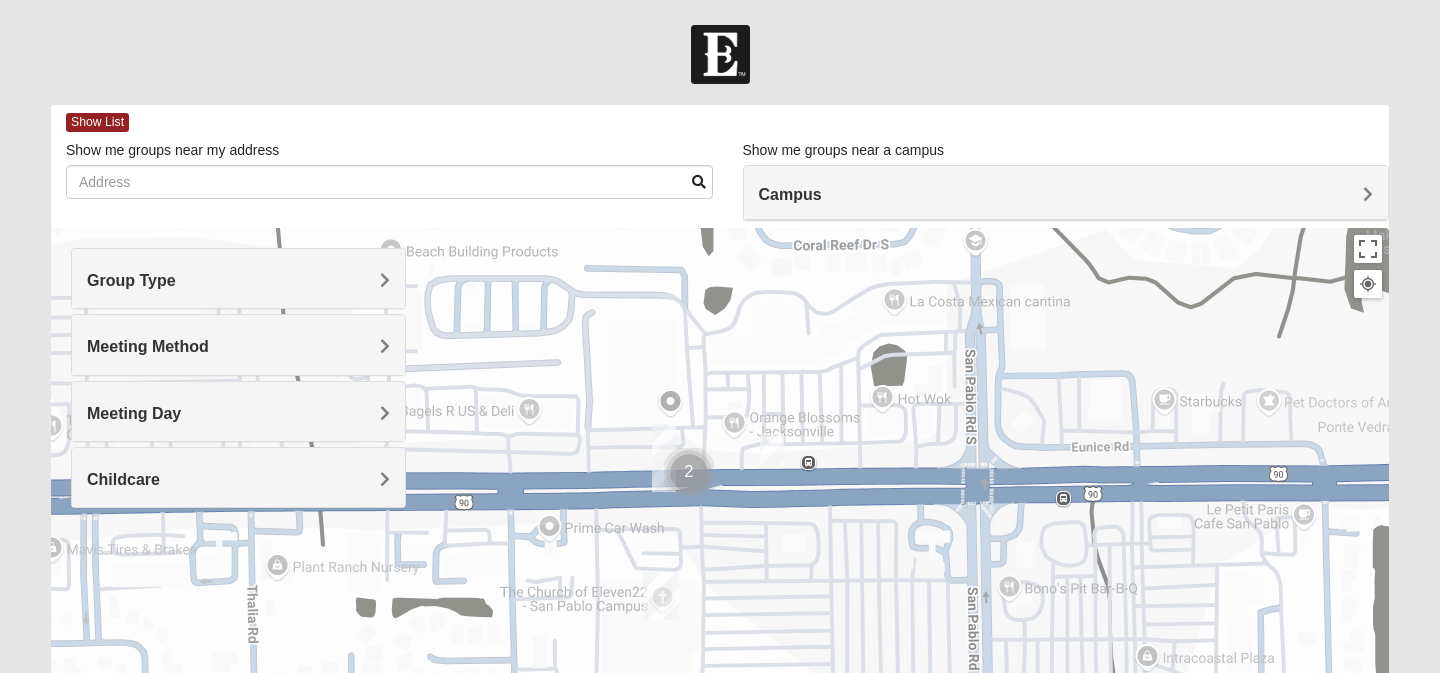 click at bounding box center [664, 475] 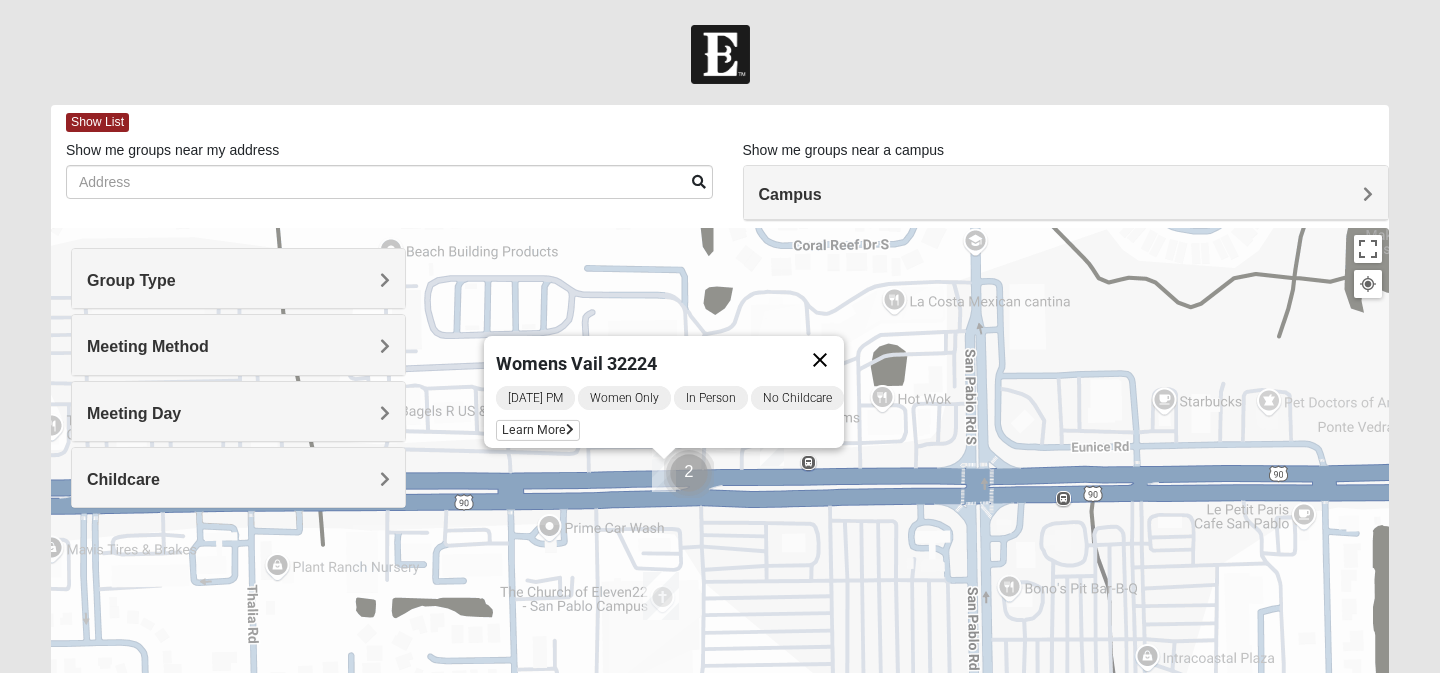 click at bounding box center [820, 360] 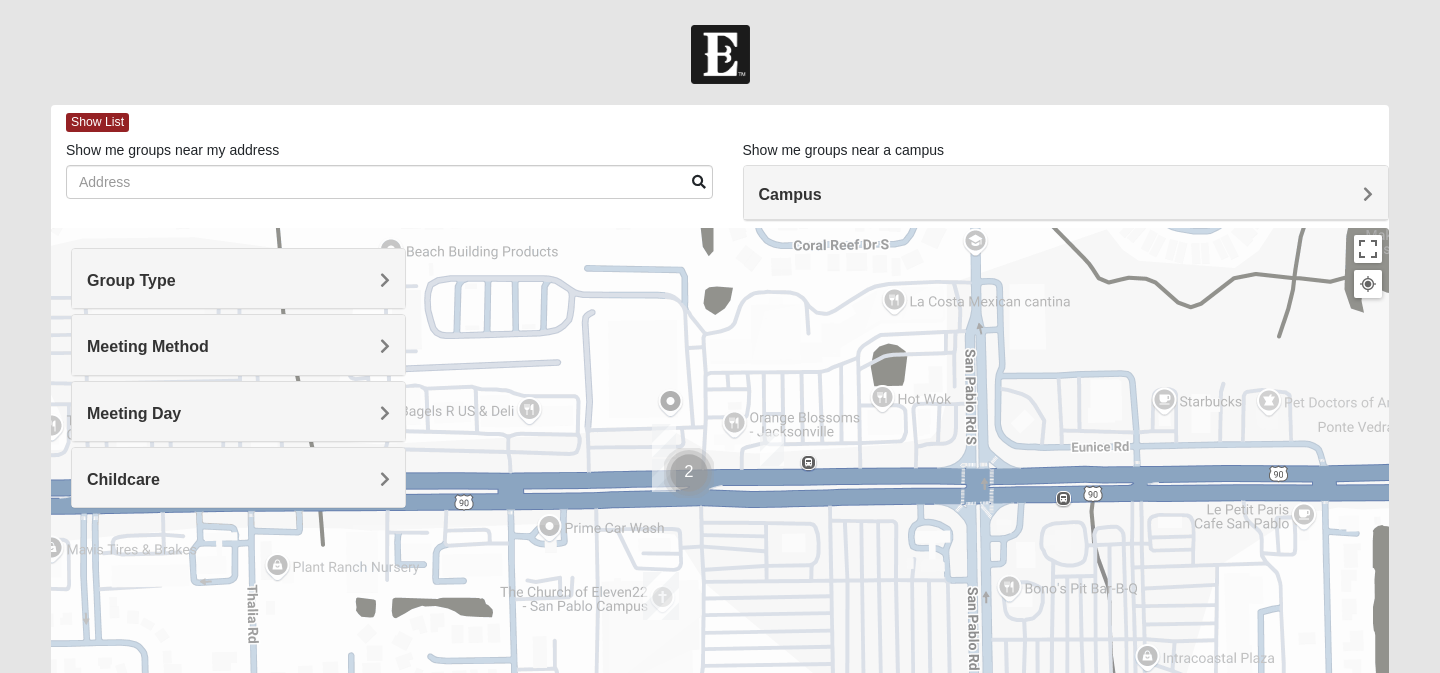 click on "Meeting Method" at bounding box center (238, 346) 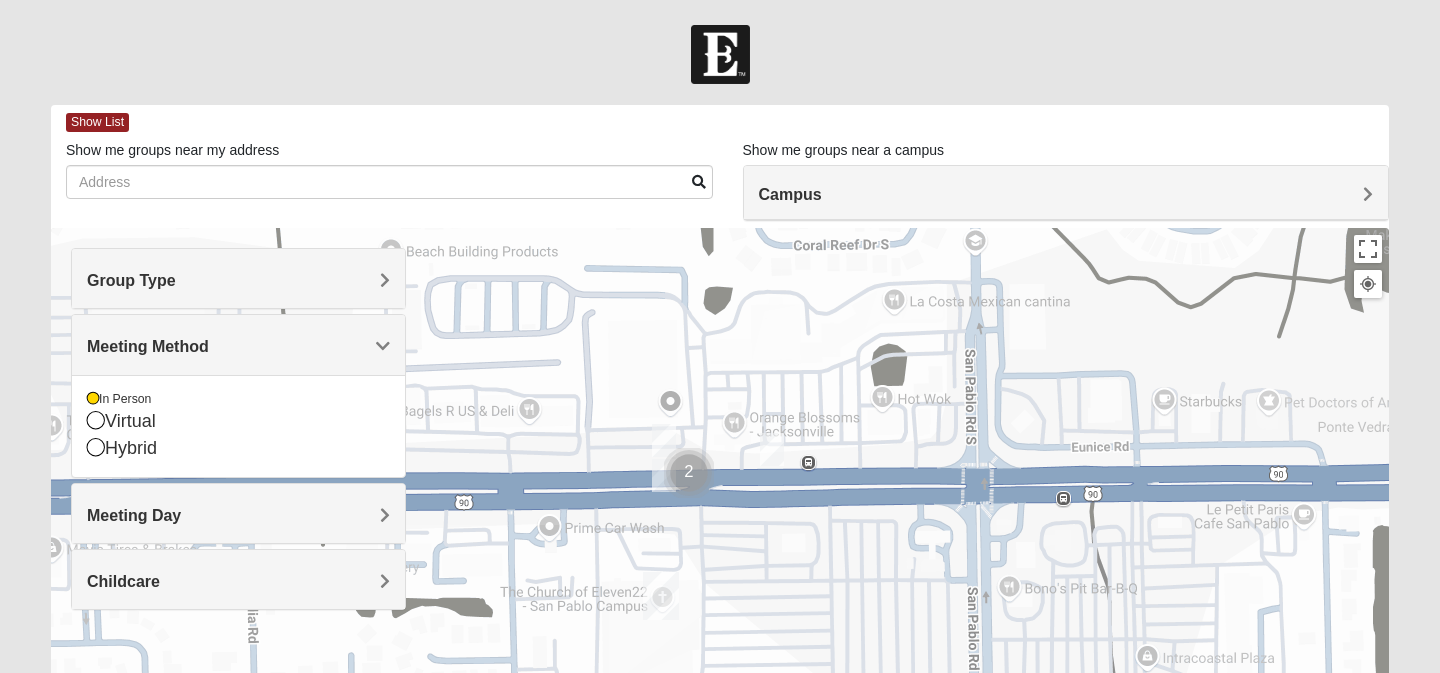 click on "Meeting Method" at bounding box center (238, 346) 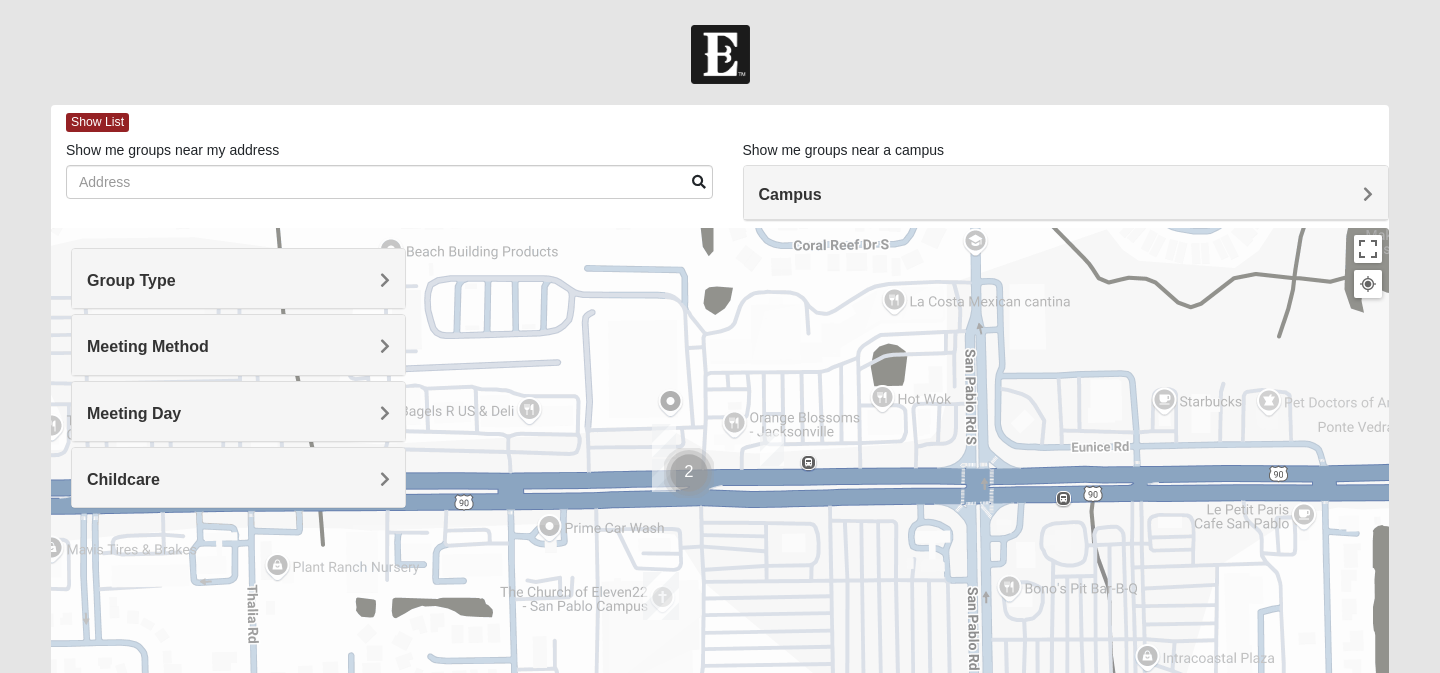 click at bounding box center [772, 449] 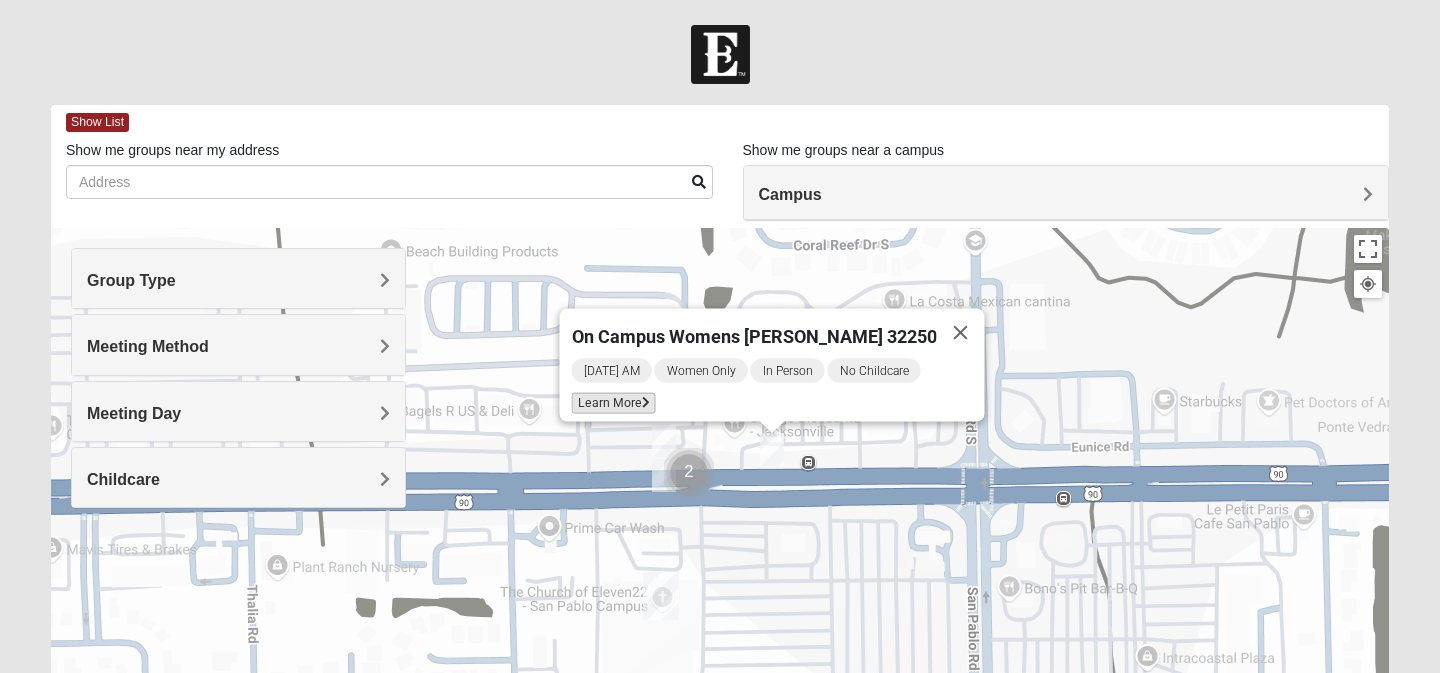 click on "Learn More" at bounding box center (614, 403) 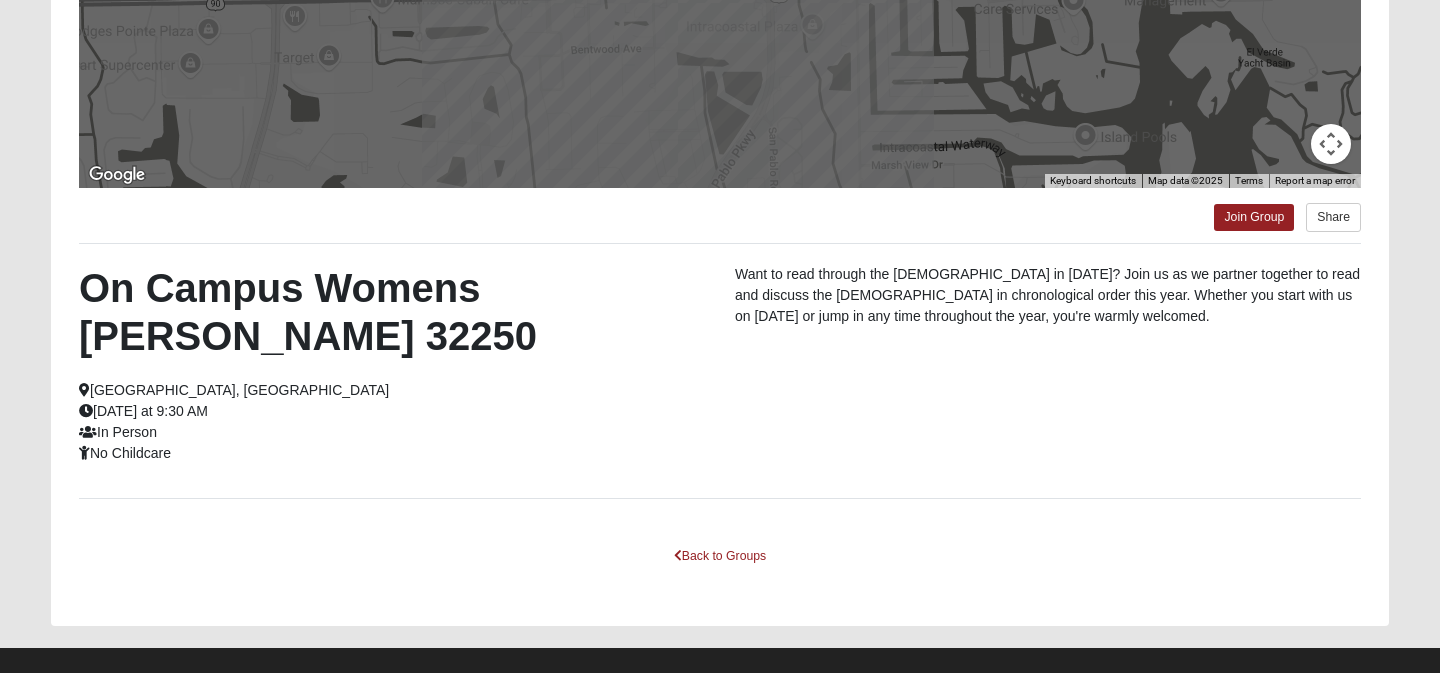 scroll, scrollTop: 433, scrollLeft: 0, axis: vertical 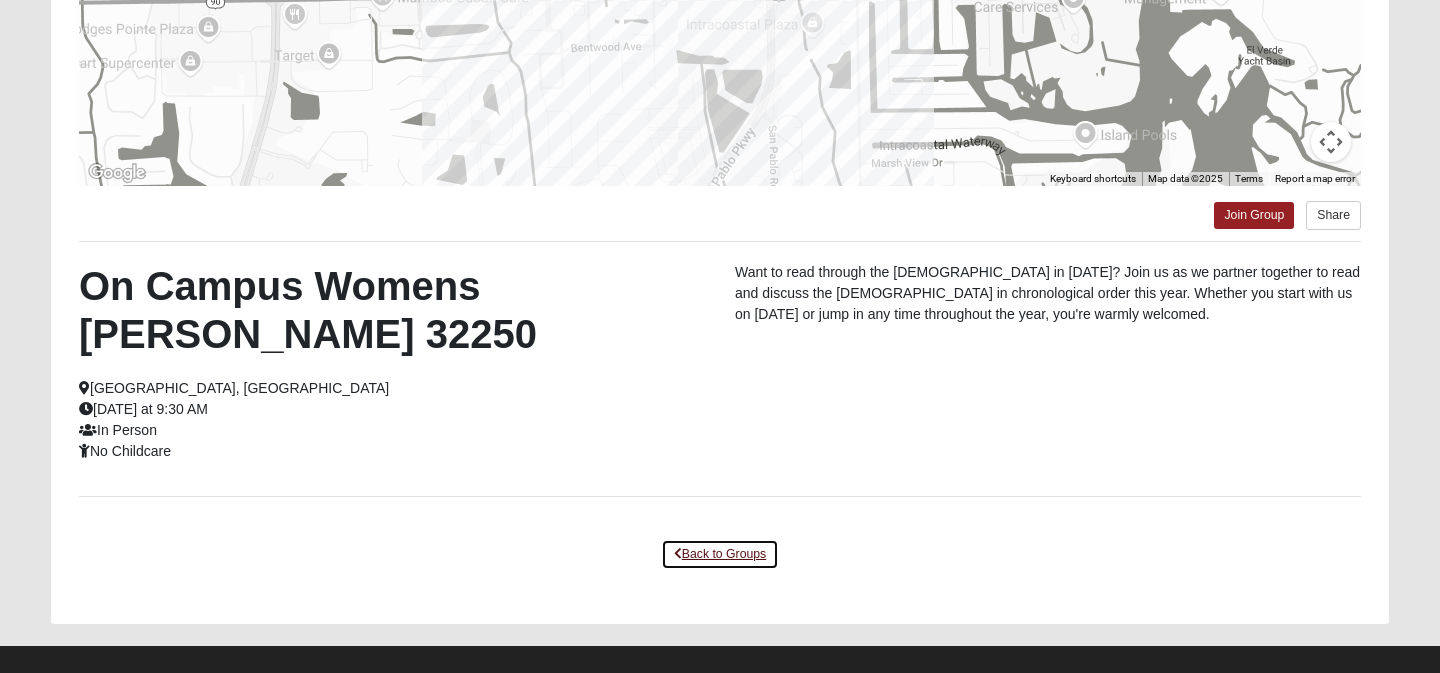 click on "Back to Groups" at bounding box center (720, 554) 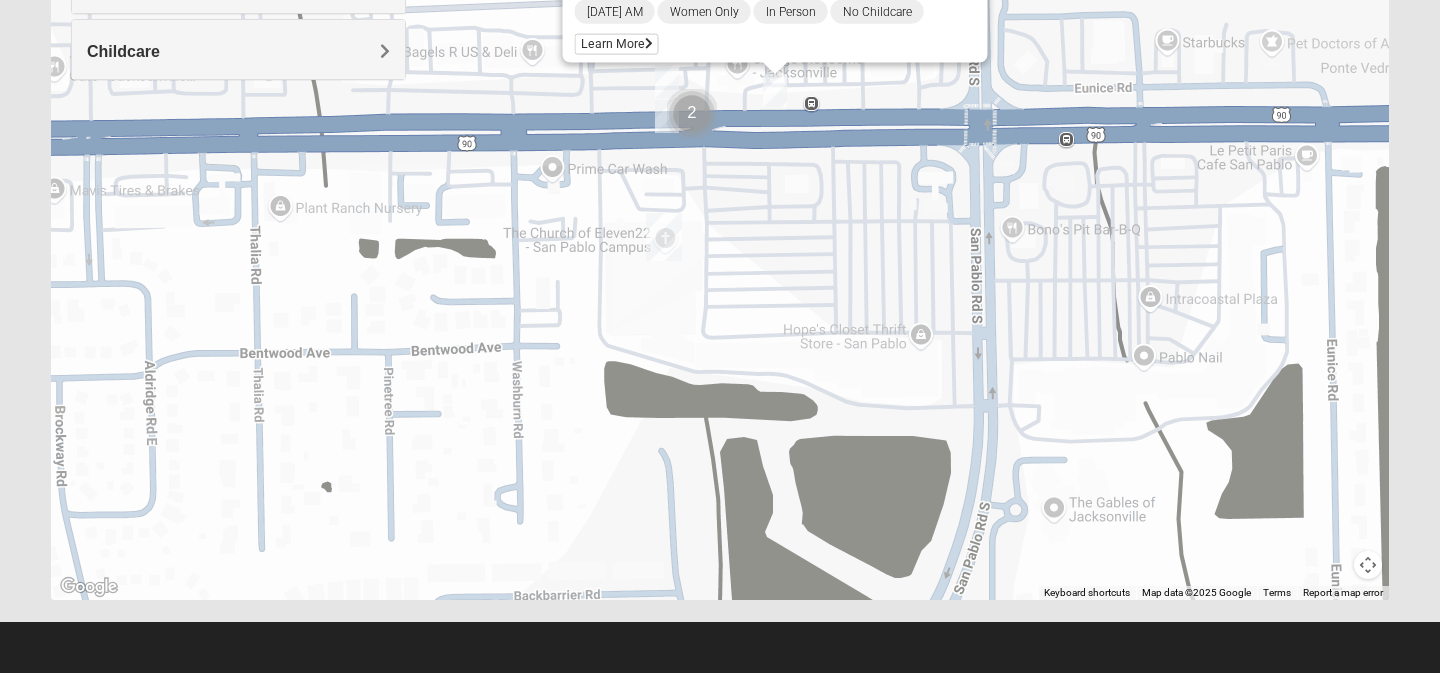 drag, startPoint x: 636, startPoint y: 131, endPoint x: 639, endPoint y: 203, distance: 72.06247 